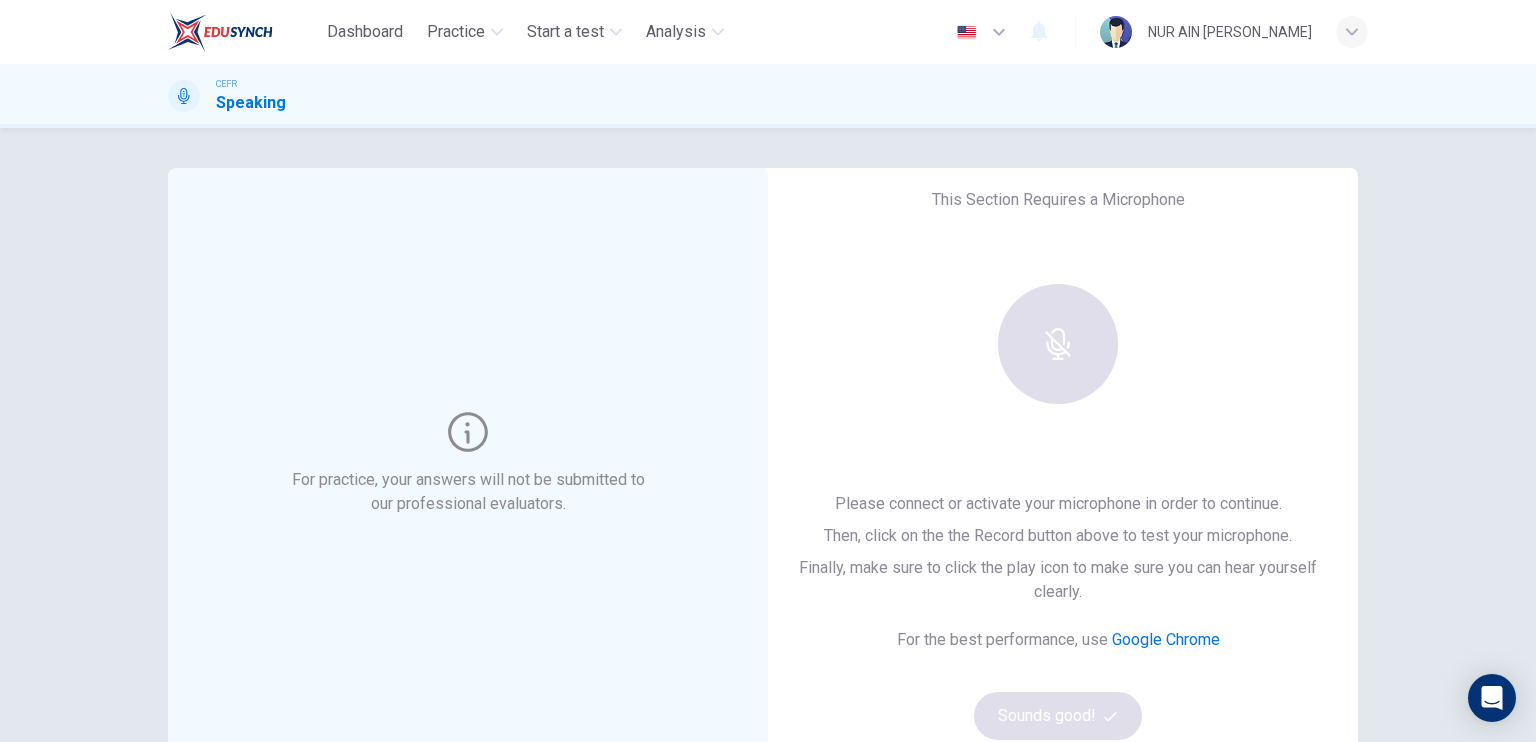 scroll, scrollTop: 0, scrollLeft: 0, axis: both 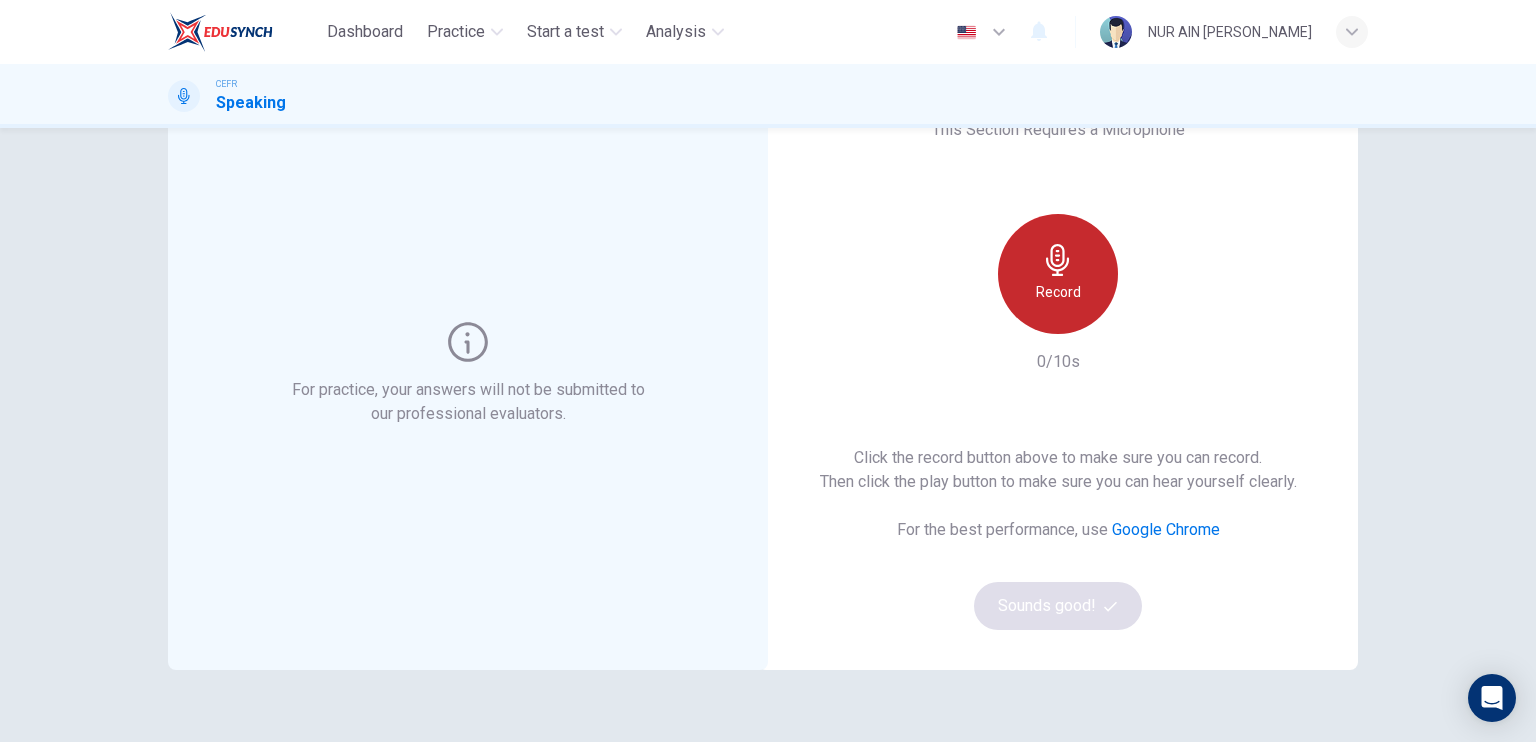 click 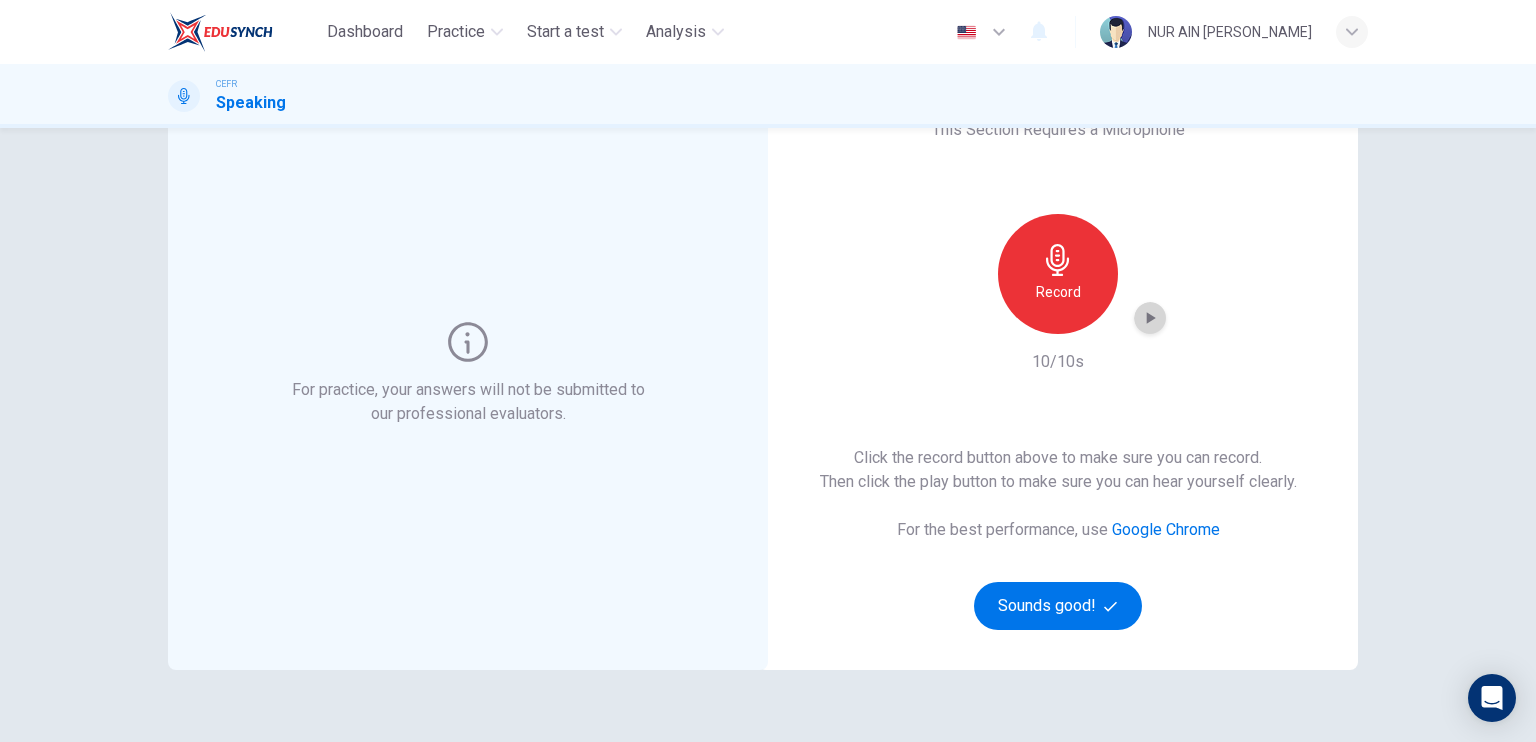 click 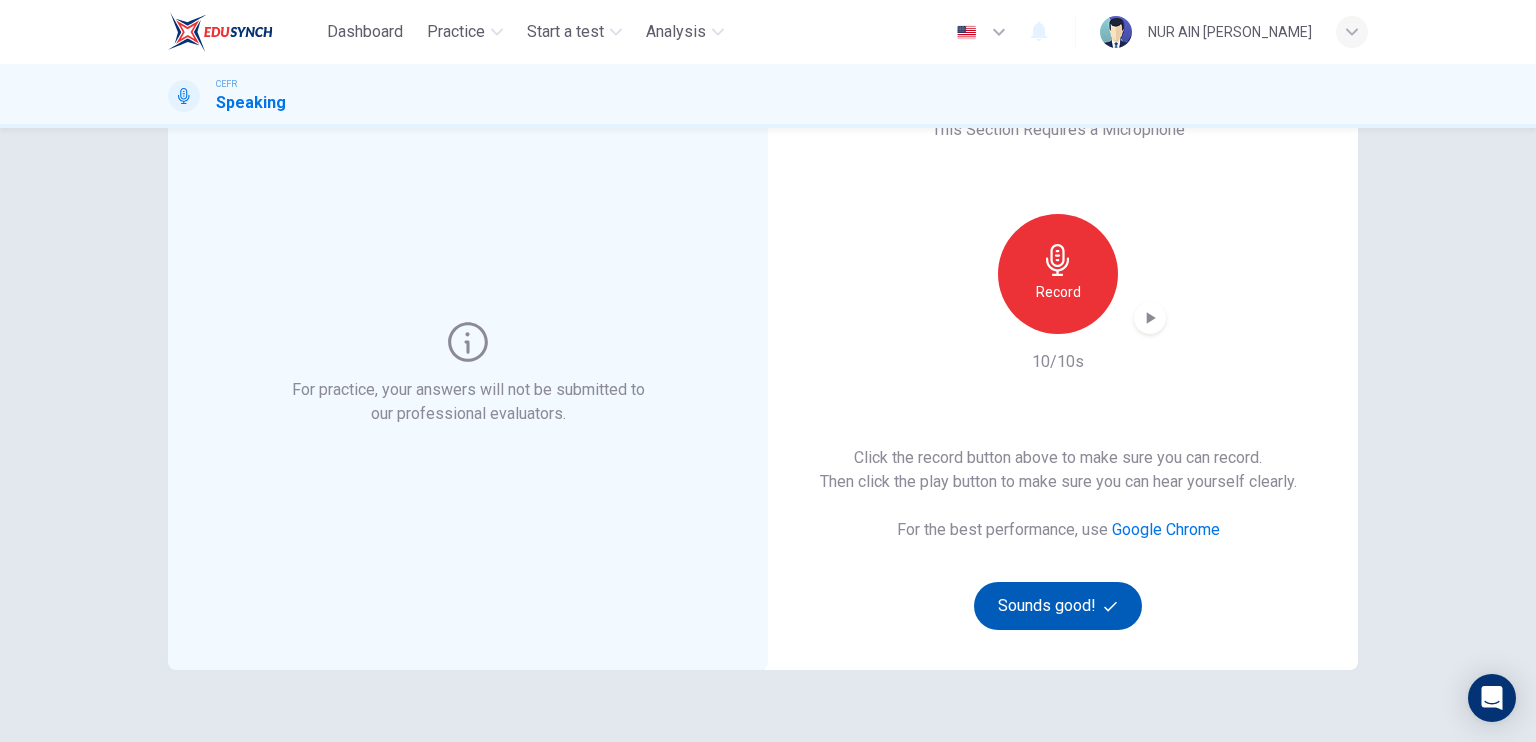 click on "Sounds good!" at bounding box center [1058, 606] 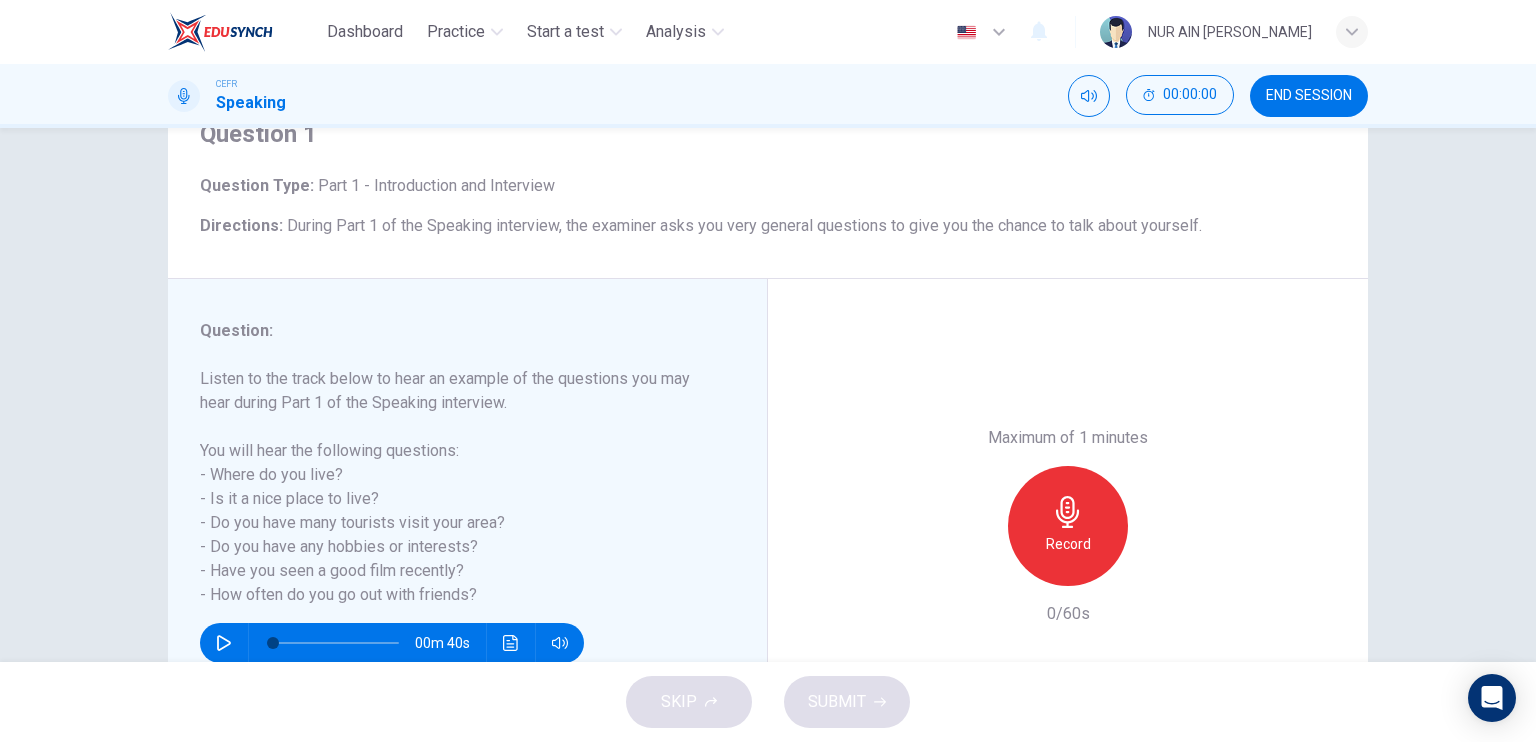 scroll, scrollTop: 200, scrollLeft: 0, axis: vertical 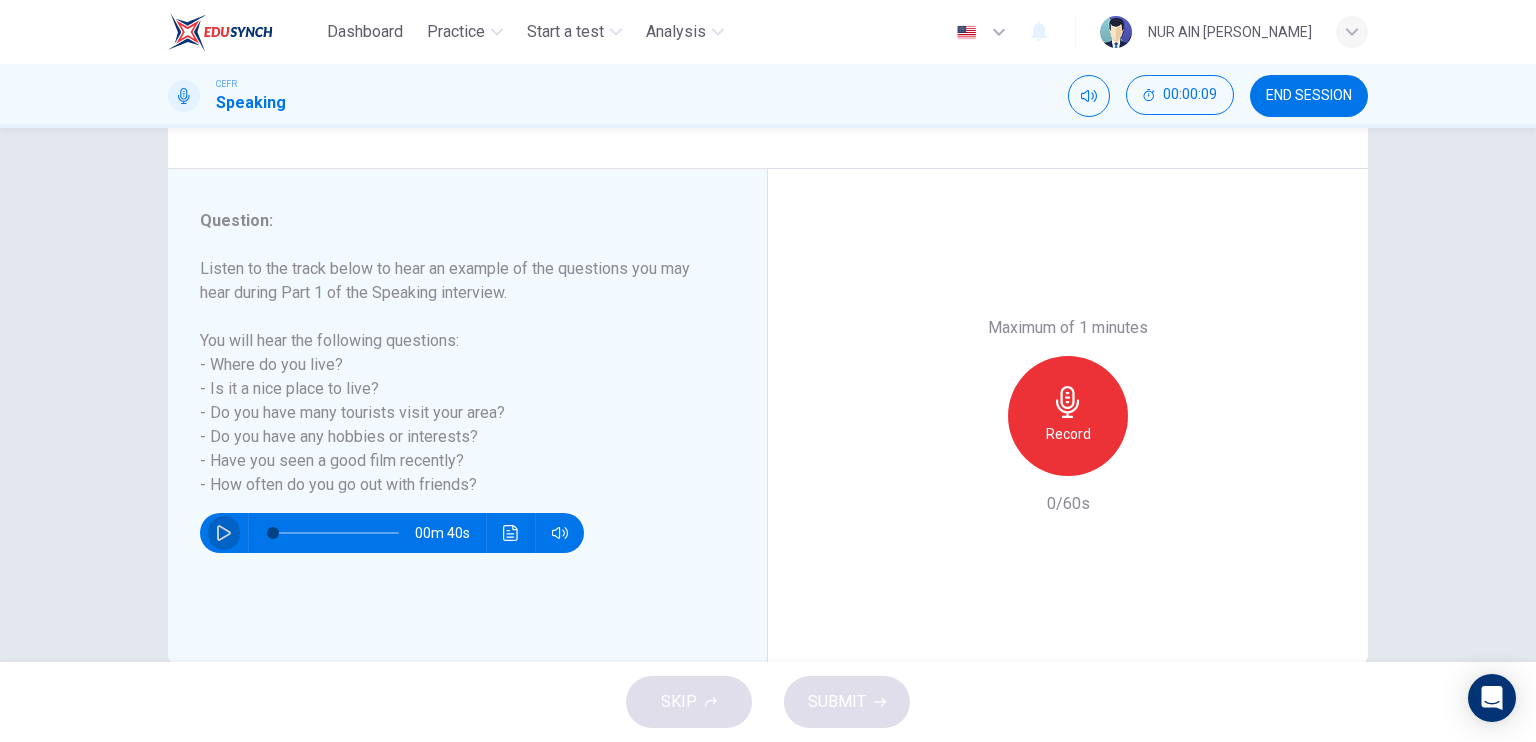 click at bounding box center (224, 533) 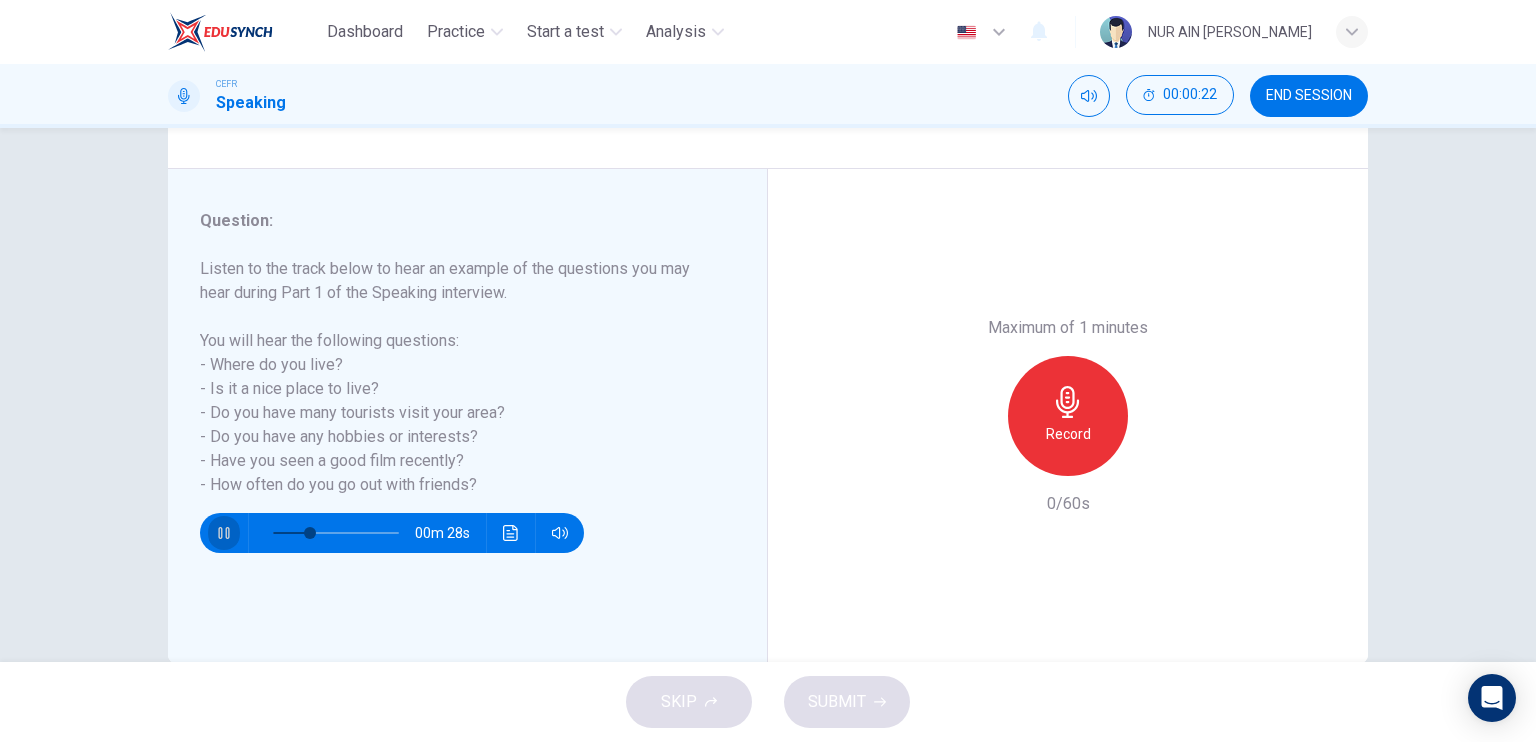 click at bounding box center [224, 533] 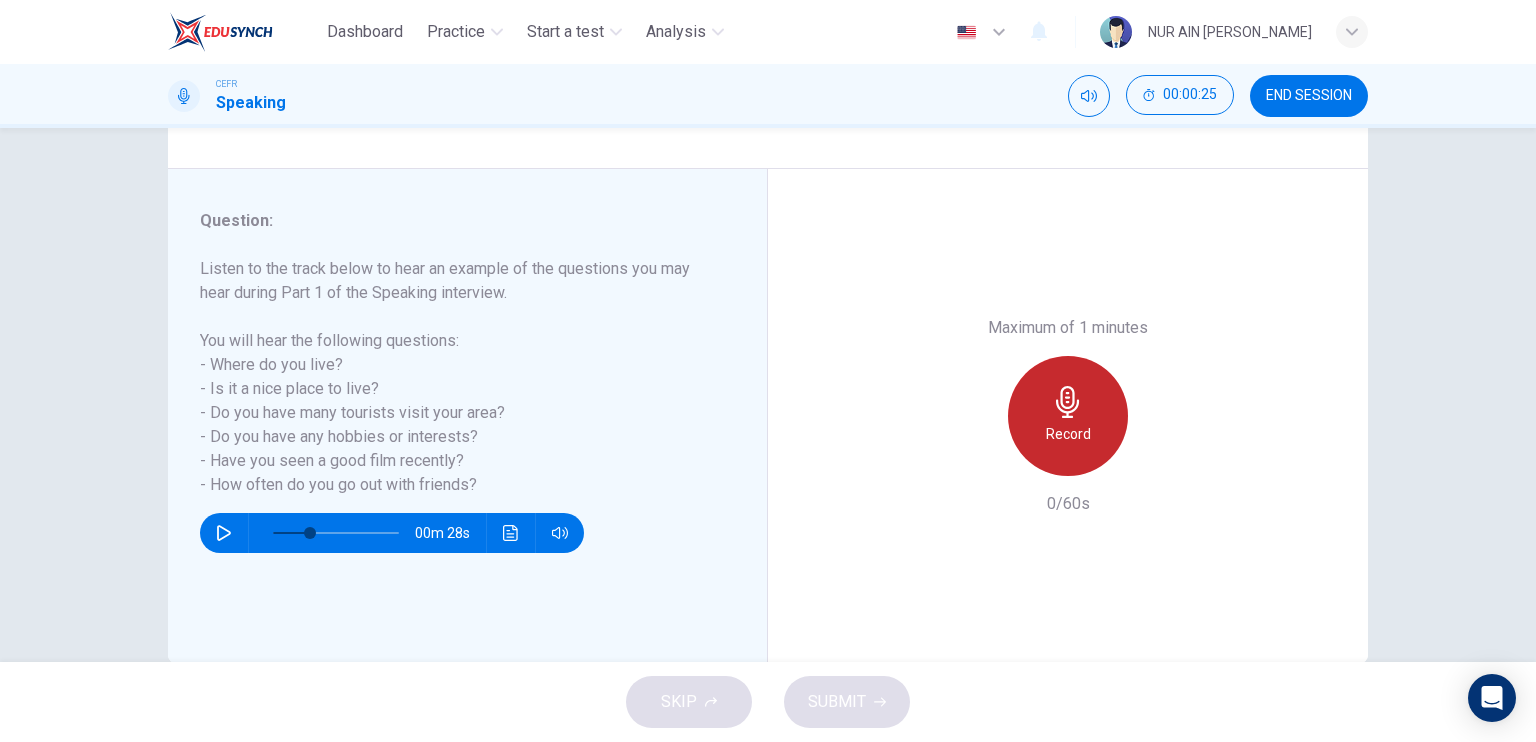 click on "Record" at bounding box center (1068, 416) 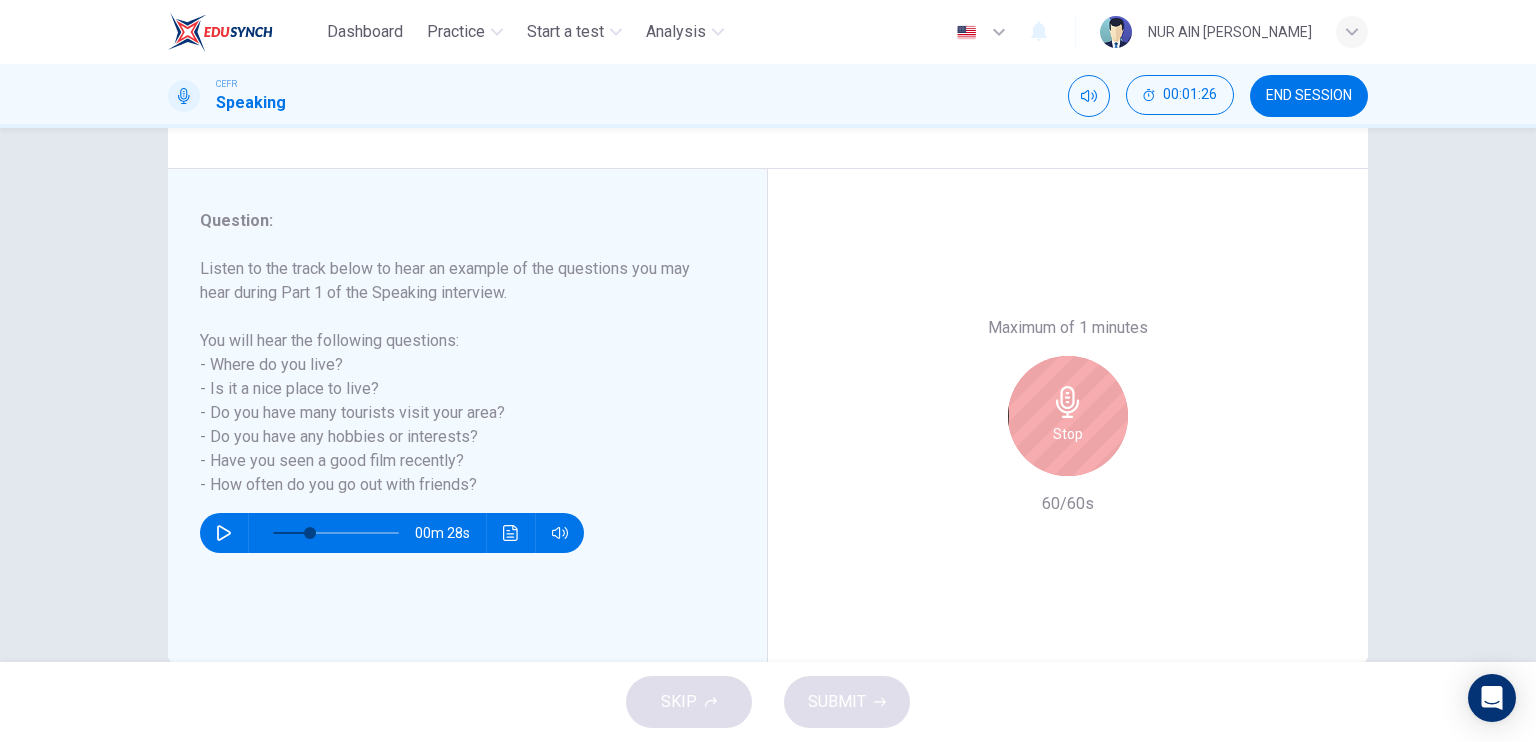 type on "29" 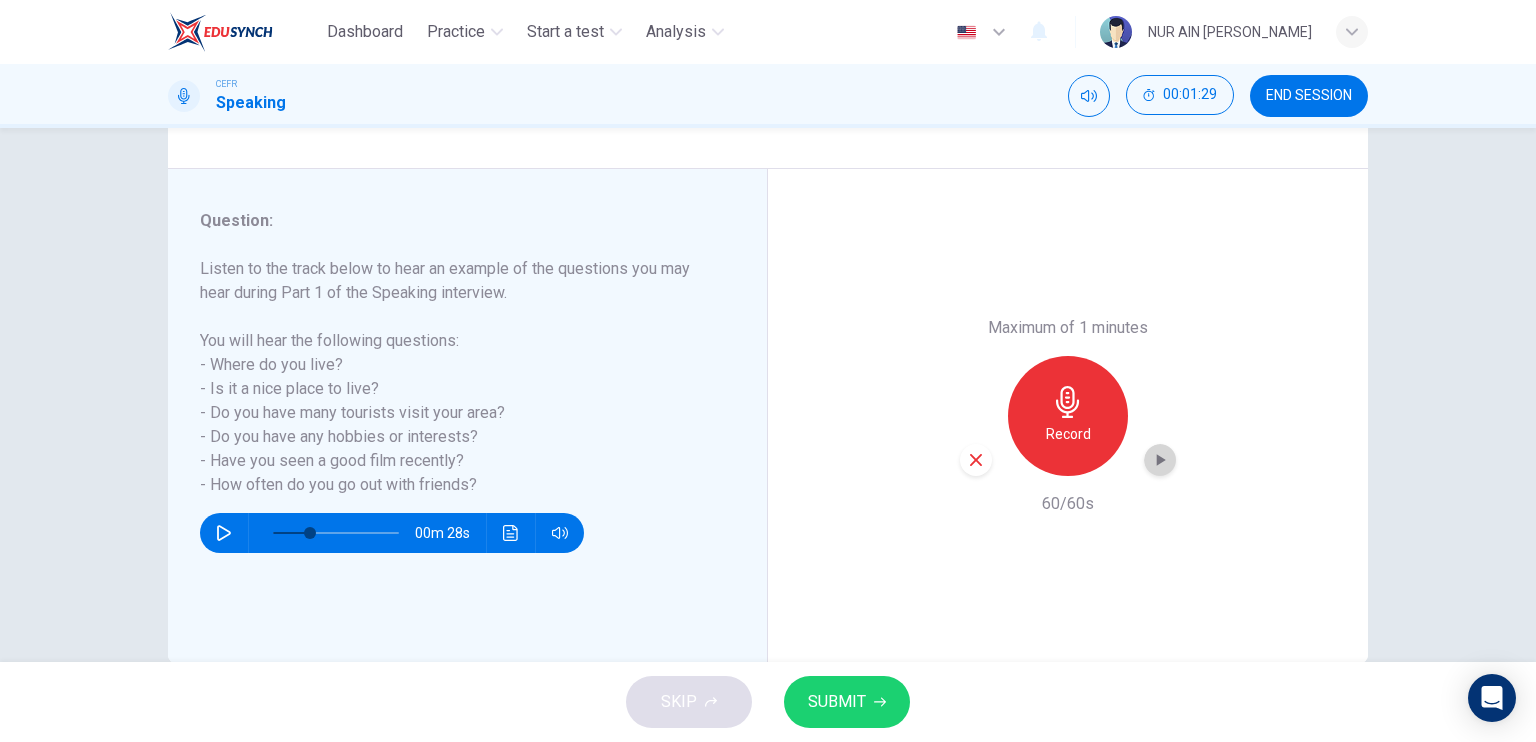 click 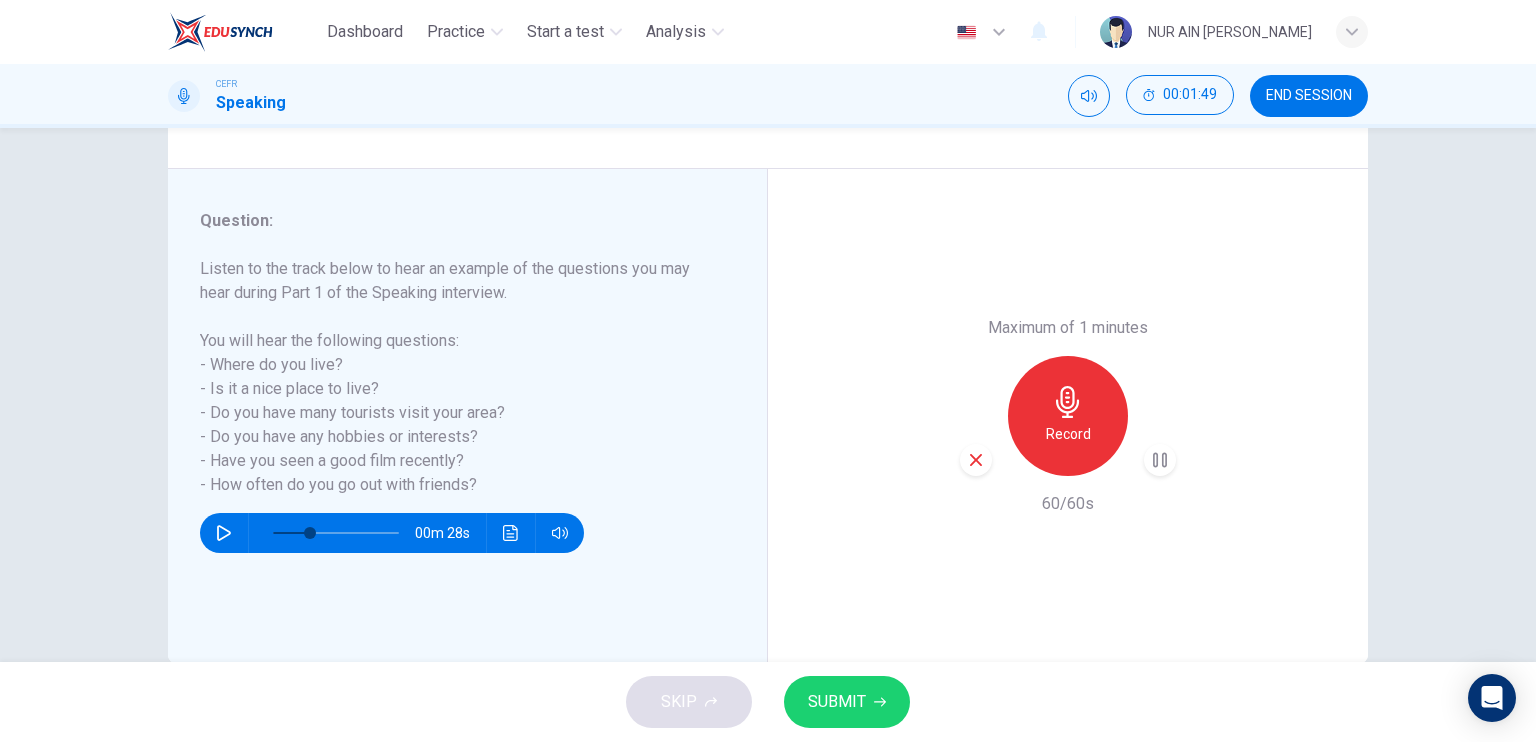 type 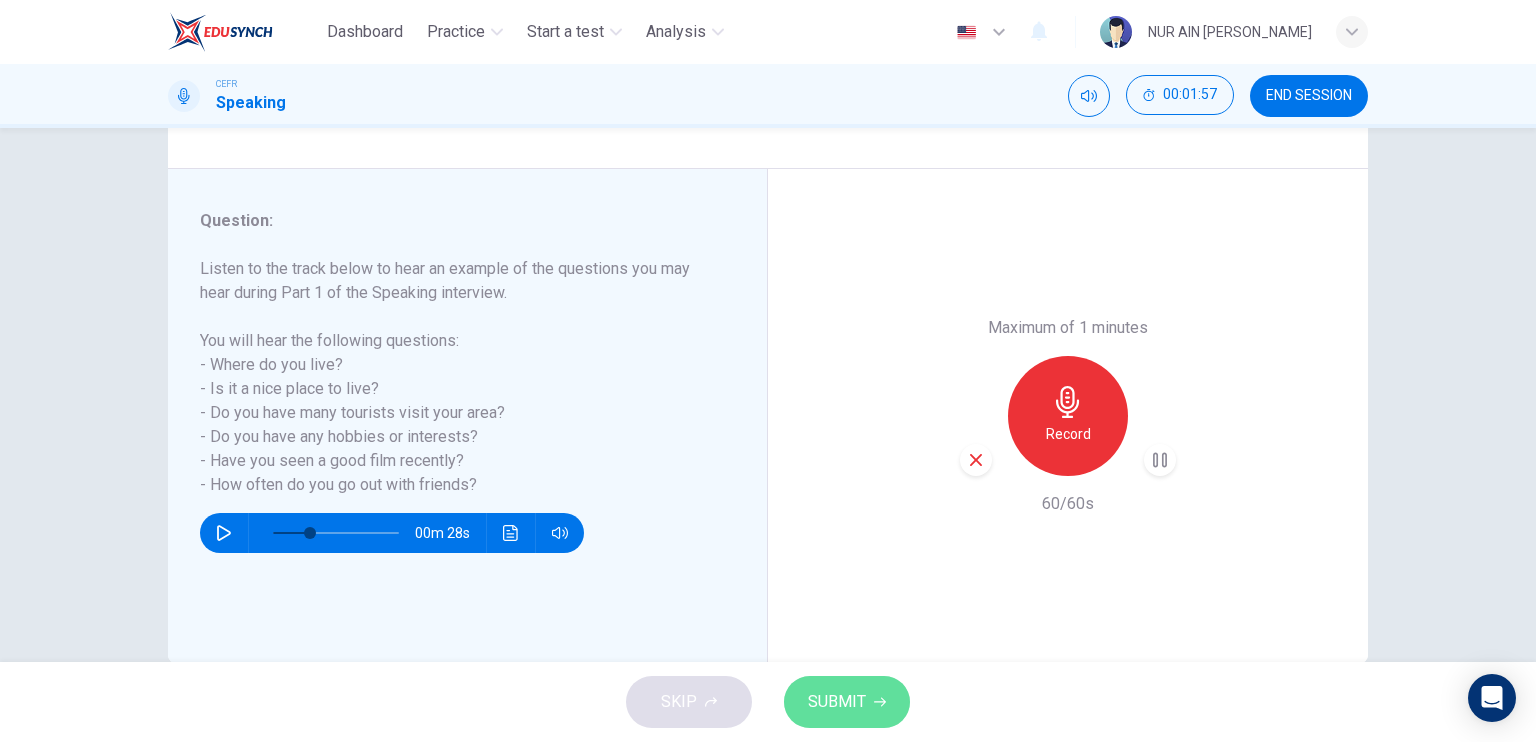 click on "SUBMIT" at bounding box center [847, 702] 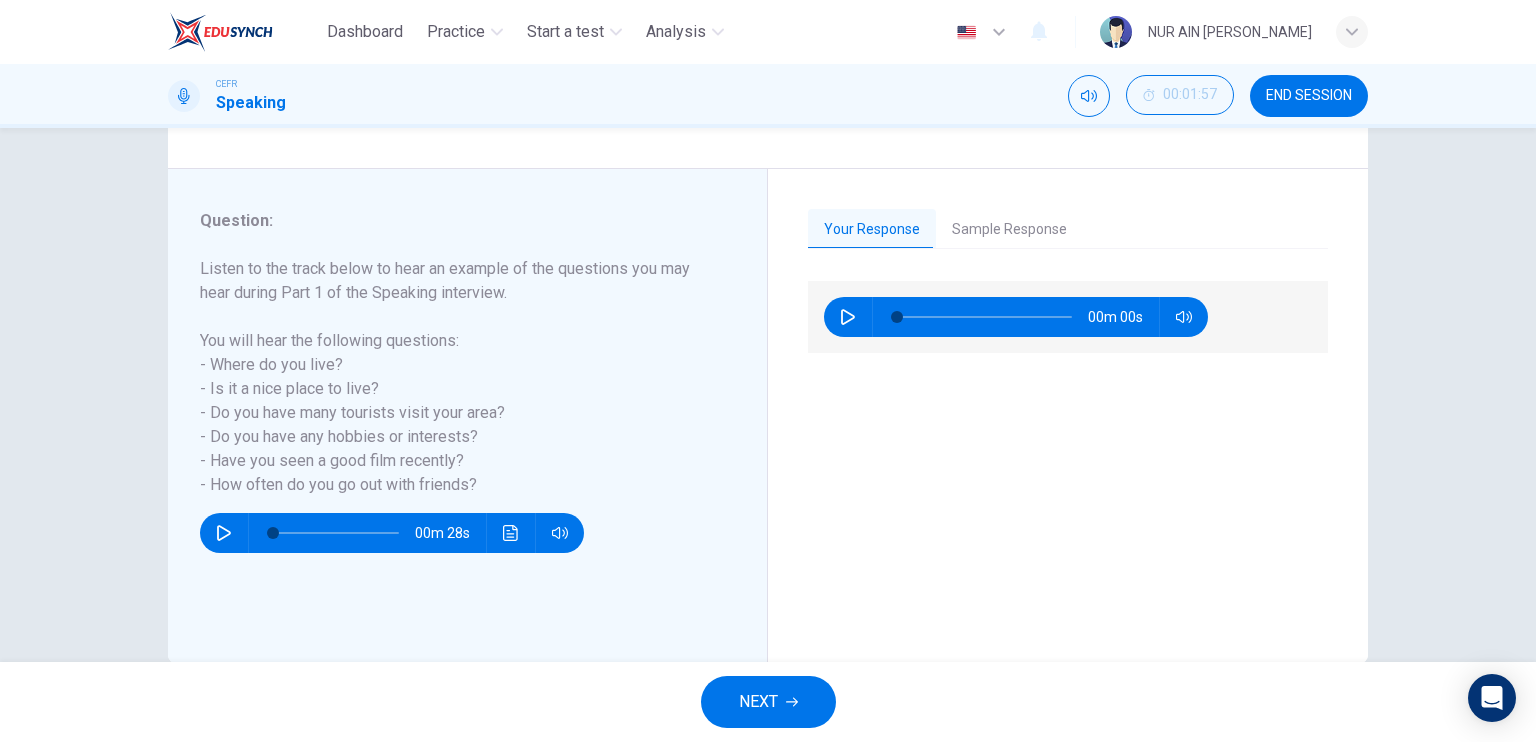 type on "0" 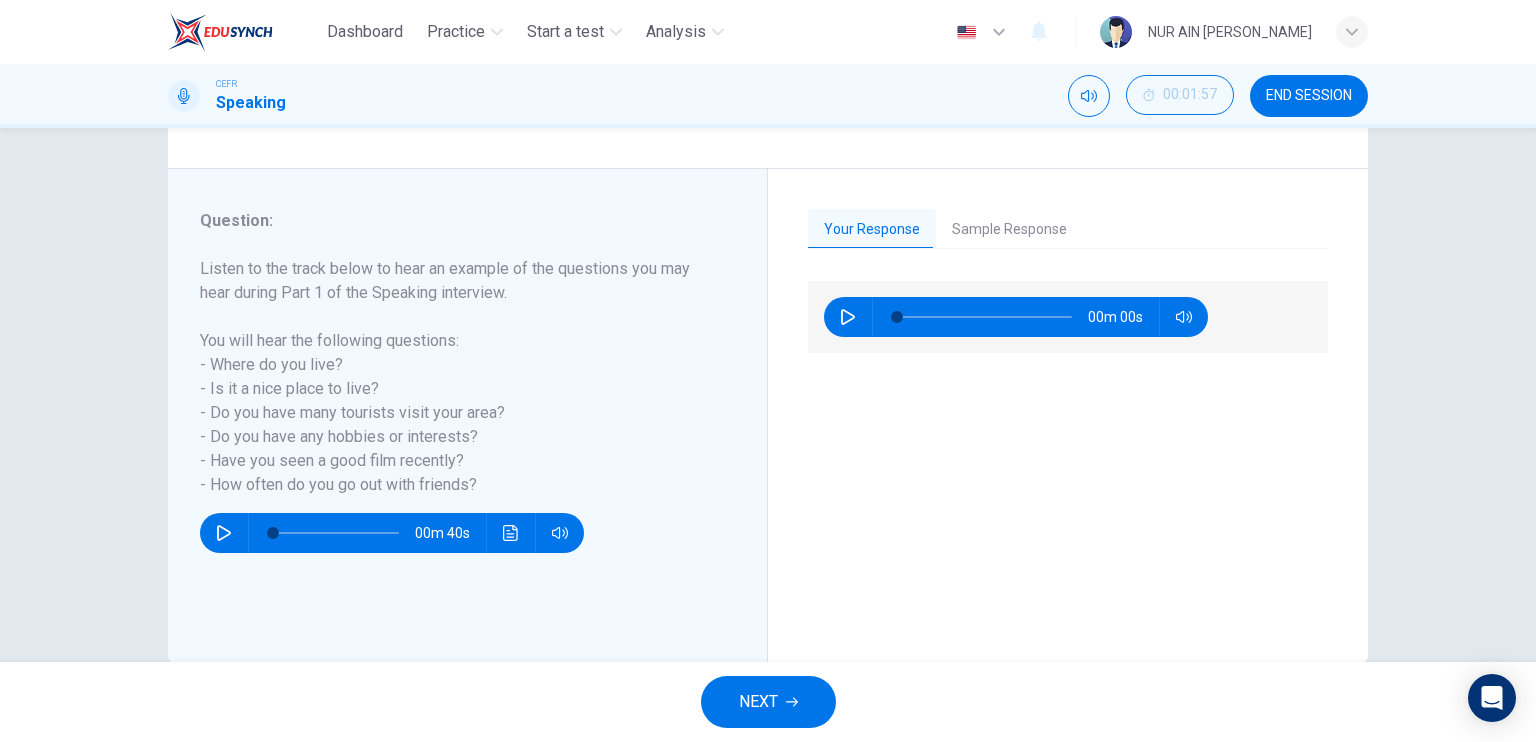 click on "Sample Response" at bounding box center (1009, 230) 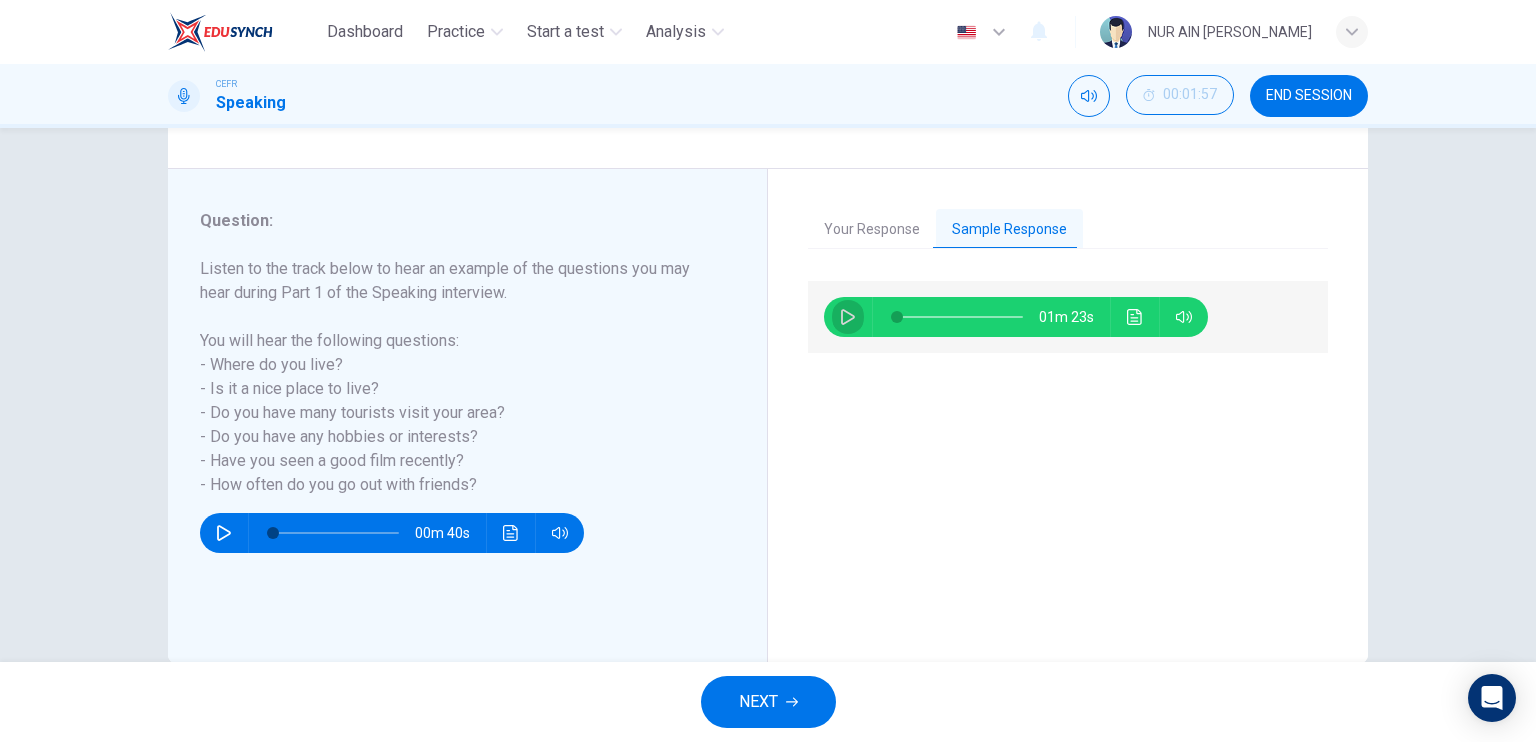 click at bounding box center (848, 317) 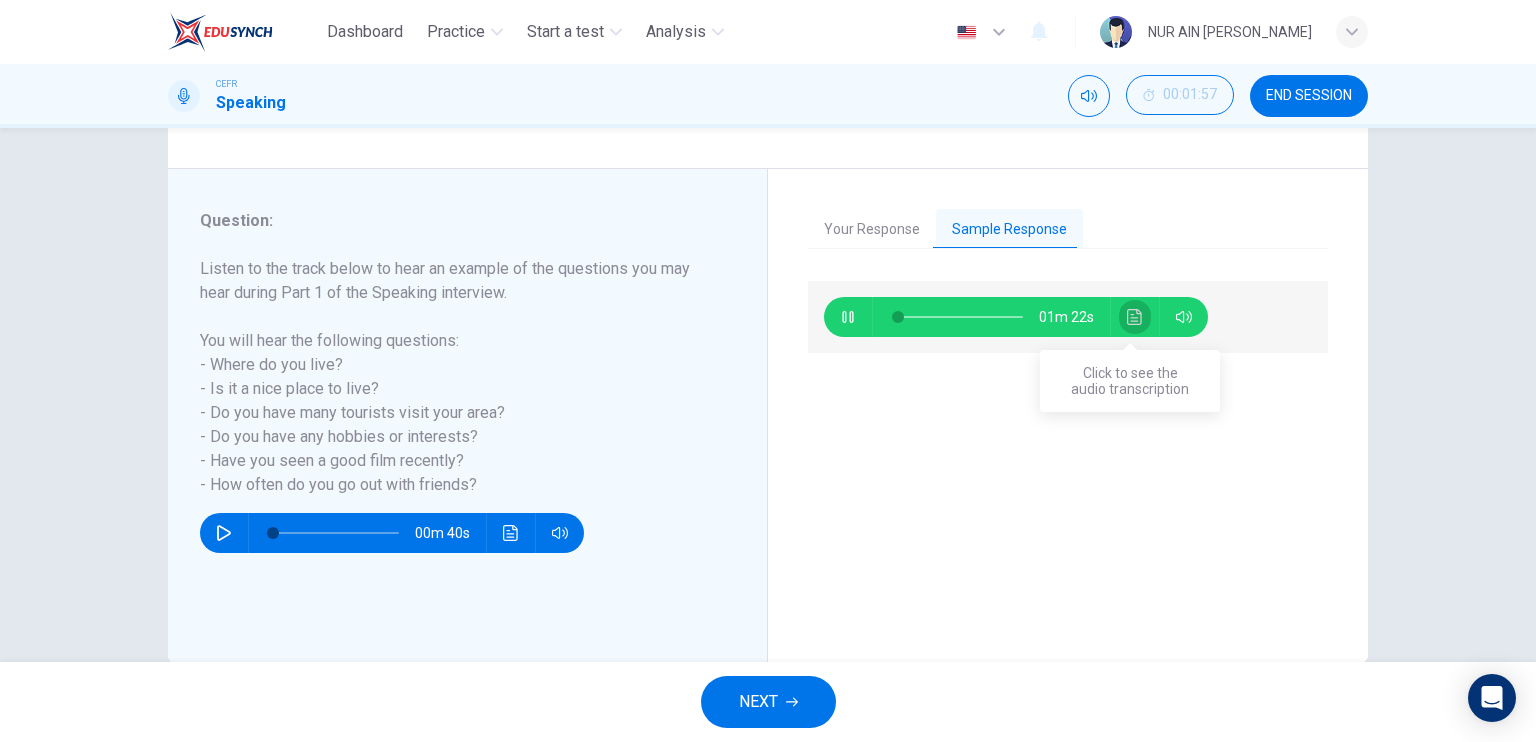 click 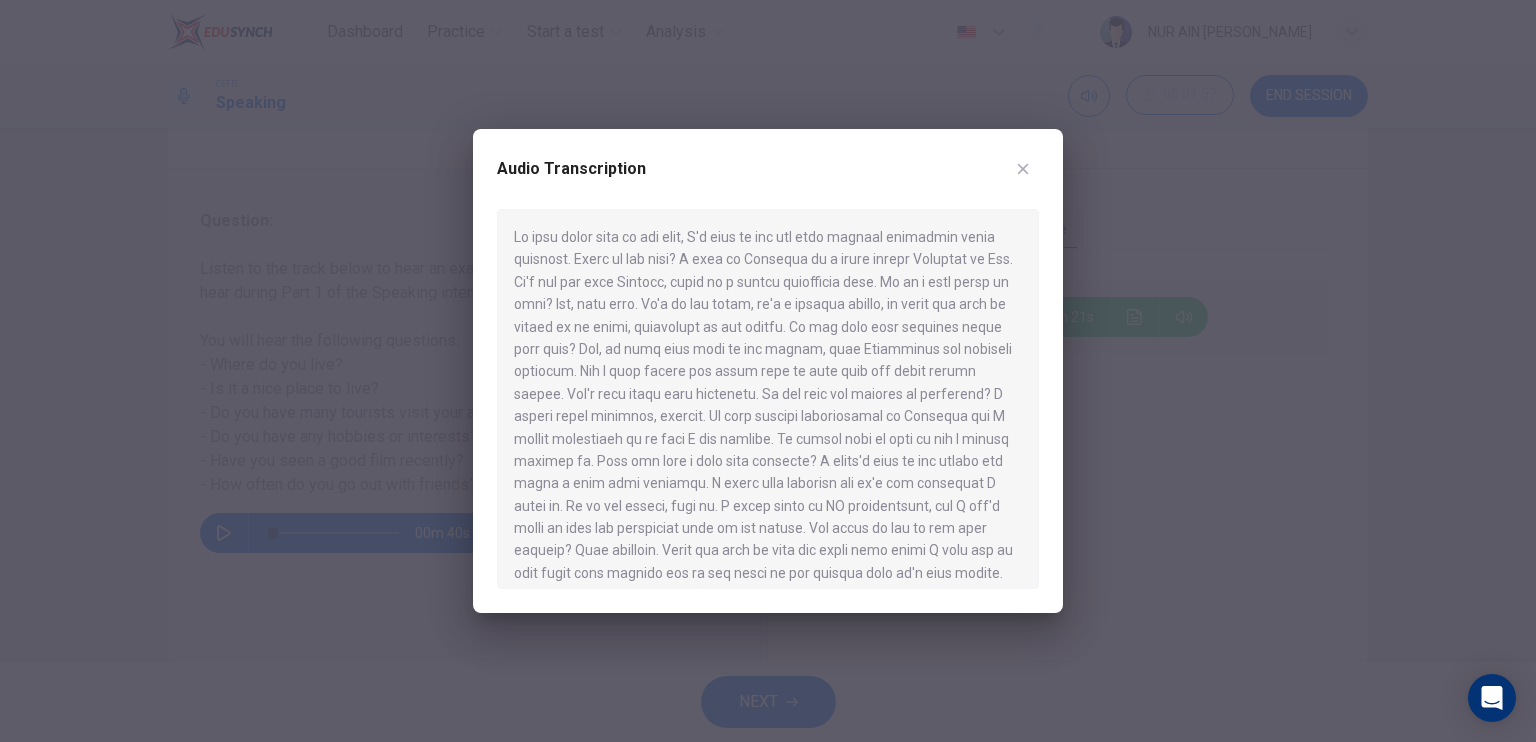 scroll, scrollTop: 12, scrollLeft: 0, axis: vertical 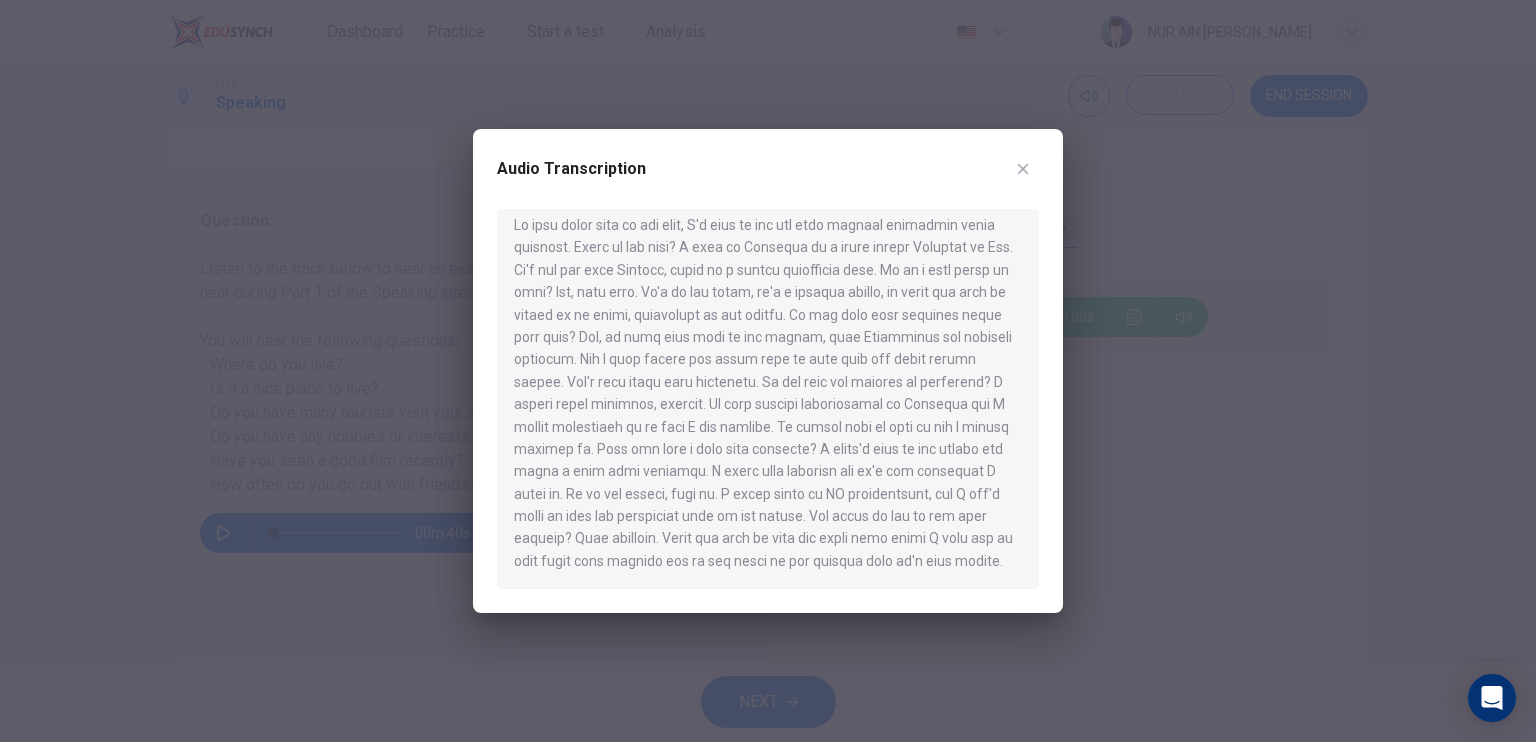 type on "0" 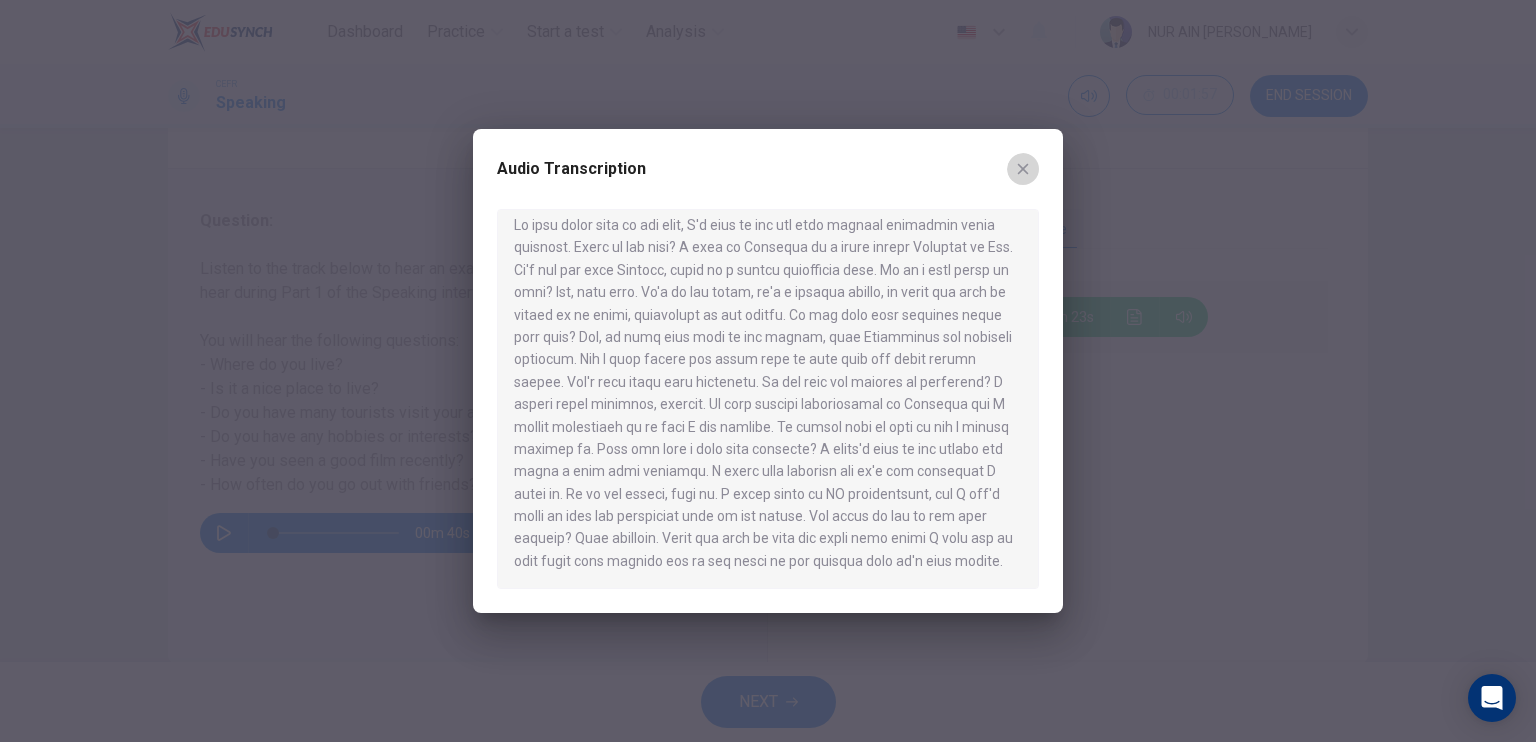 click 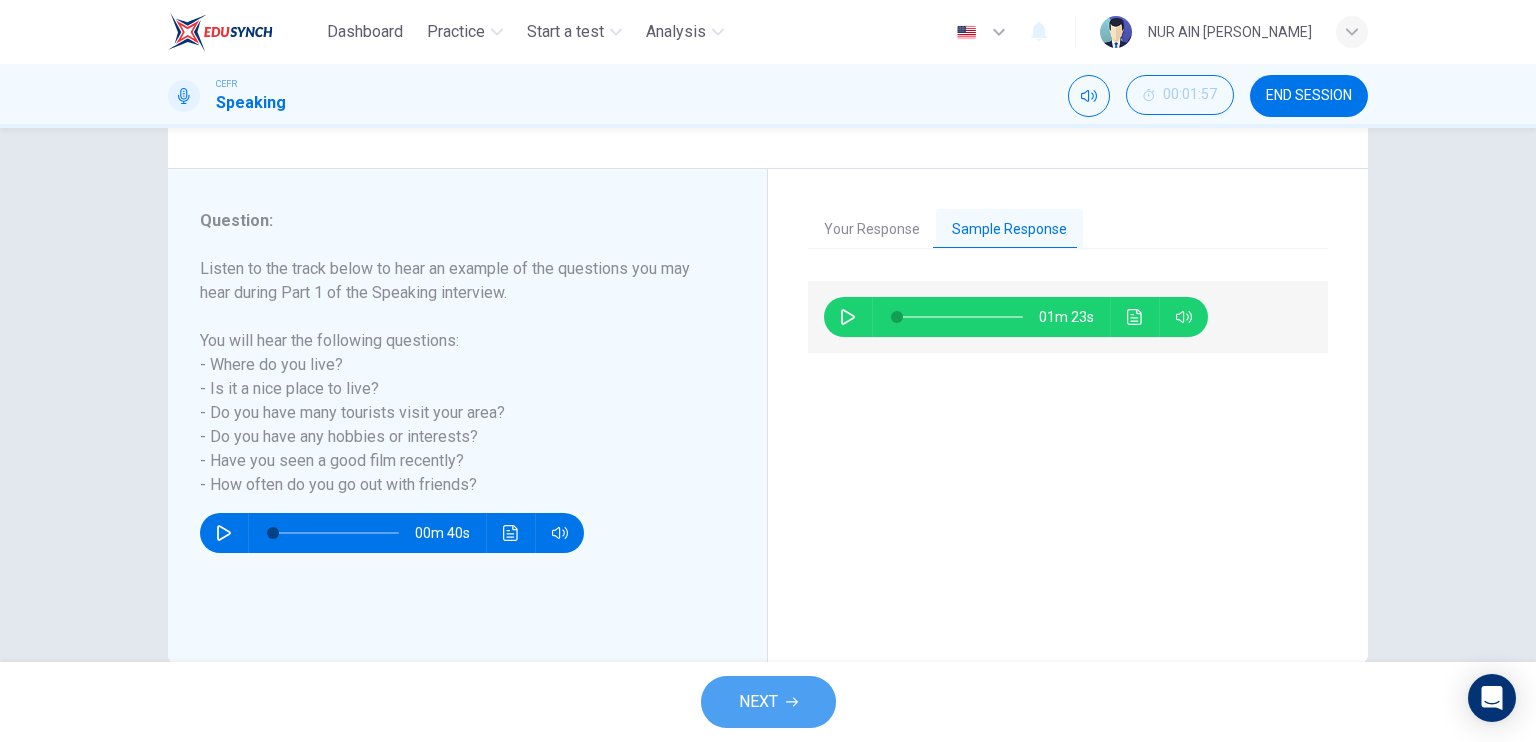 click on "NEXT" at bounding box center [768, 702] 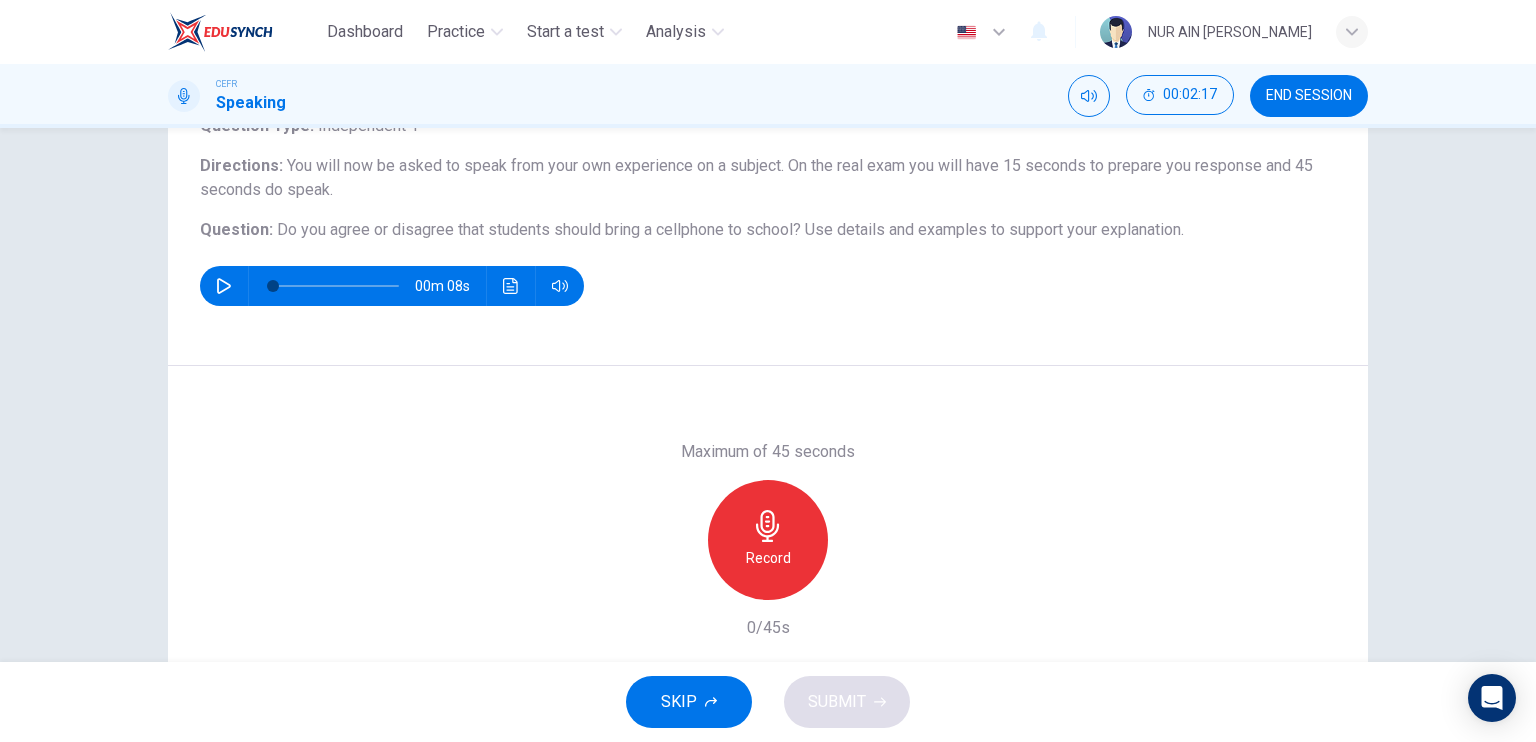 scroll, scrollTop: 151, scrollLeft: 0, axis: vertical 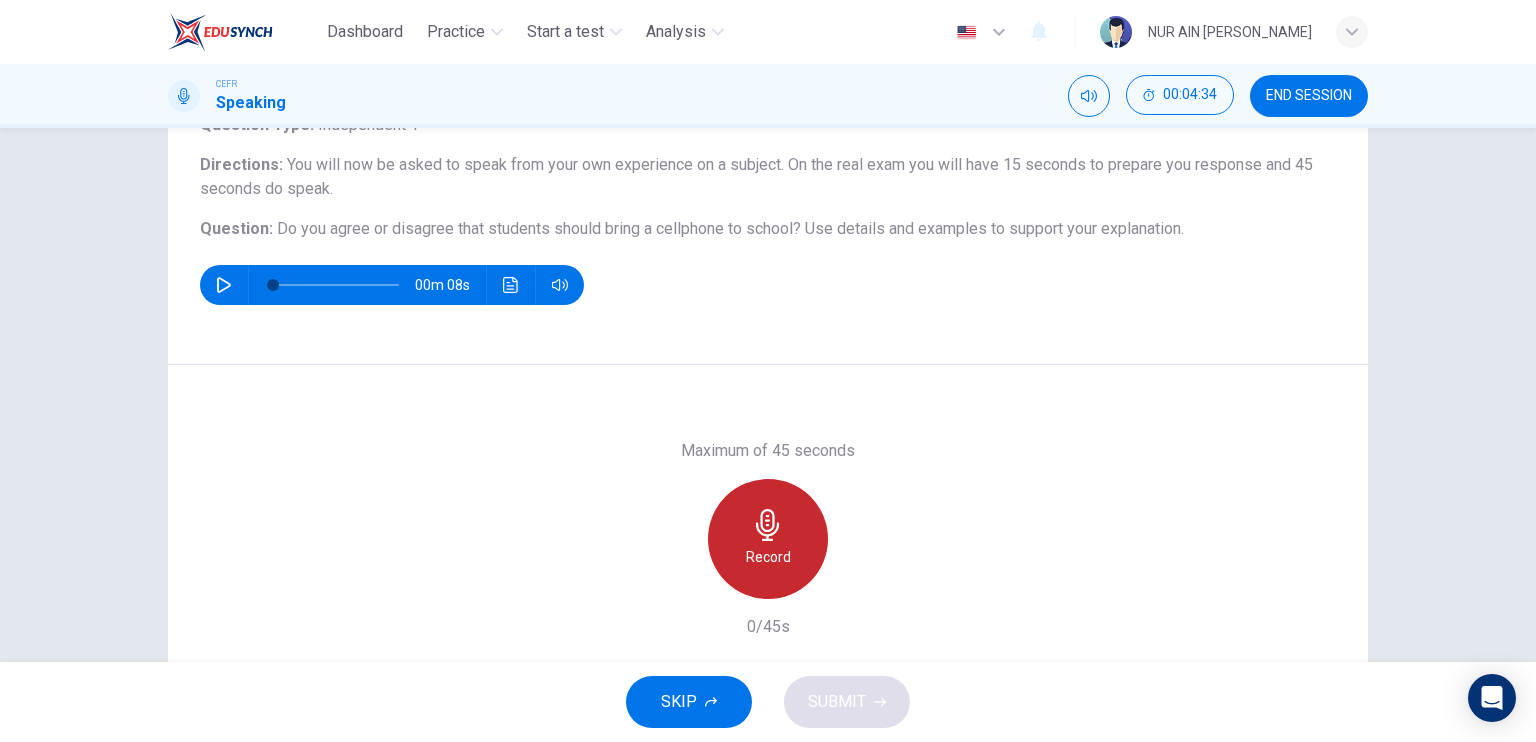 click 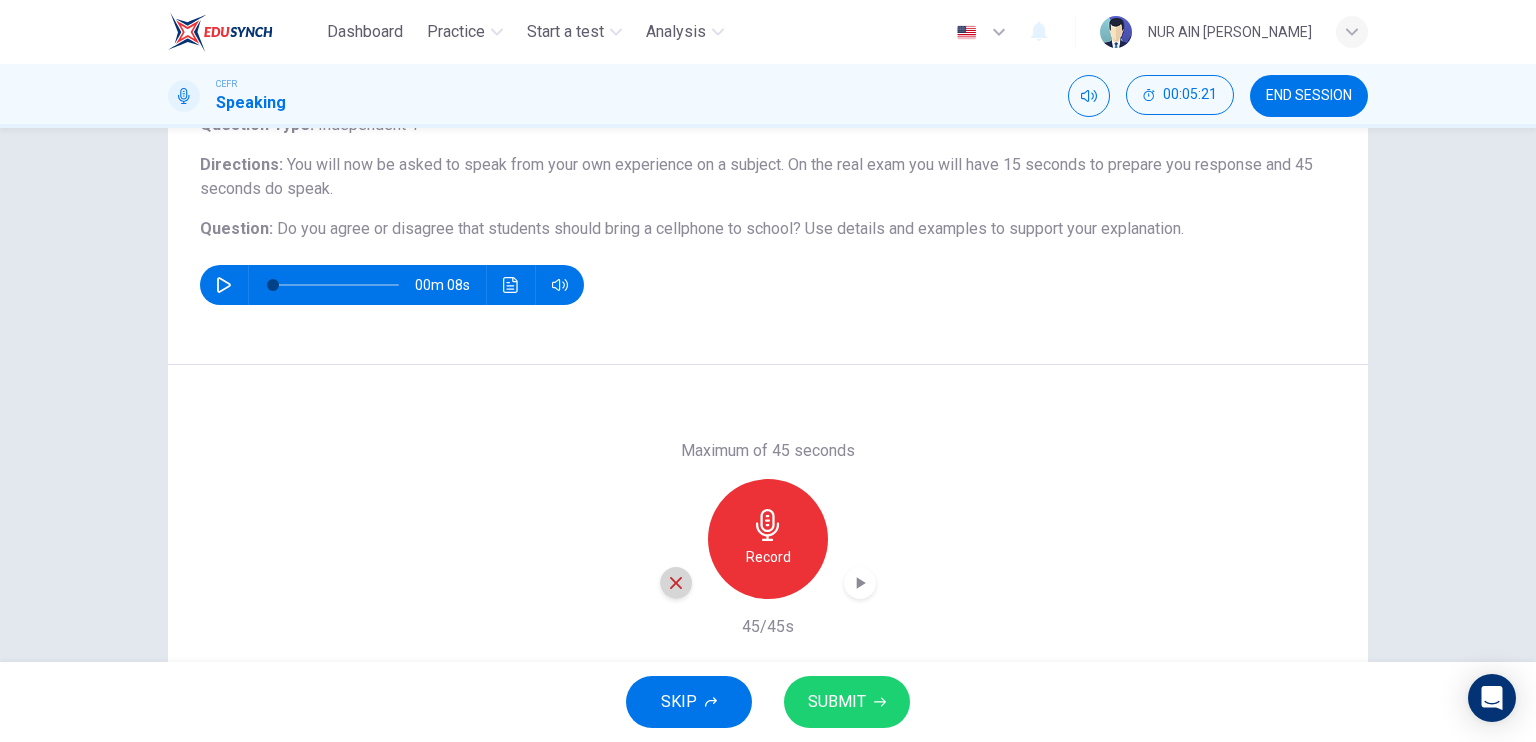 click 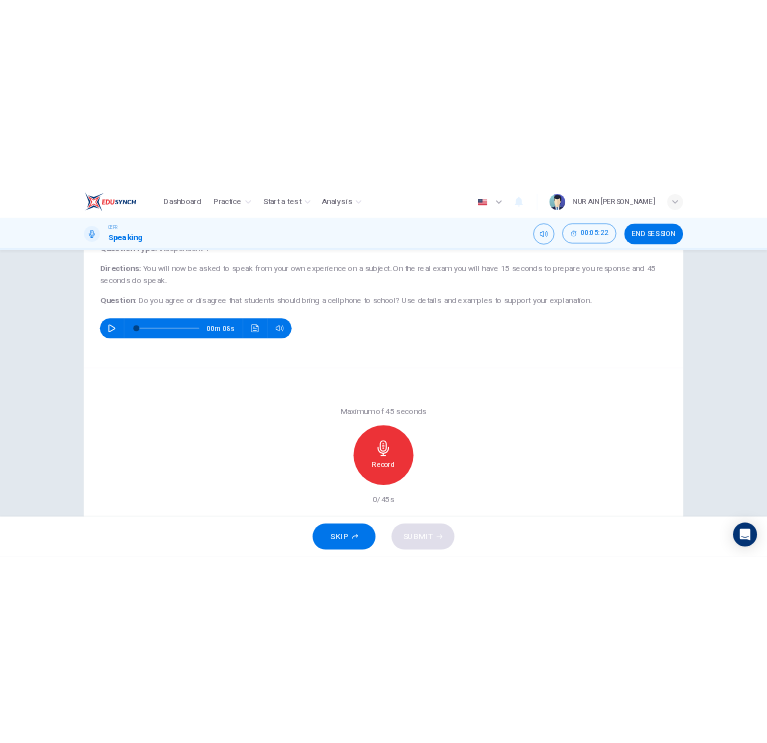 scroll, scrollTop: 102, scrollLeft: 0, axis: vertical 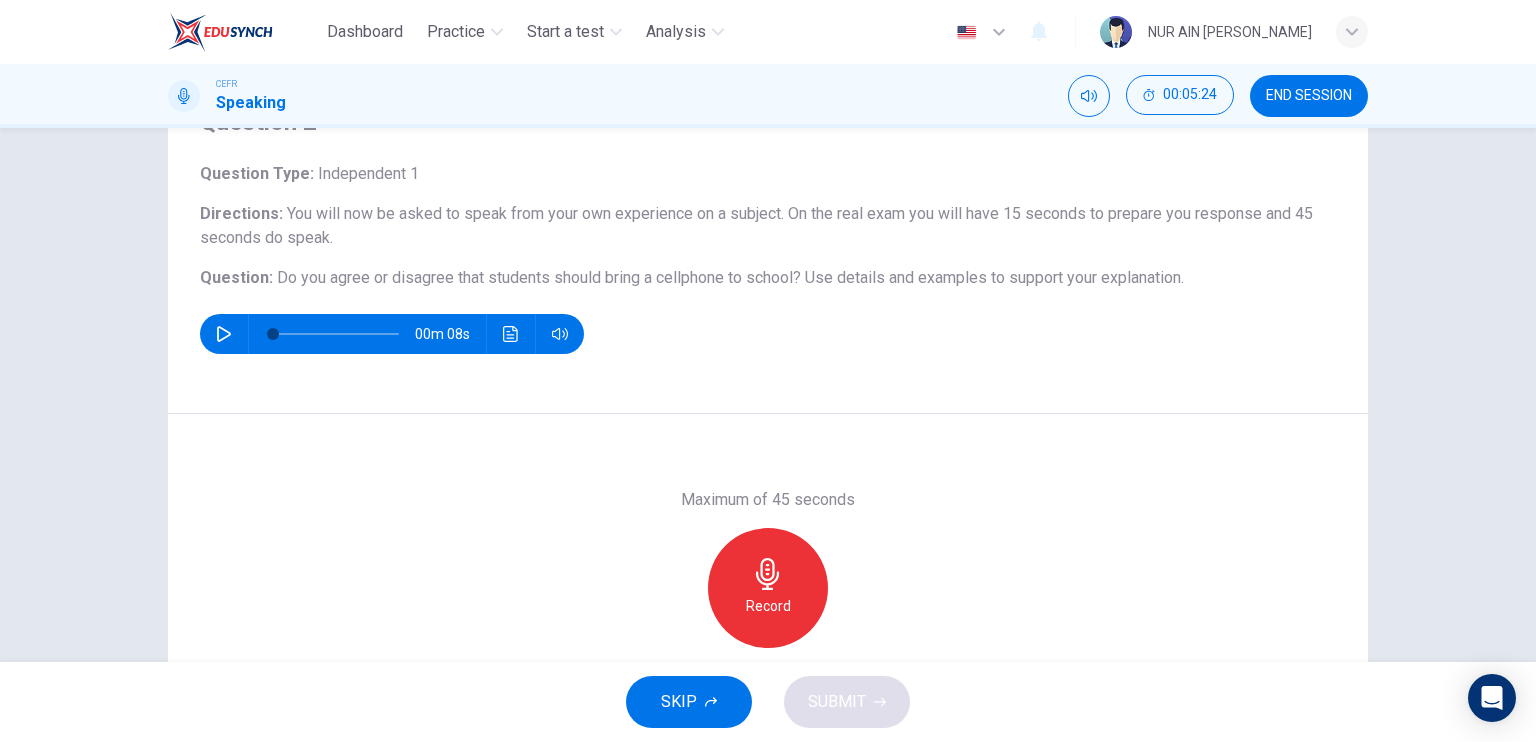 drag, startPoint x: 265, startPoint y: 280, endPoint x: 827, endPoint y: 248, distance: 562.9103 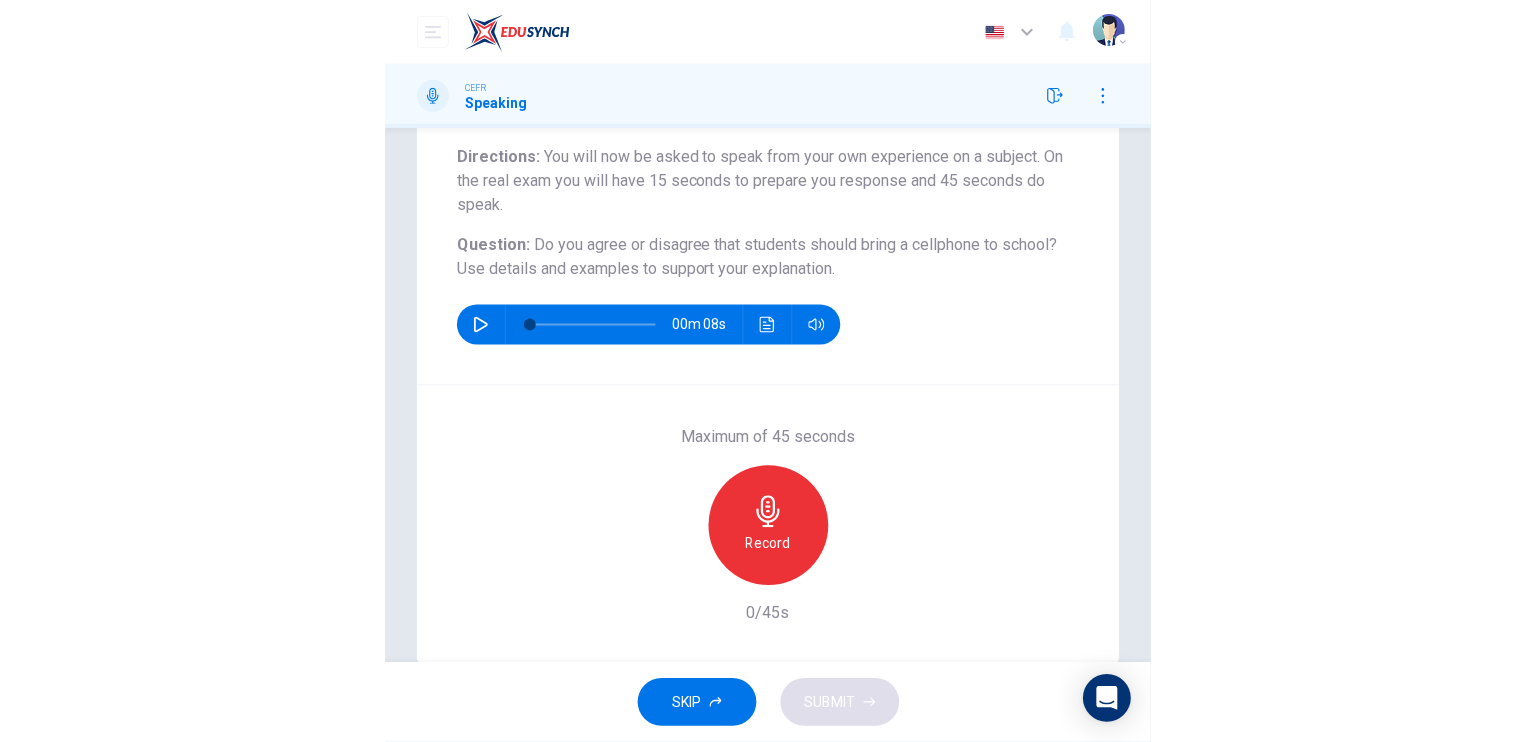 scroll, scrollTop: 200, scrollLeft: 0, axis: vertical 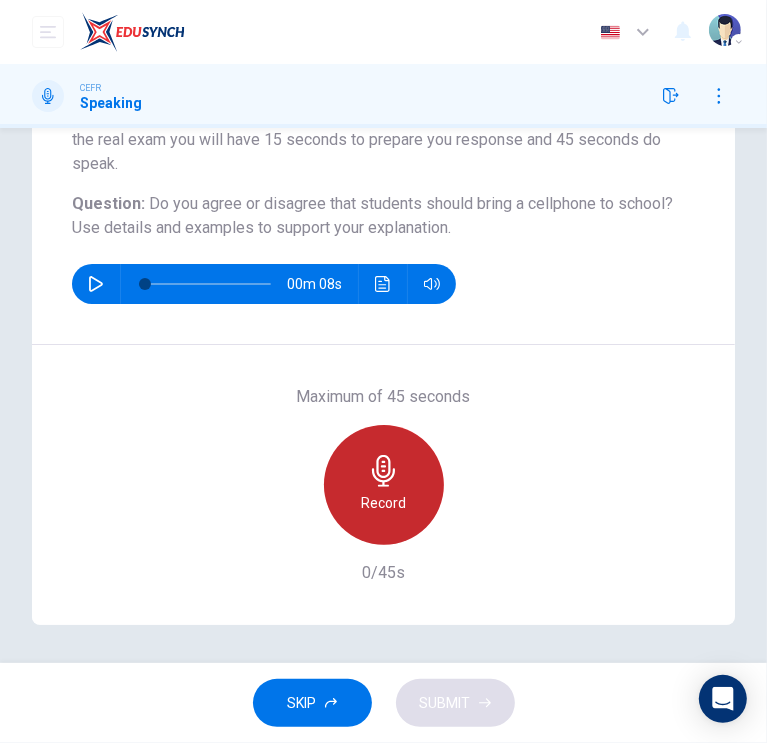 click 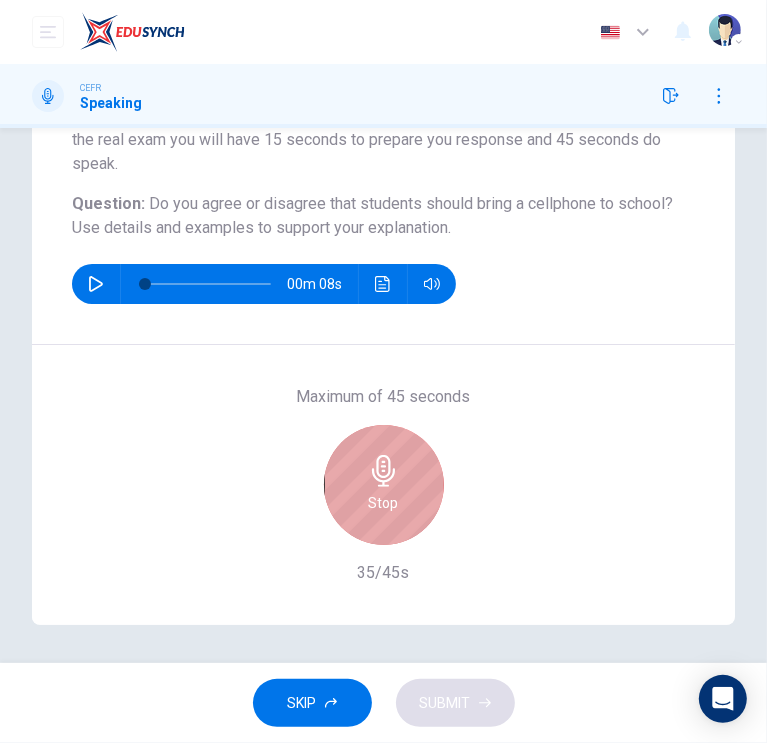 click on "Stop" at bounding box center [384, 485] 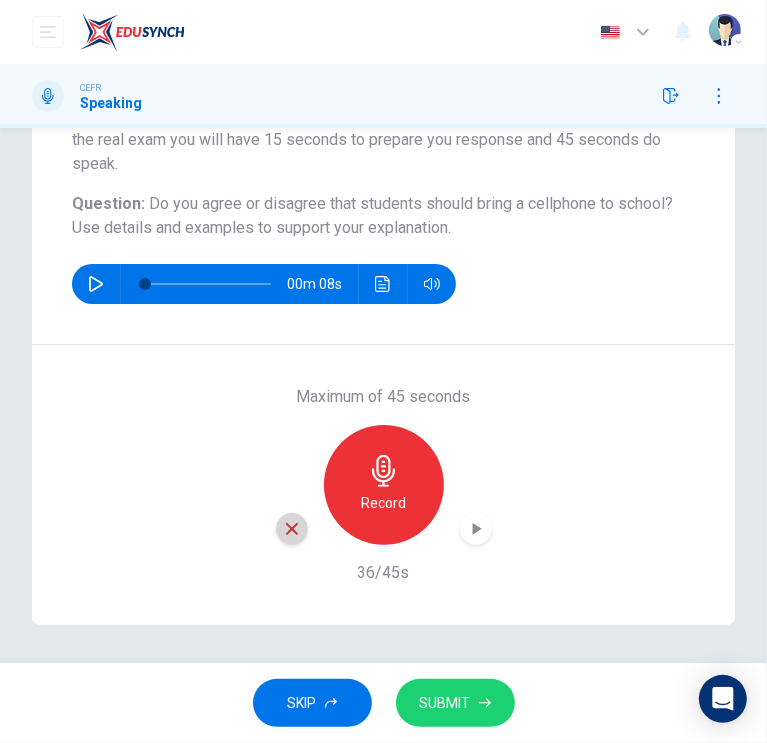 click at bounding box center [292, 529] 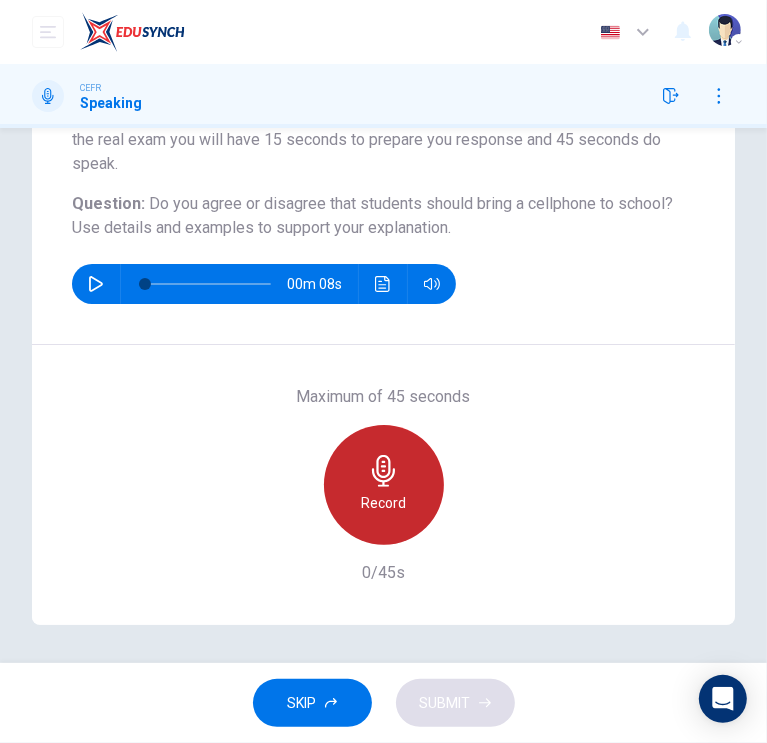 click on "Record" at bounding box center (384, 485) 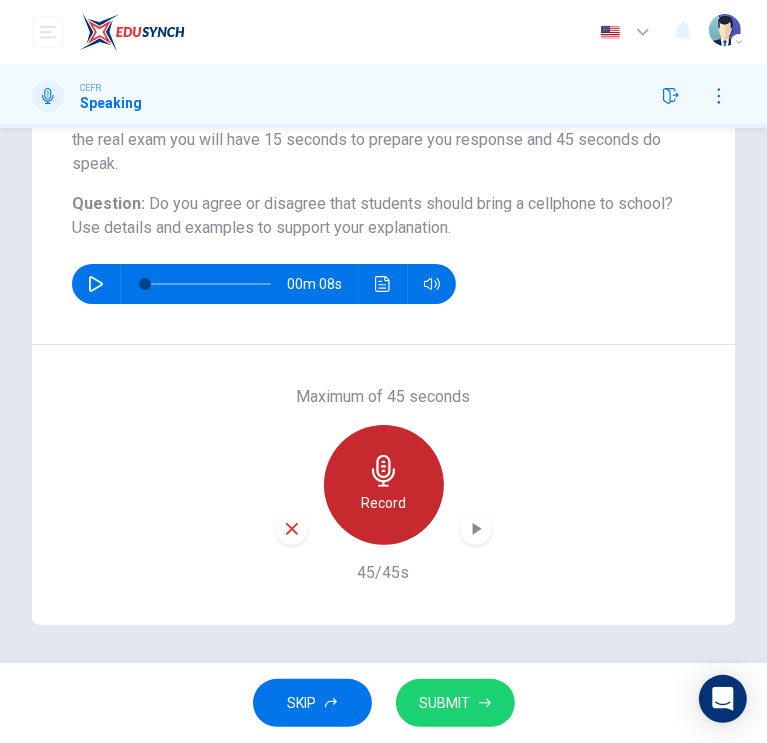 click on "Record" at bounding box center (384, 485) 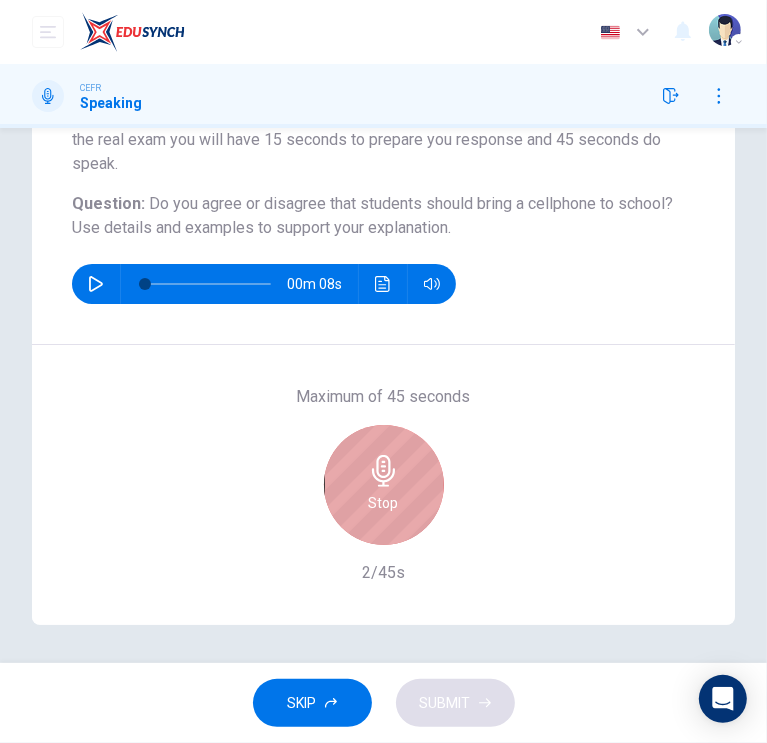 click on "Stop" at bounding box center (384, 485) 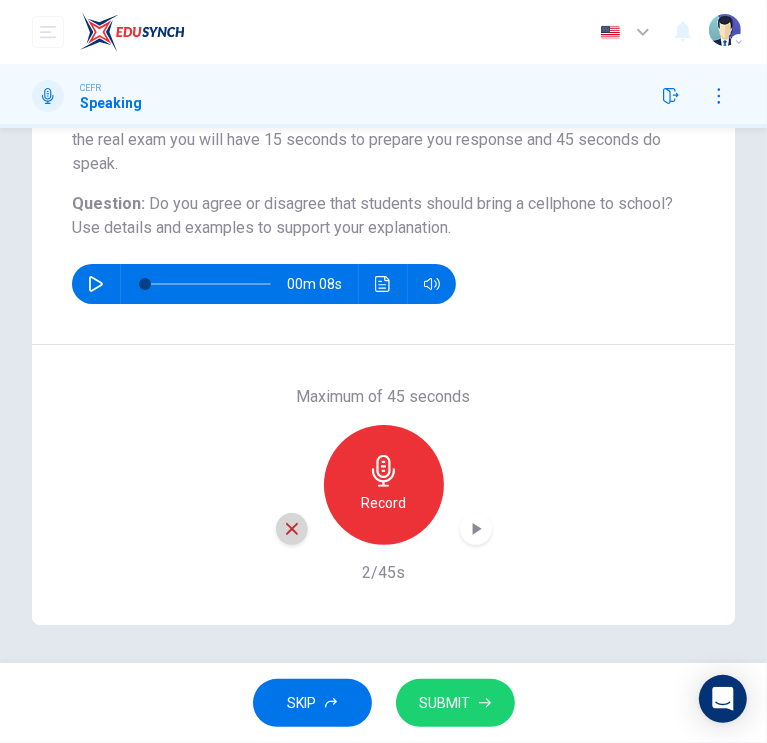 click 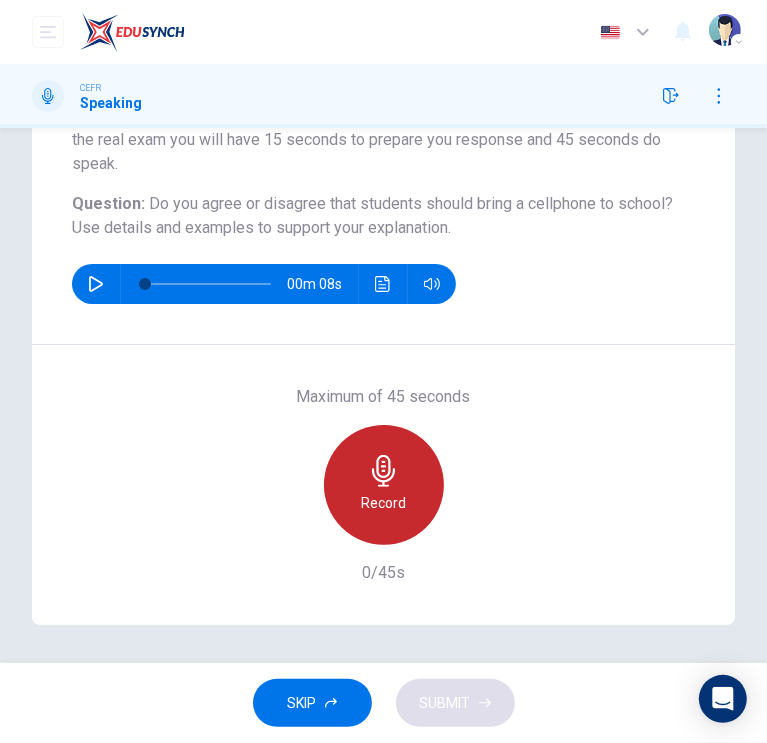 click on "Record" at bounding box center (383, 503) 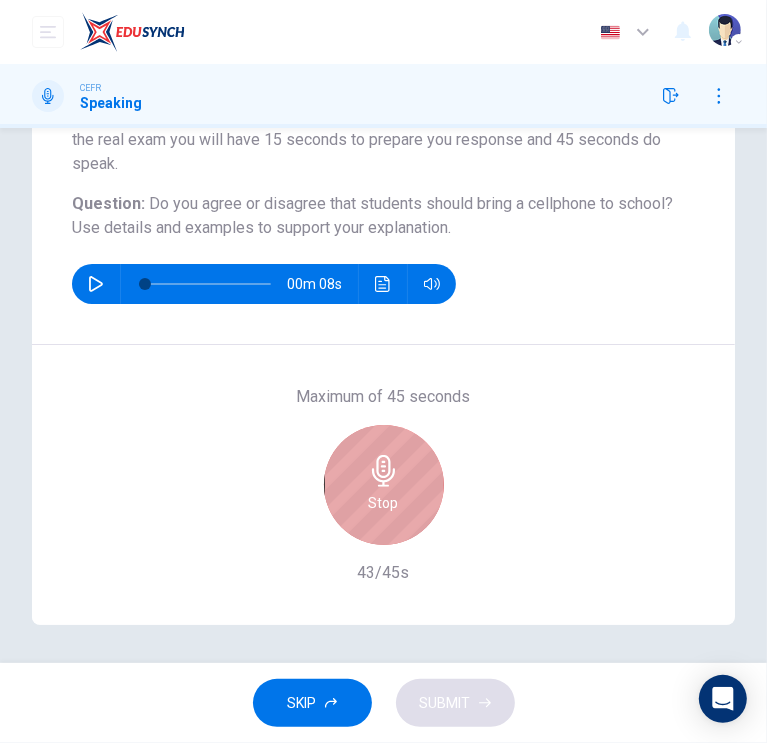 click on "Stop" at bounding box center [384, 485] 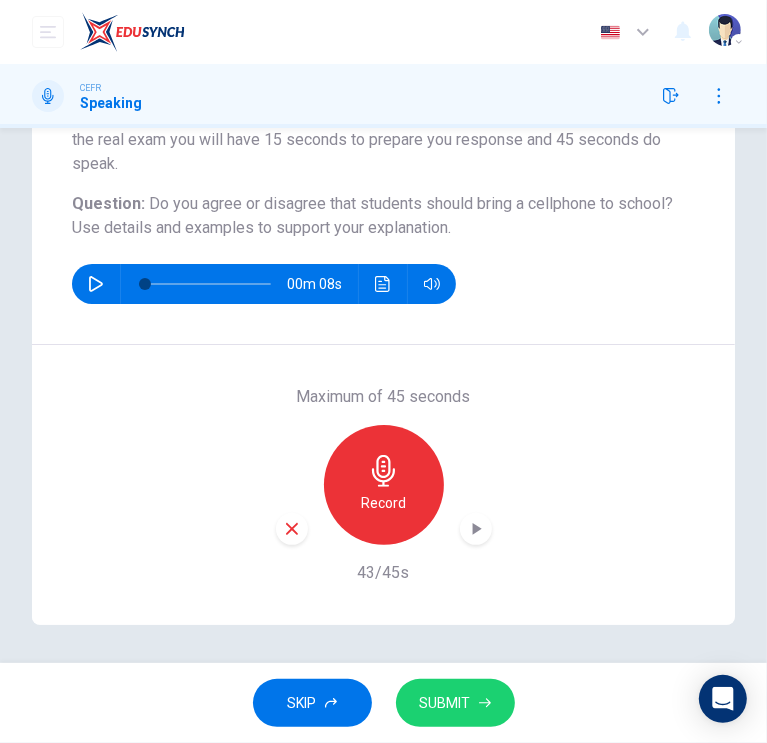 click on "Record" at bounding box center [384, 485] 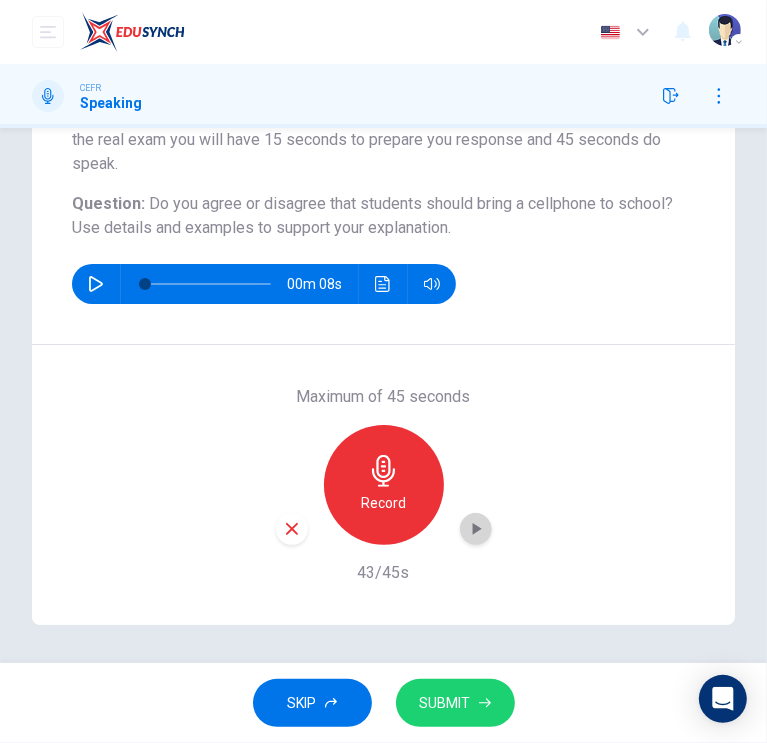click 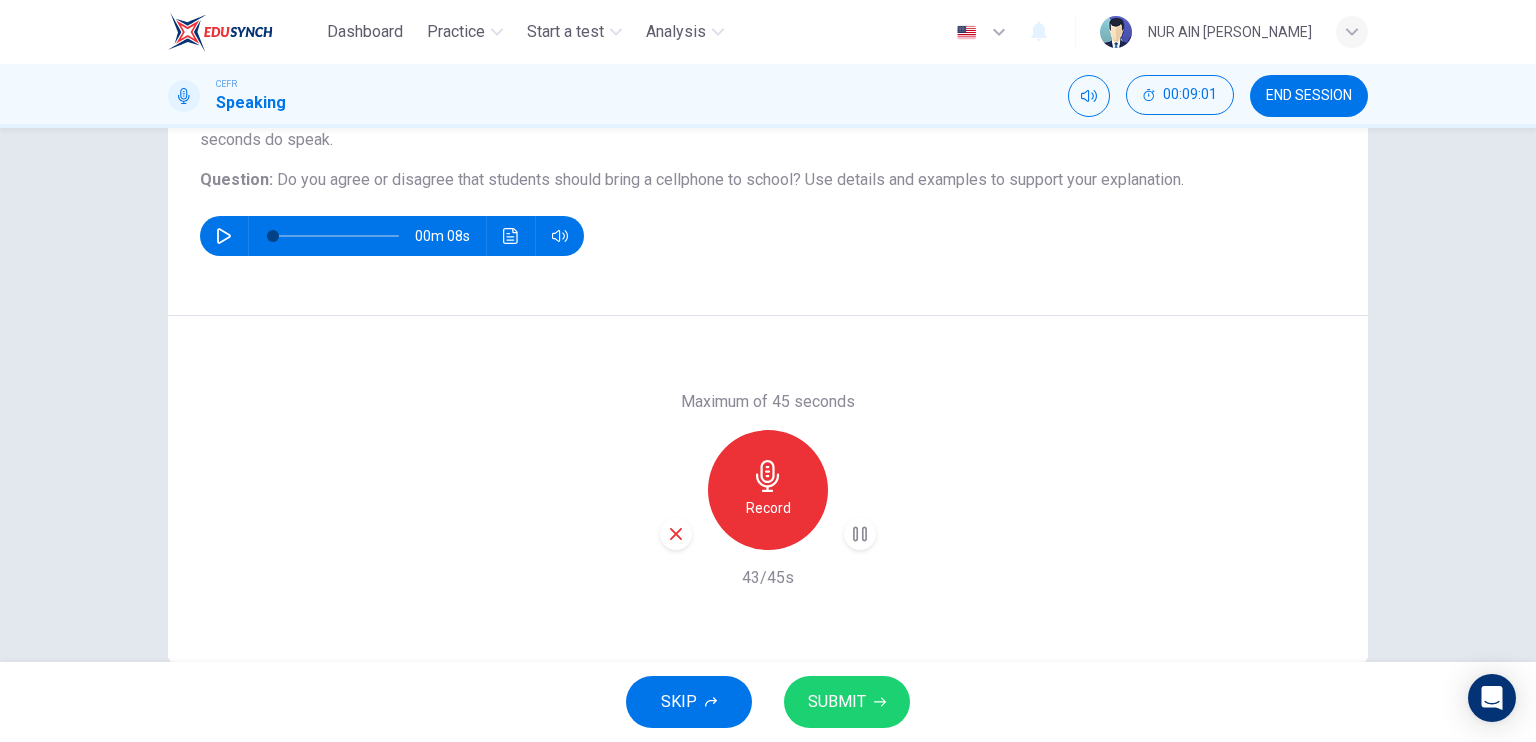 click on "SUBMIT" at bounding box center (847, 702) 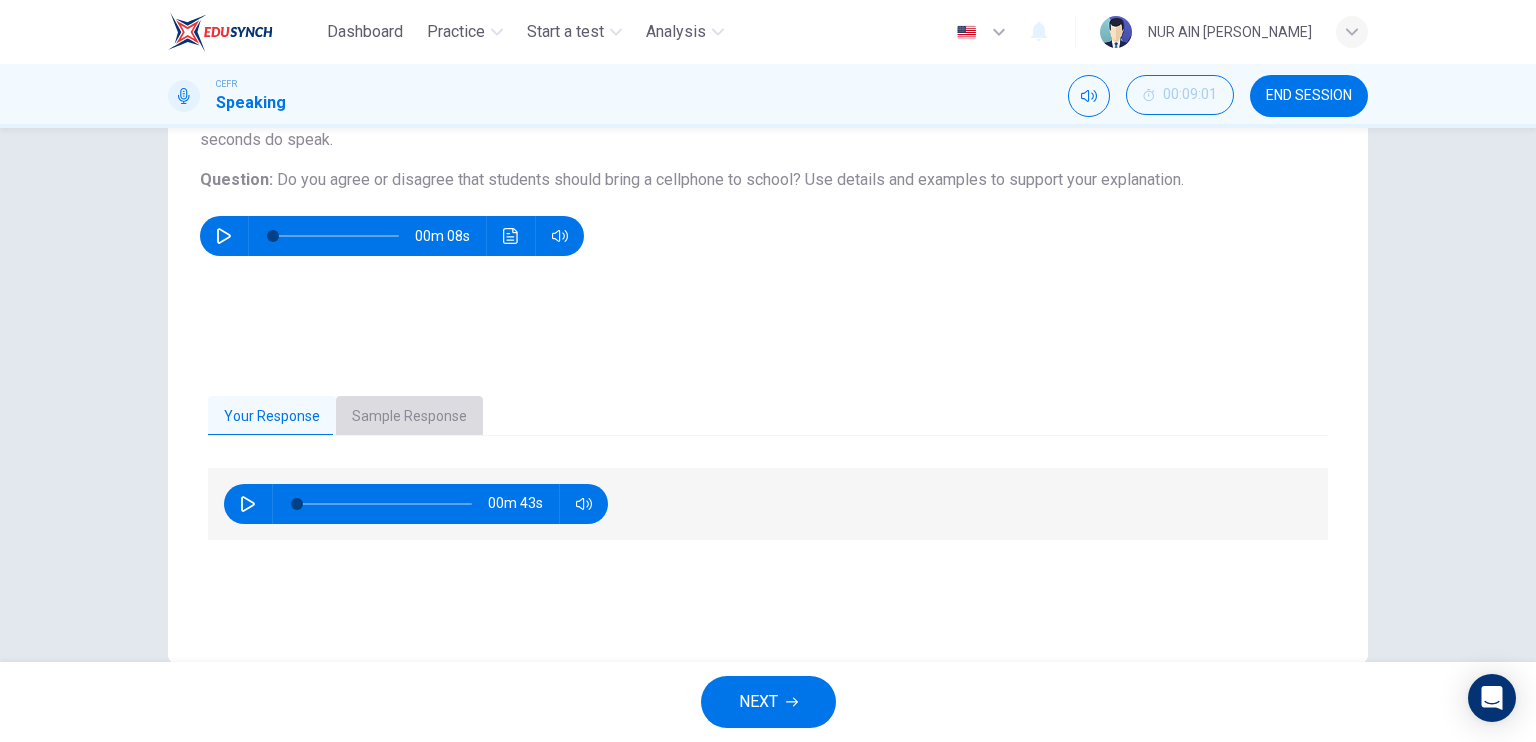 click on "Sample Response" at bounding box center [409, 417] 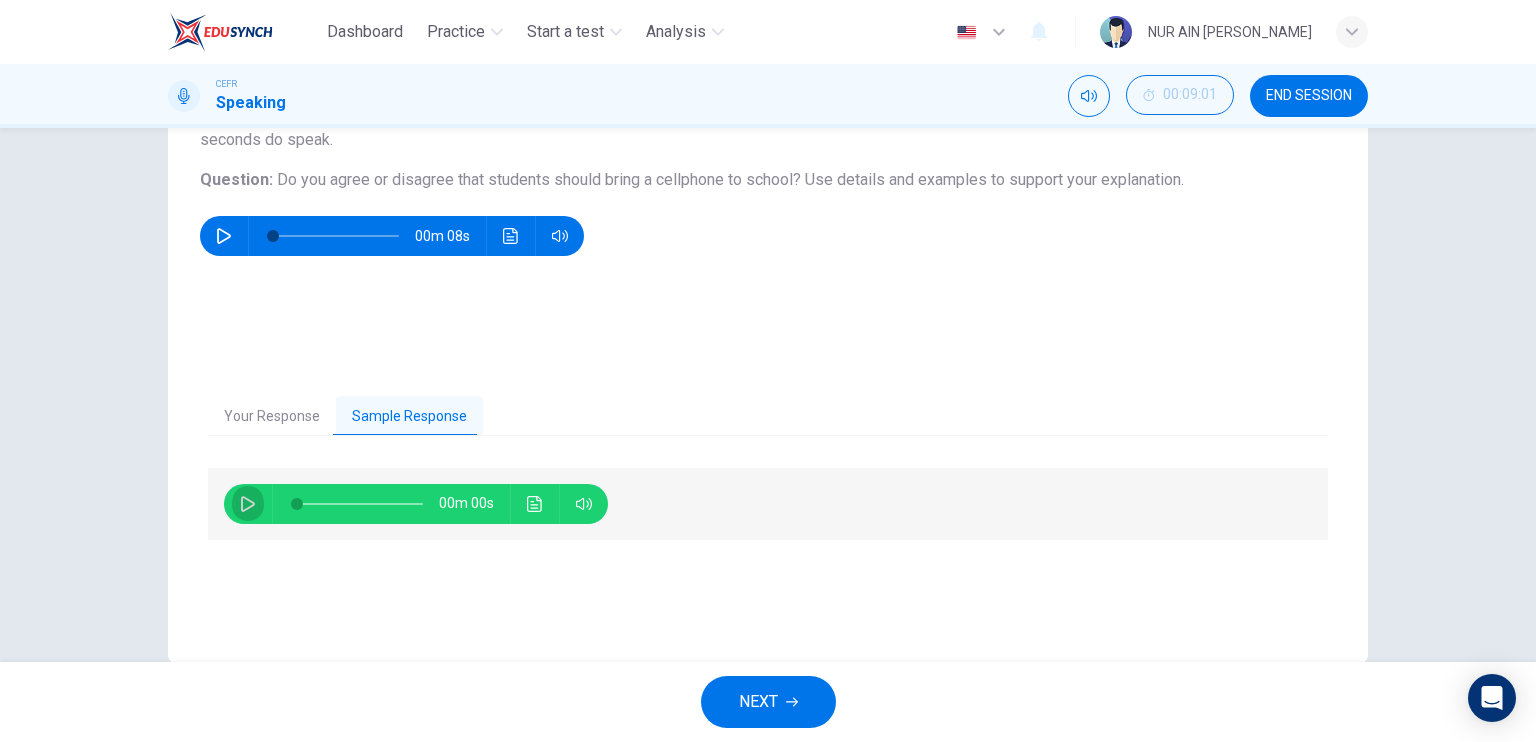 click 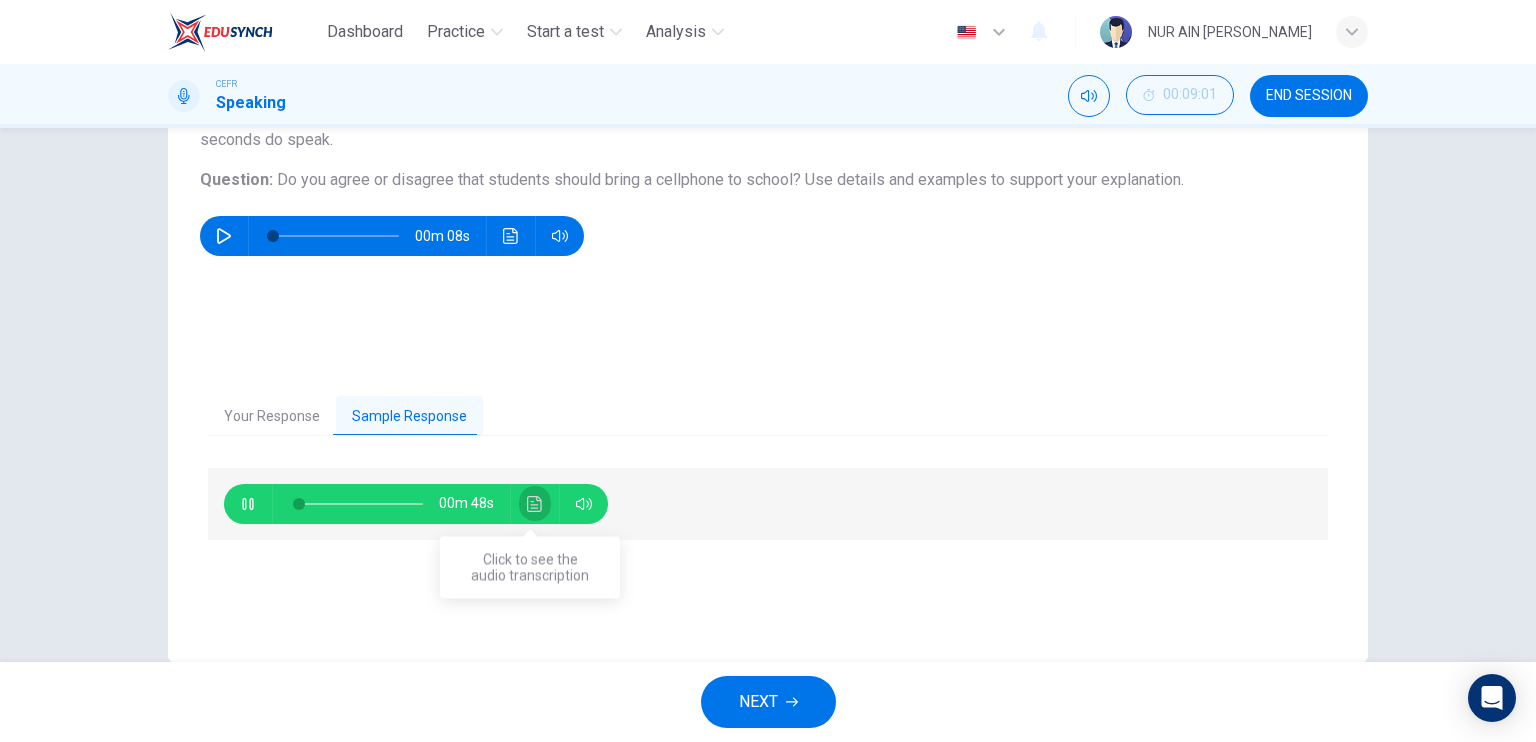 click 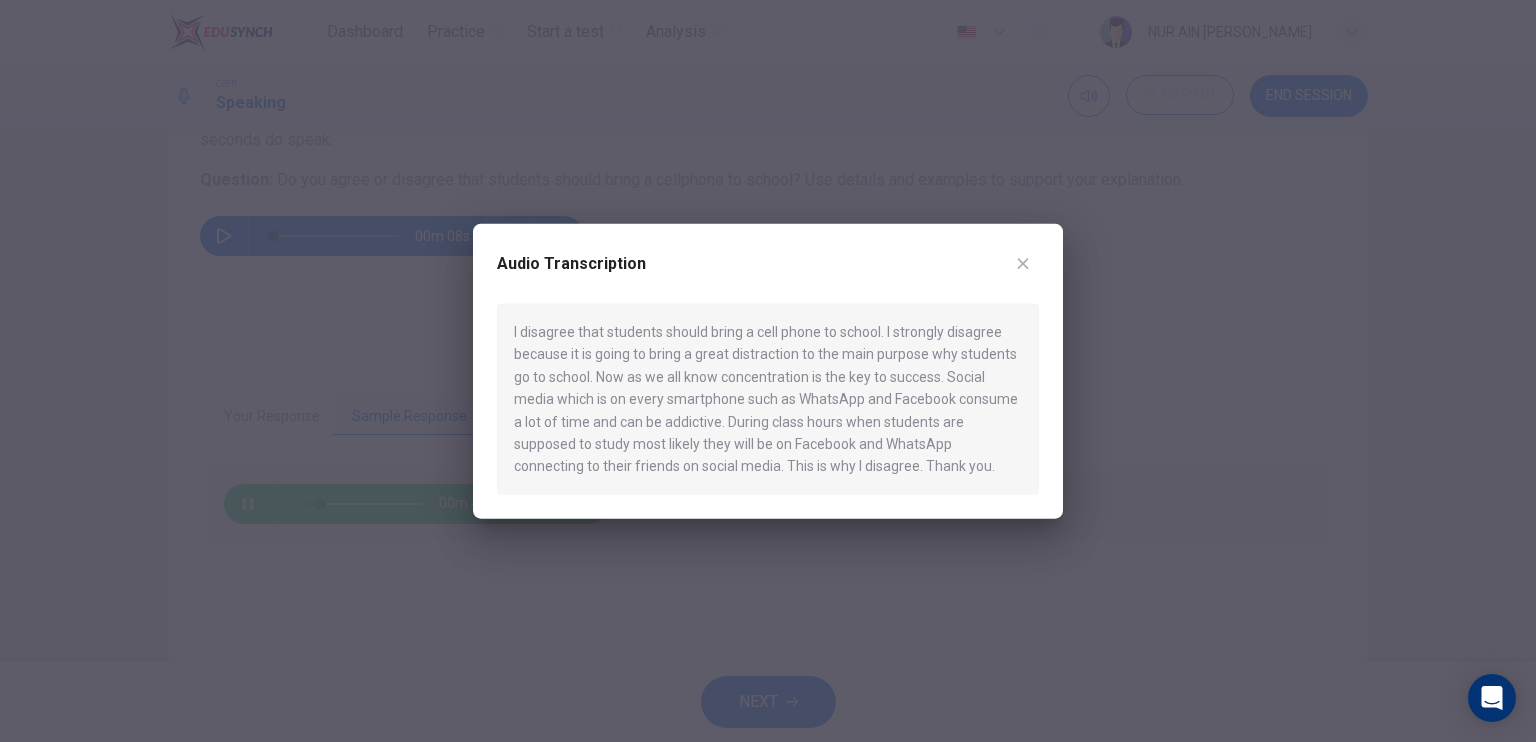type on "20" 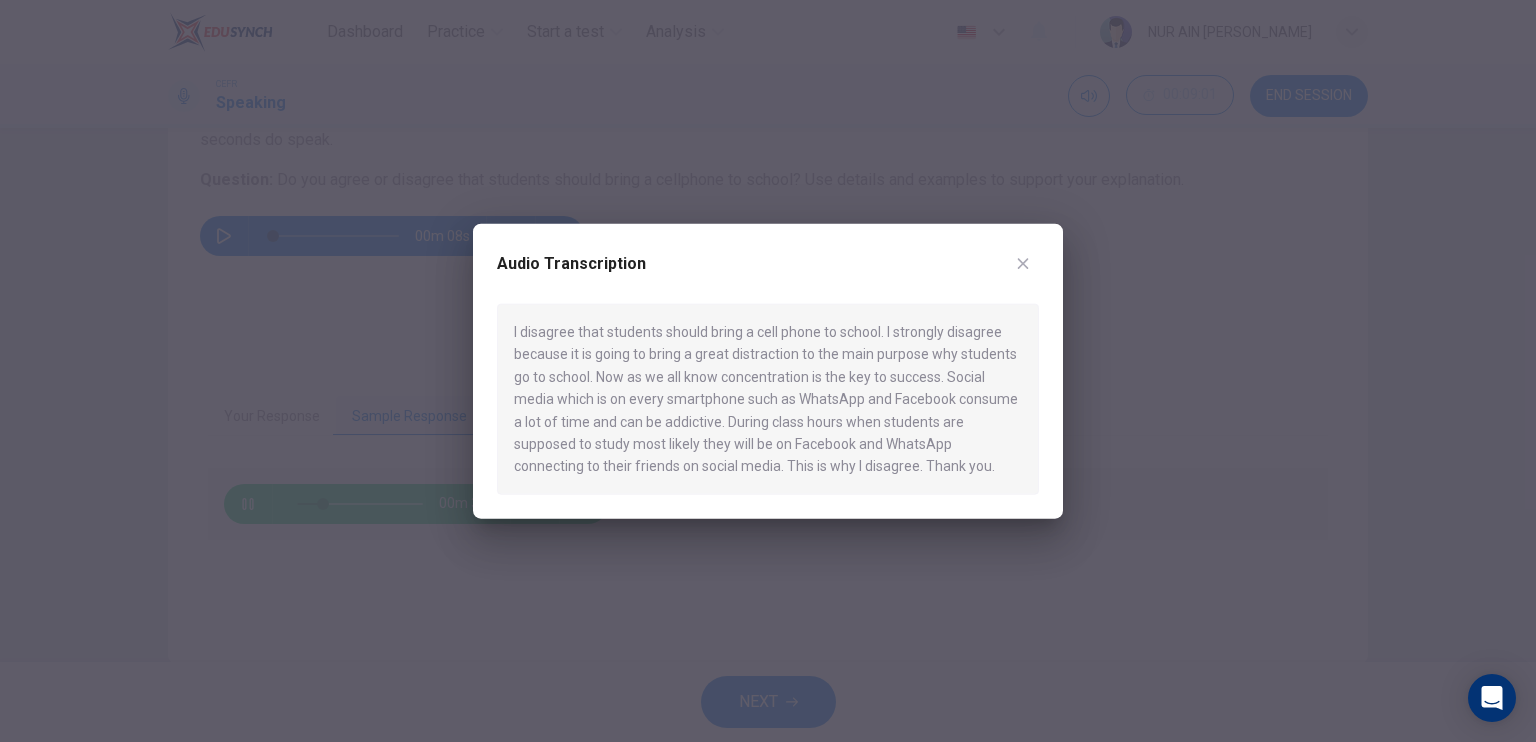 type 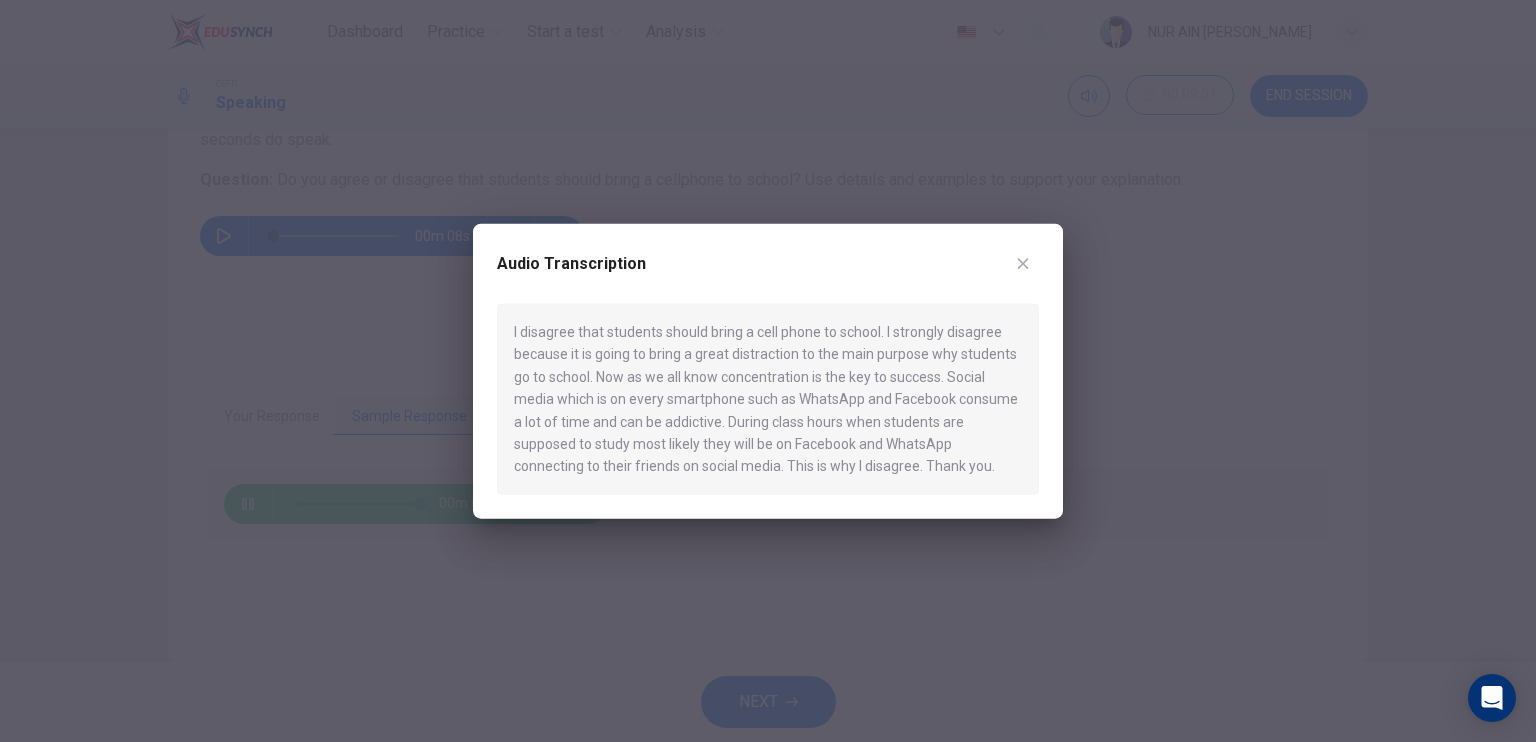 type on "0" 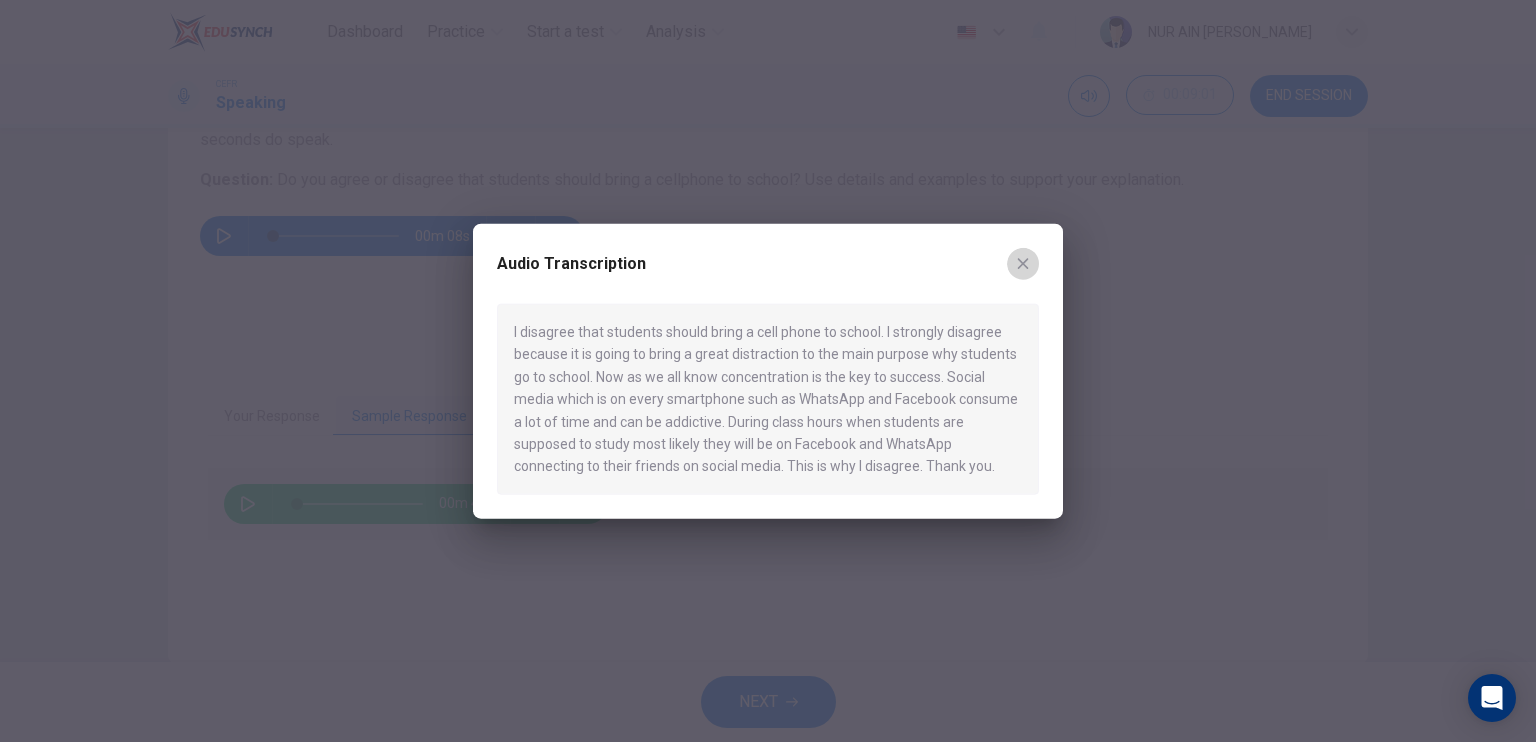 click 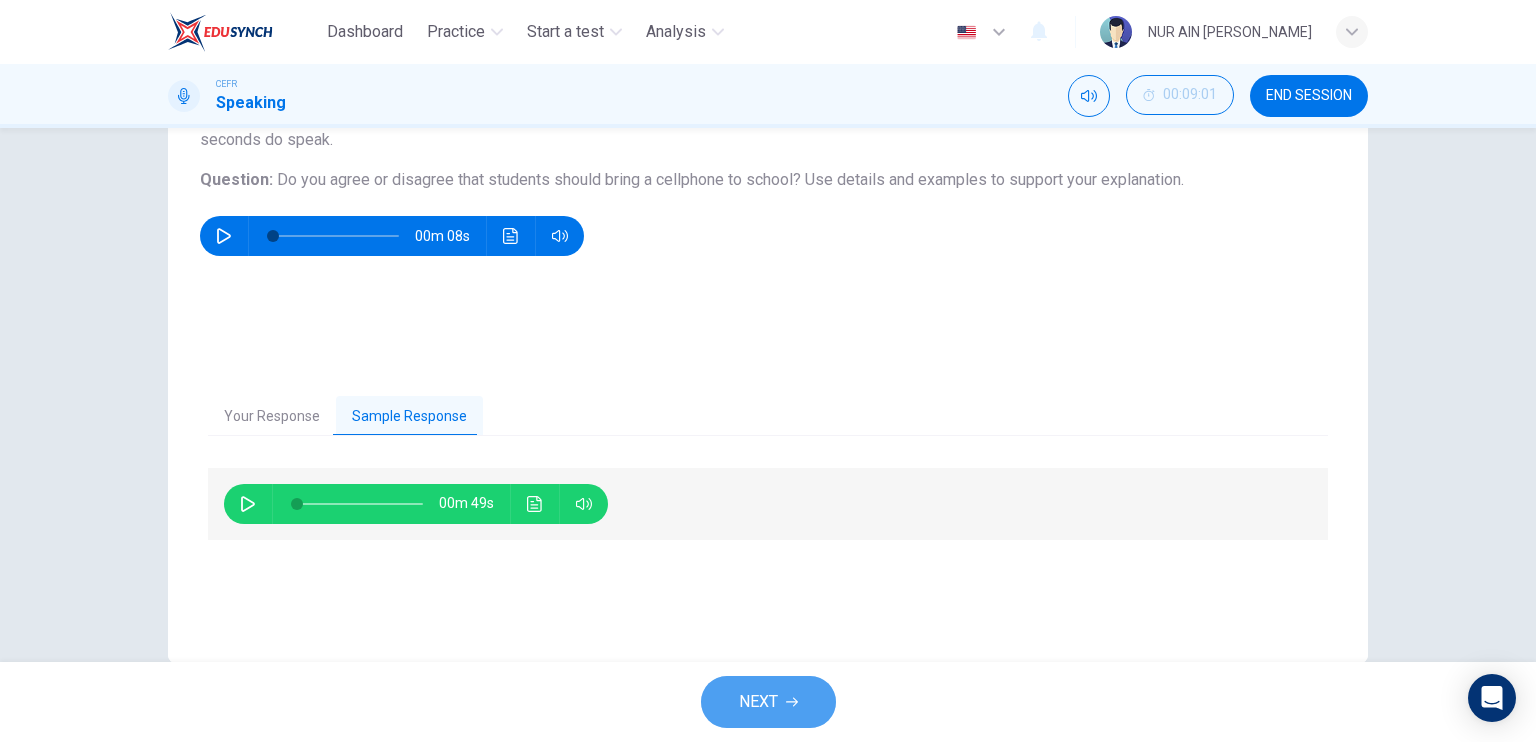 click on "NEXT" at bounding box center [758, 702] 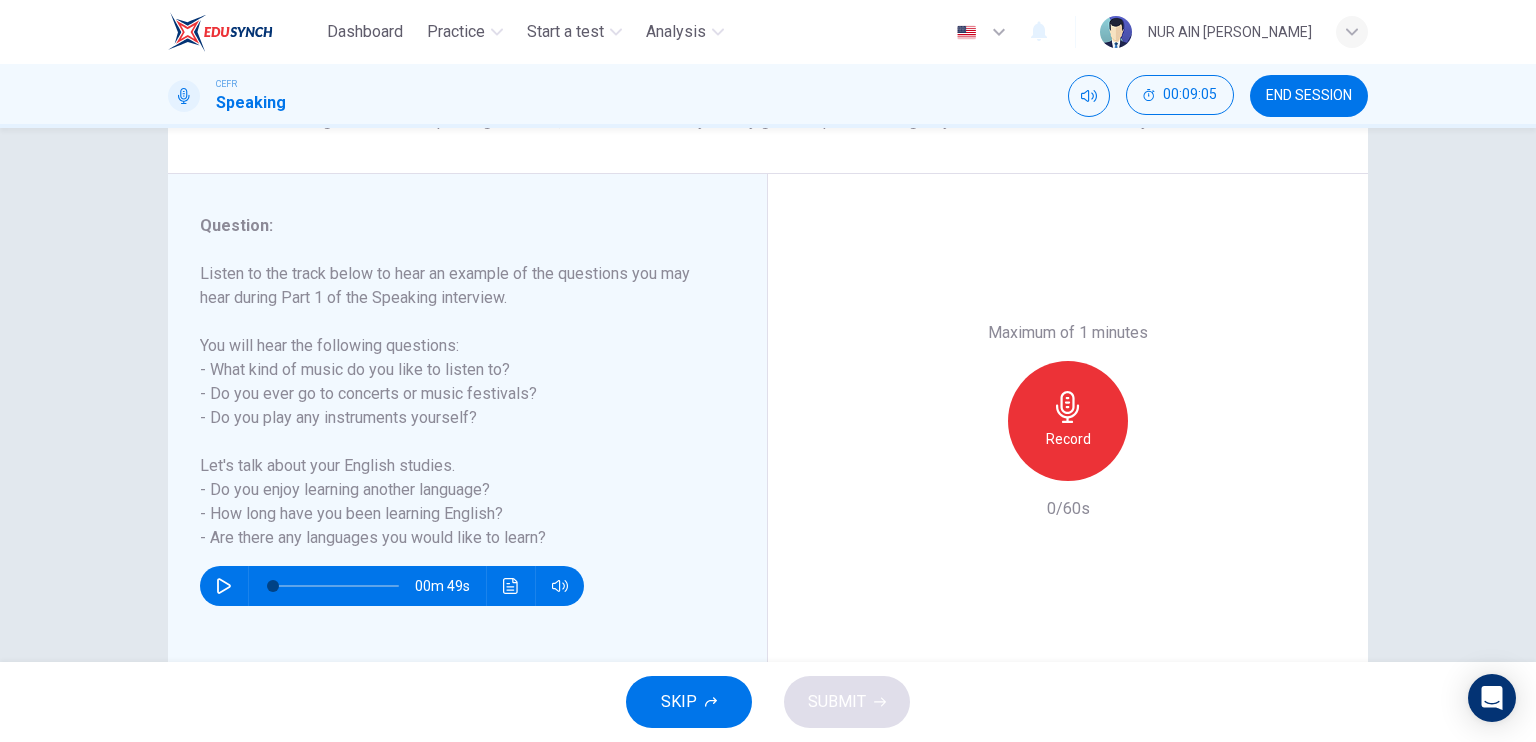 scroll, scrollTop: 196, scrollLeft: 0, axis: vertical 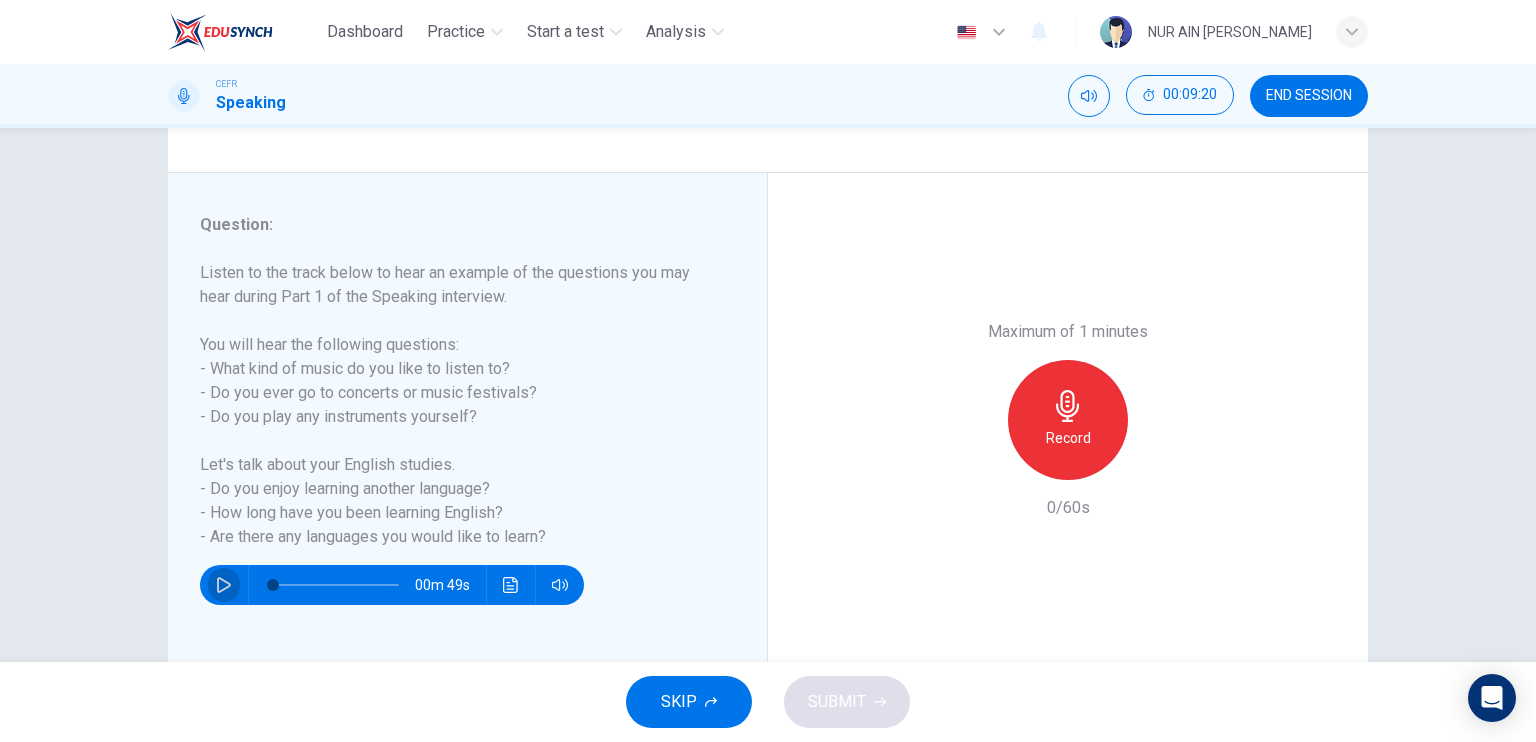 click 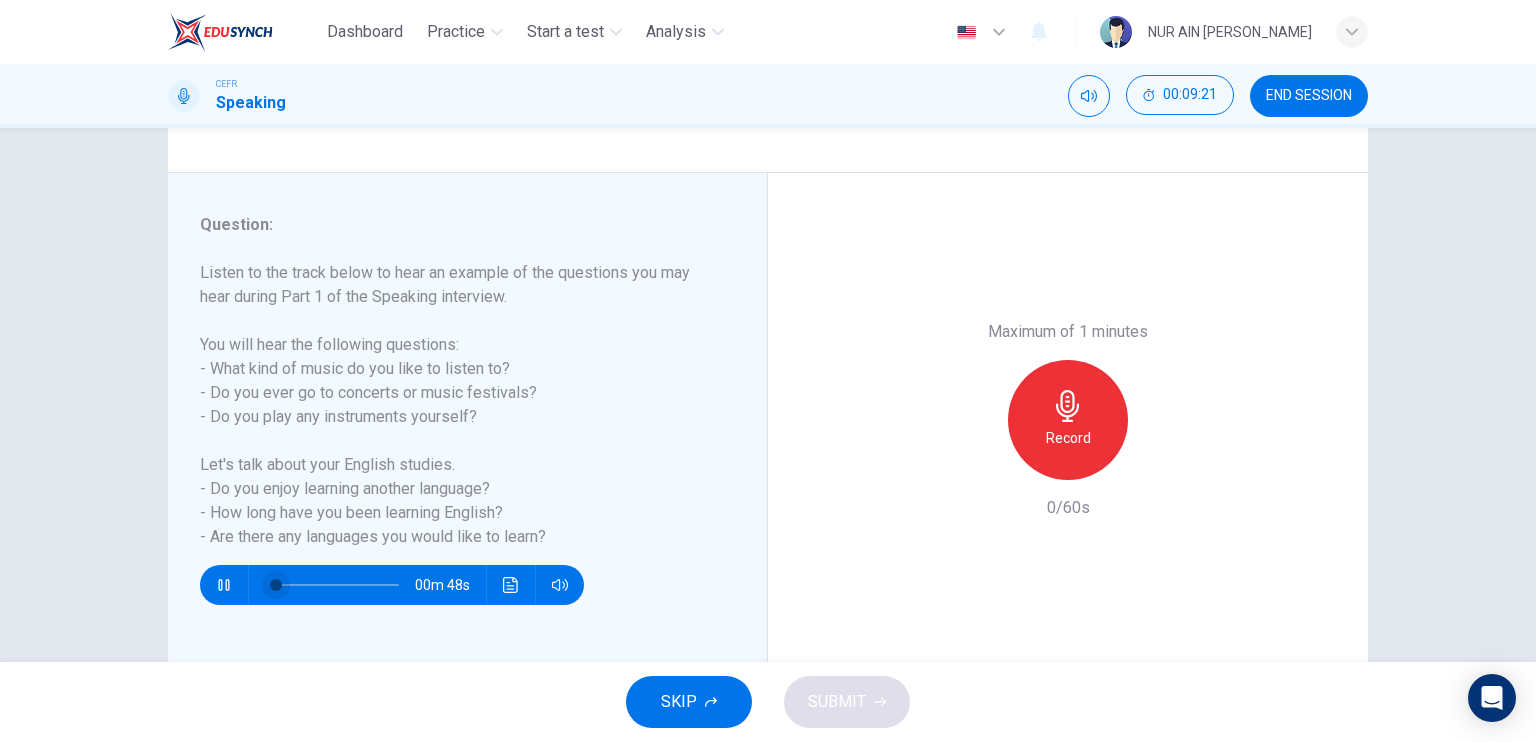 click at bounding box center (276, 585) 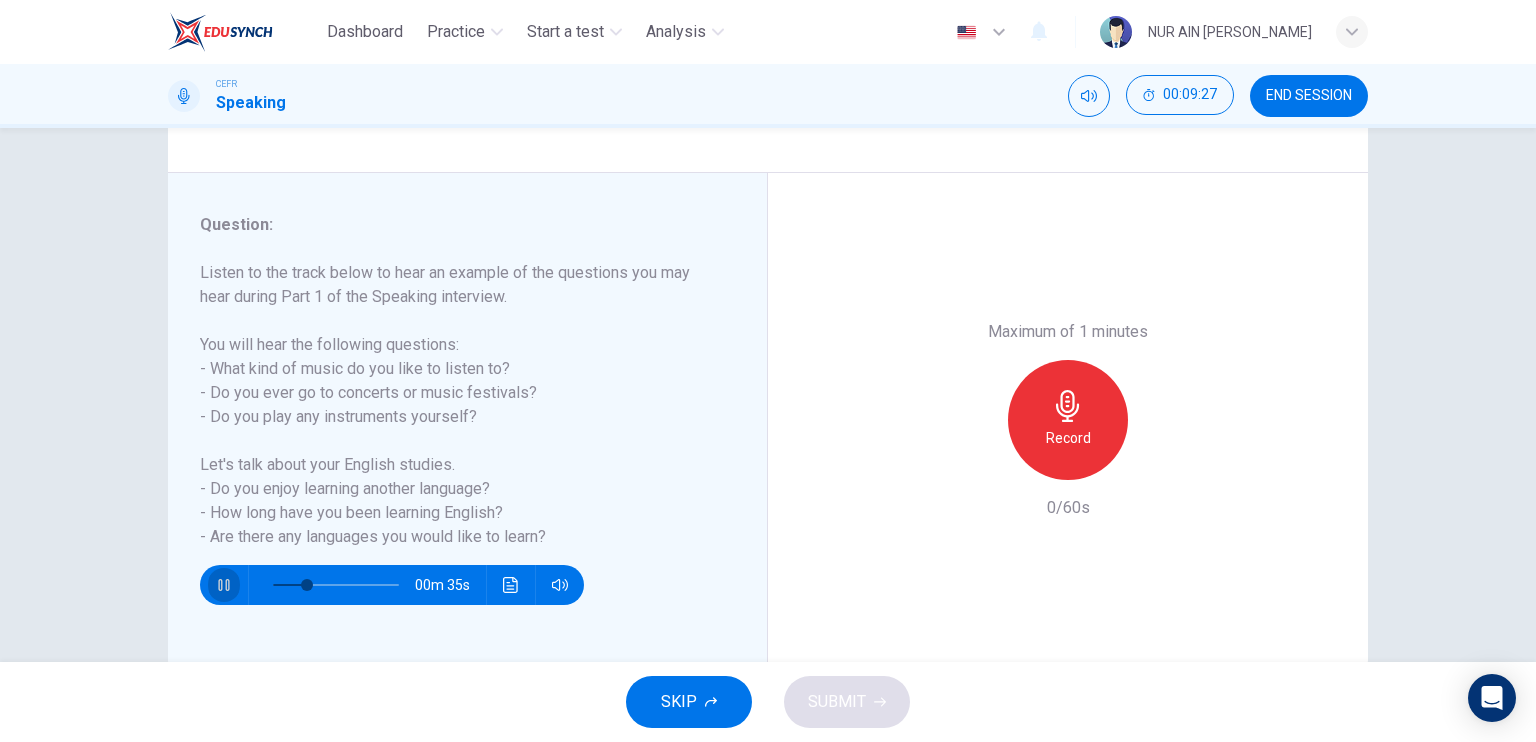 click 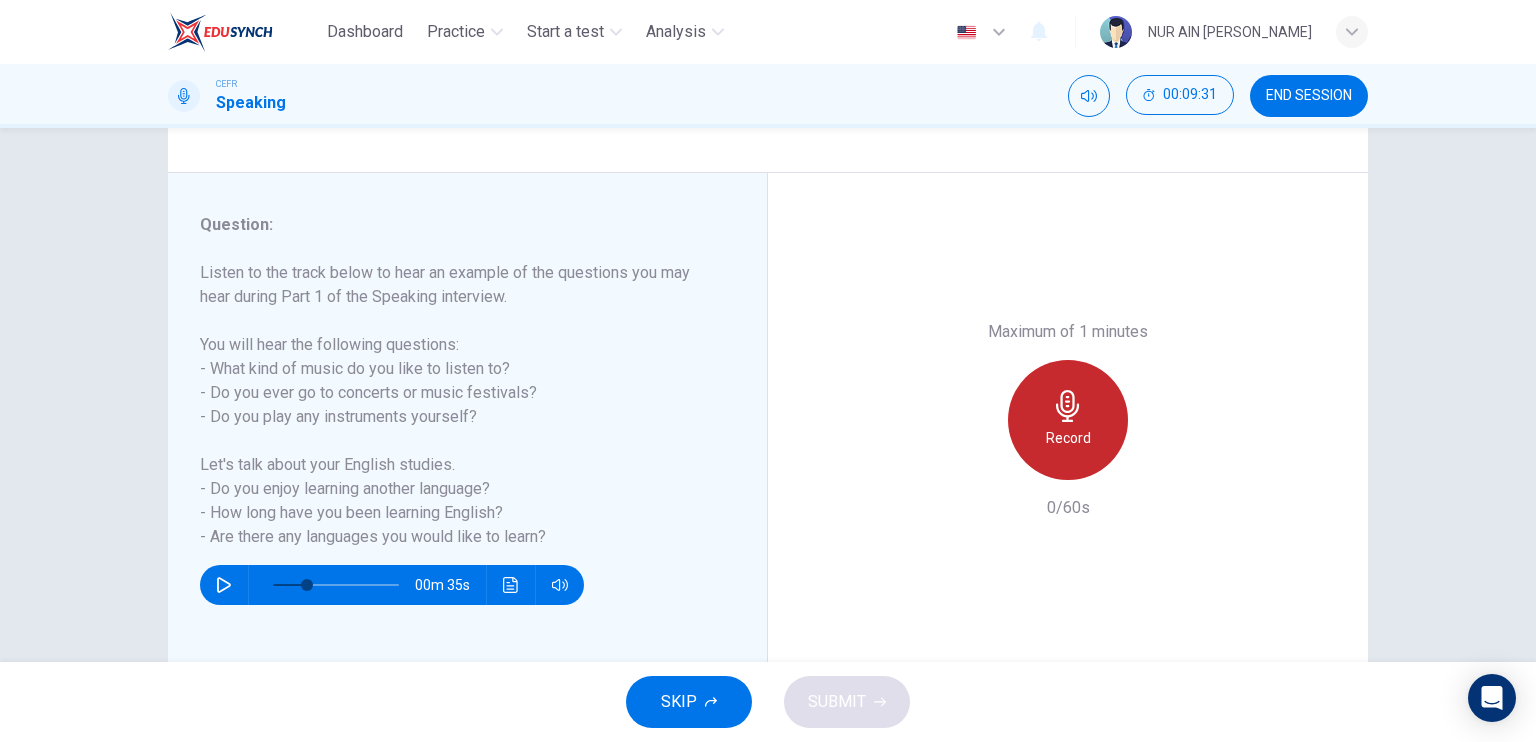 click on "Record" at bounding box center [1068, 420] 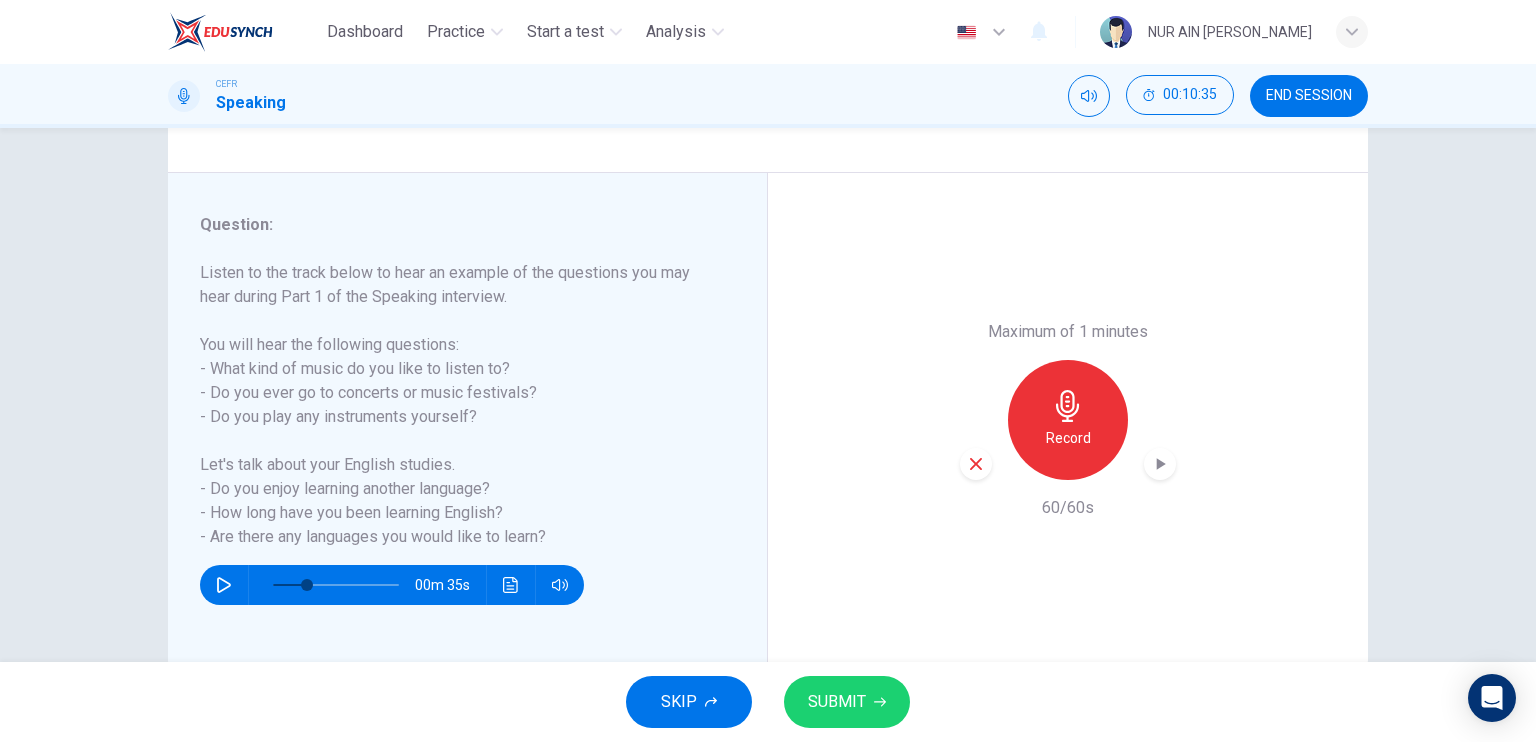 click on "Record" at bounding box center [1068, 420] 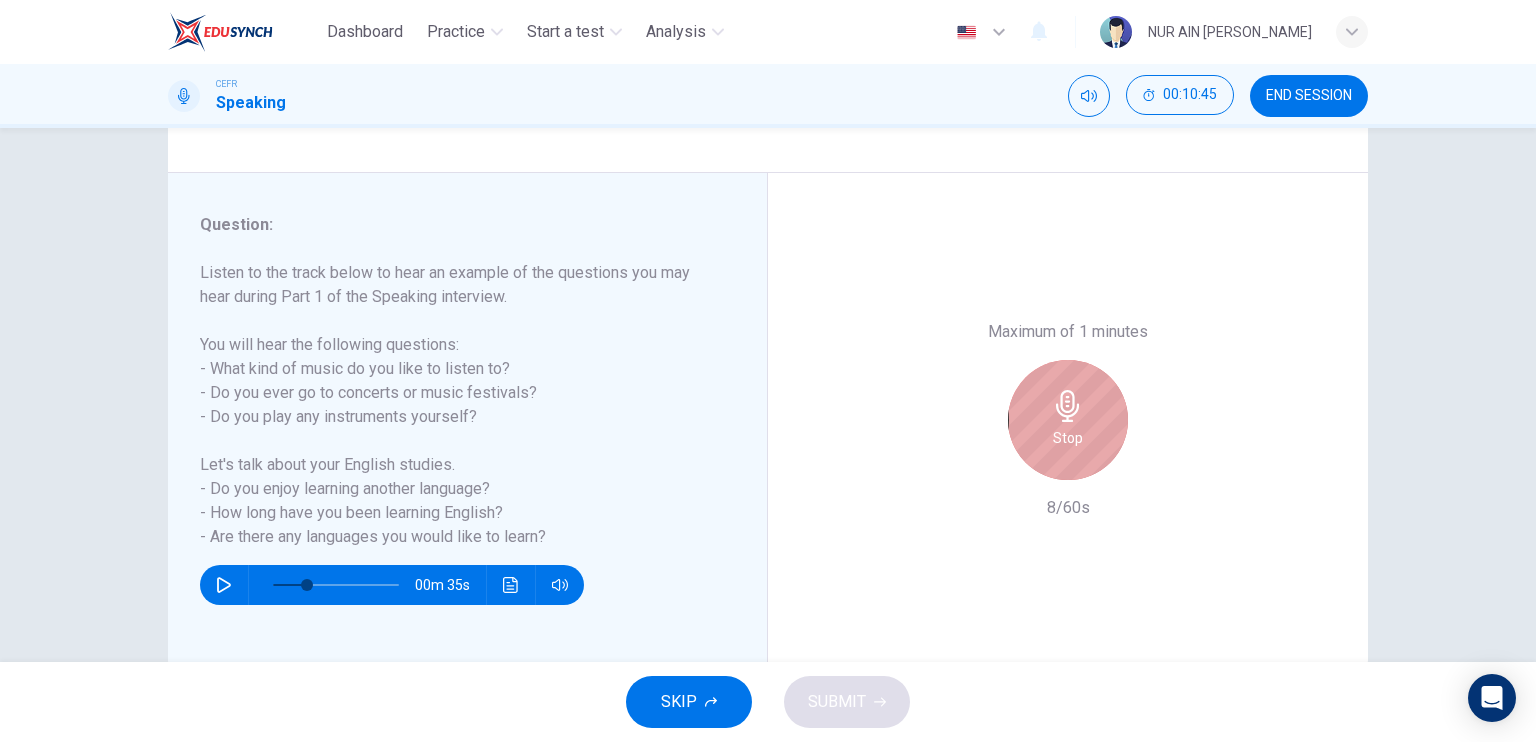 click on "Stop" at bounding box center (1068, 420) 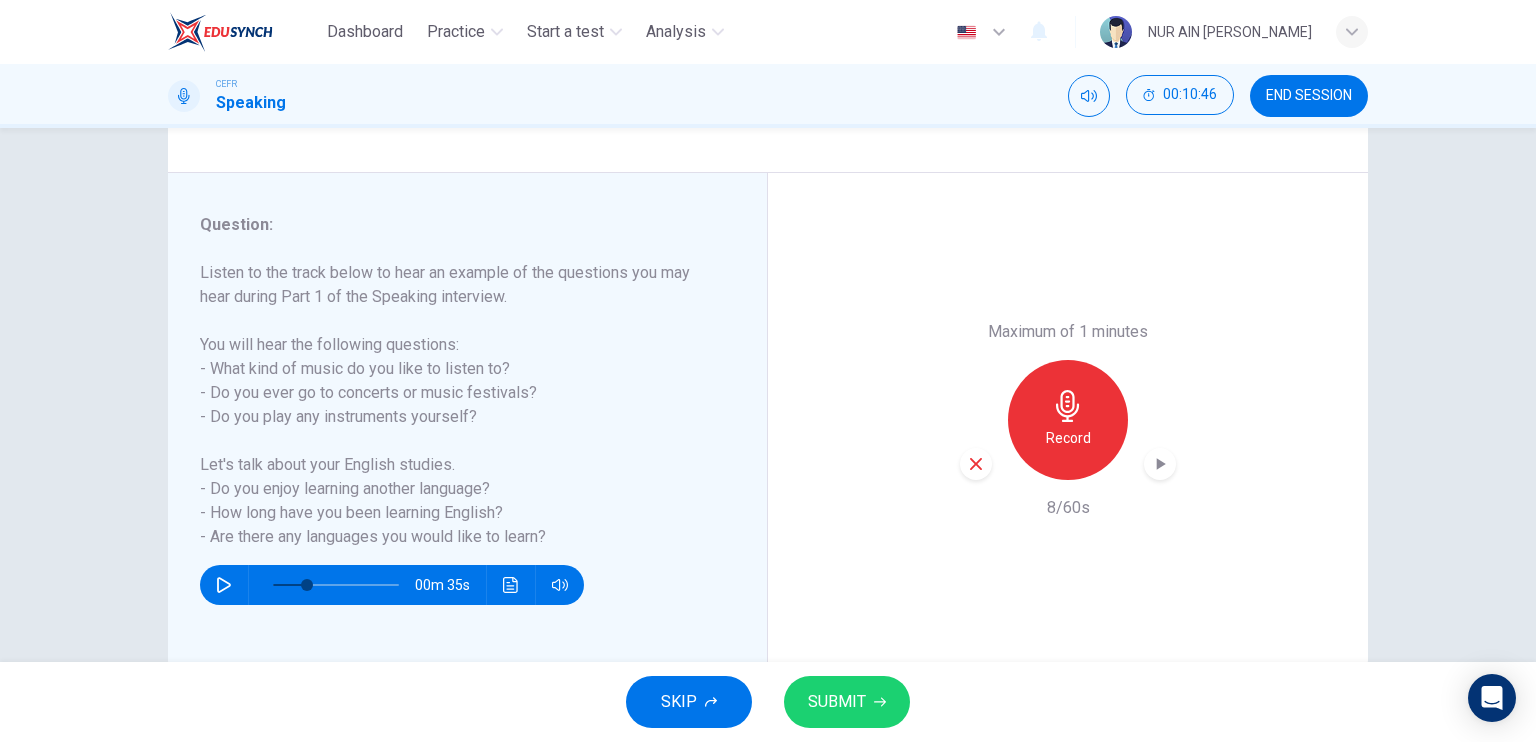 click 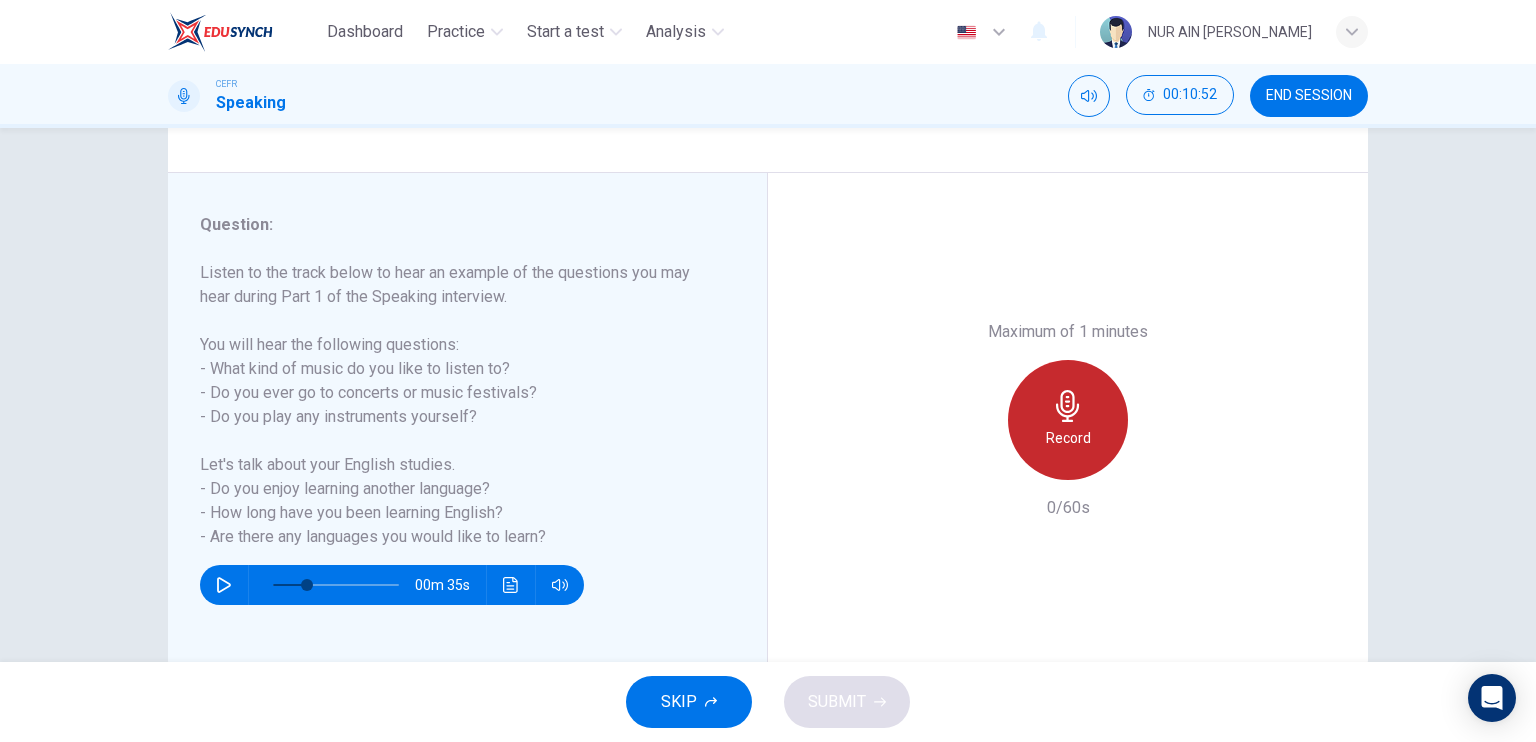click on "Record" at bounding box center [1068, 420] 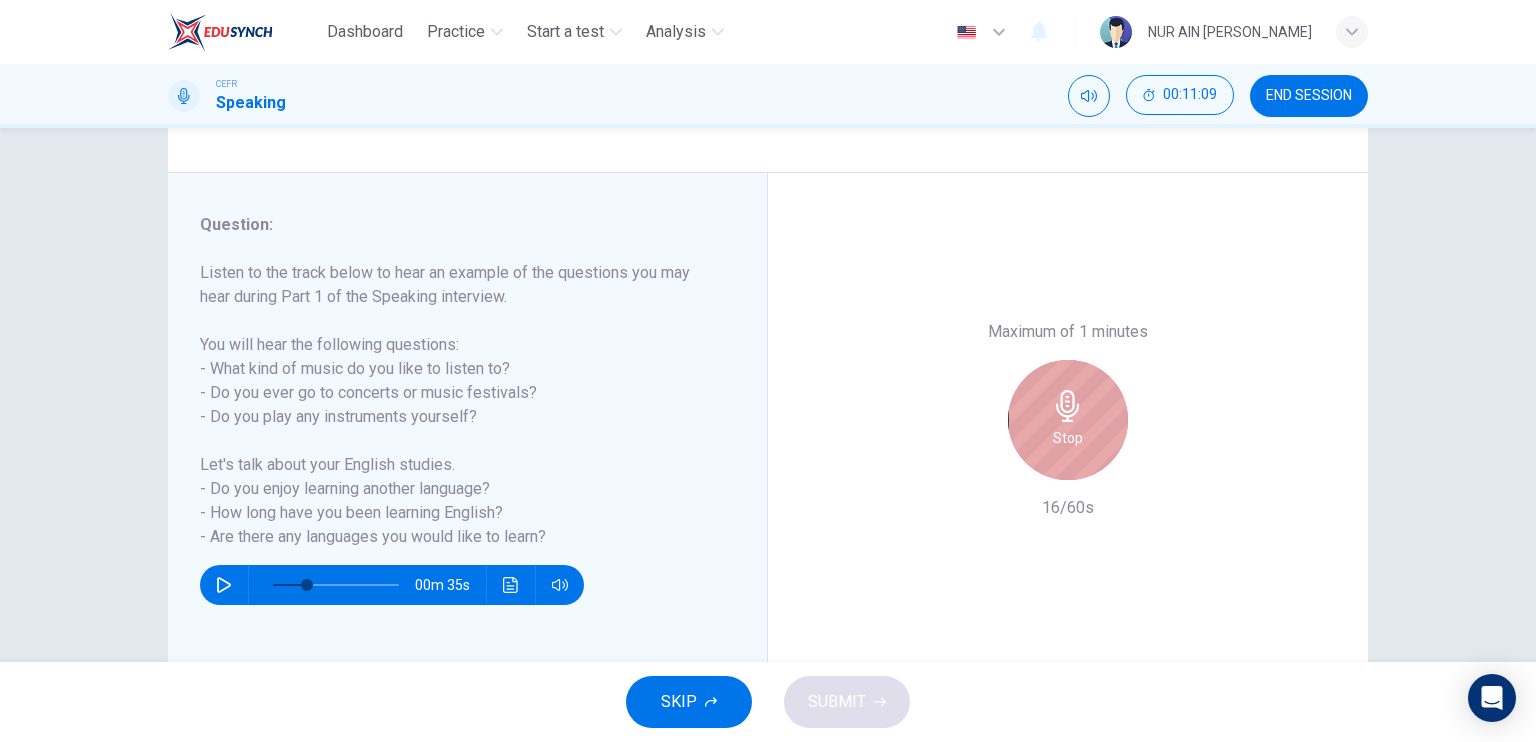 click on "Stop" at bounding box center [1068, 420] 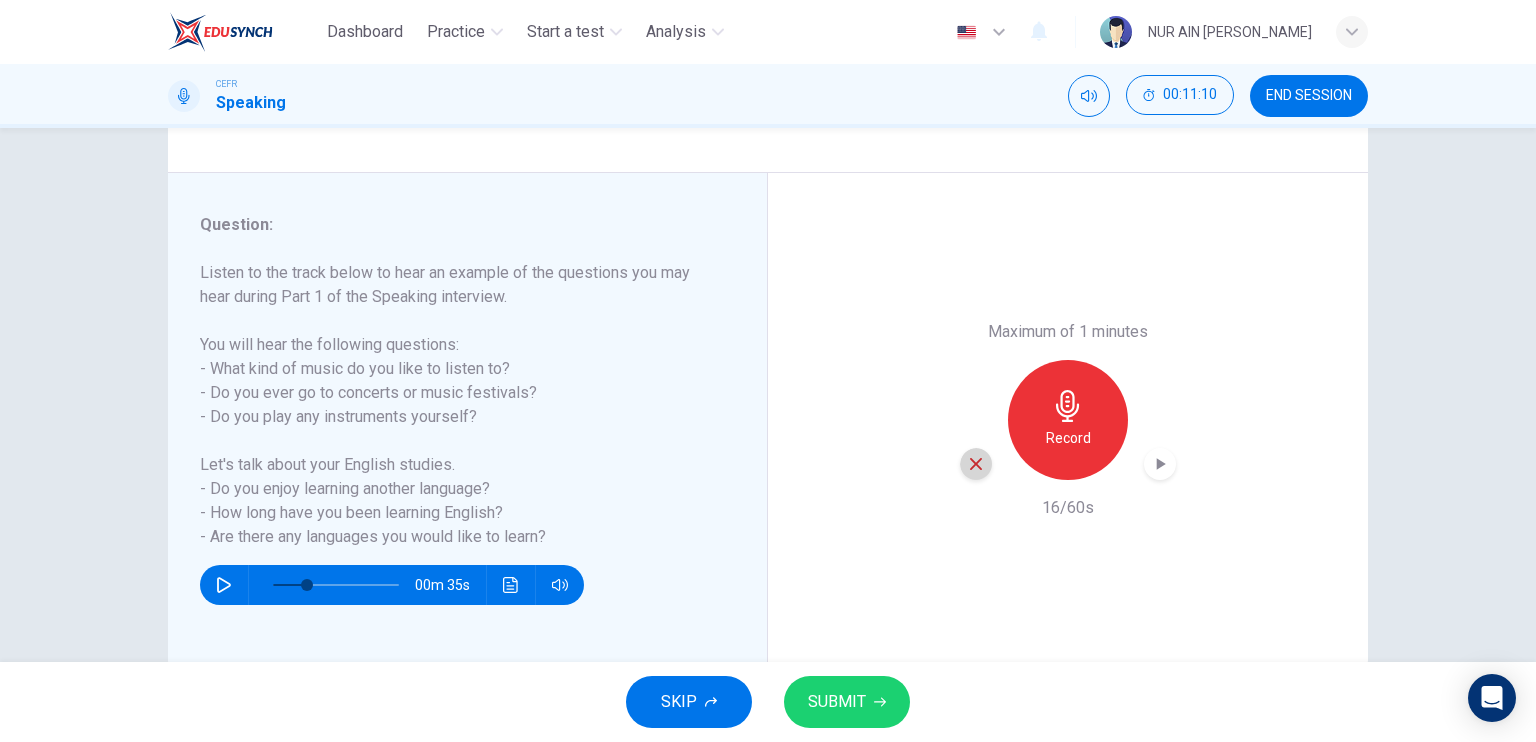click 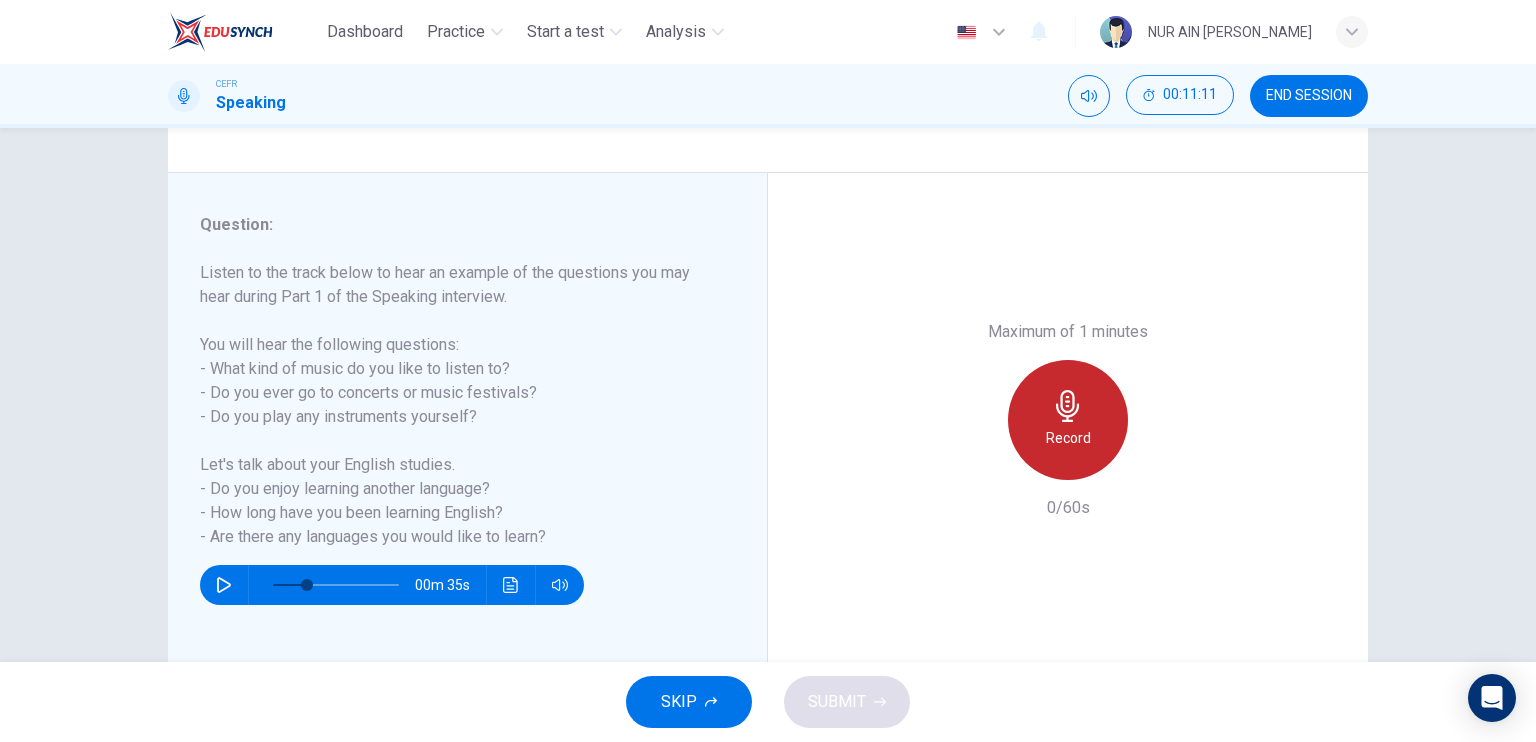 click on "Record" at bounding box center [1068, 420] 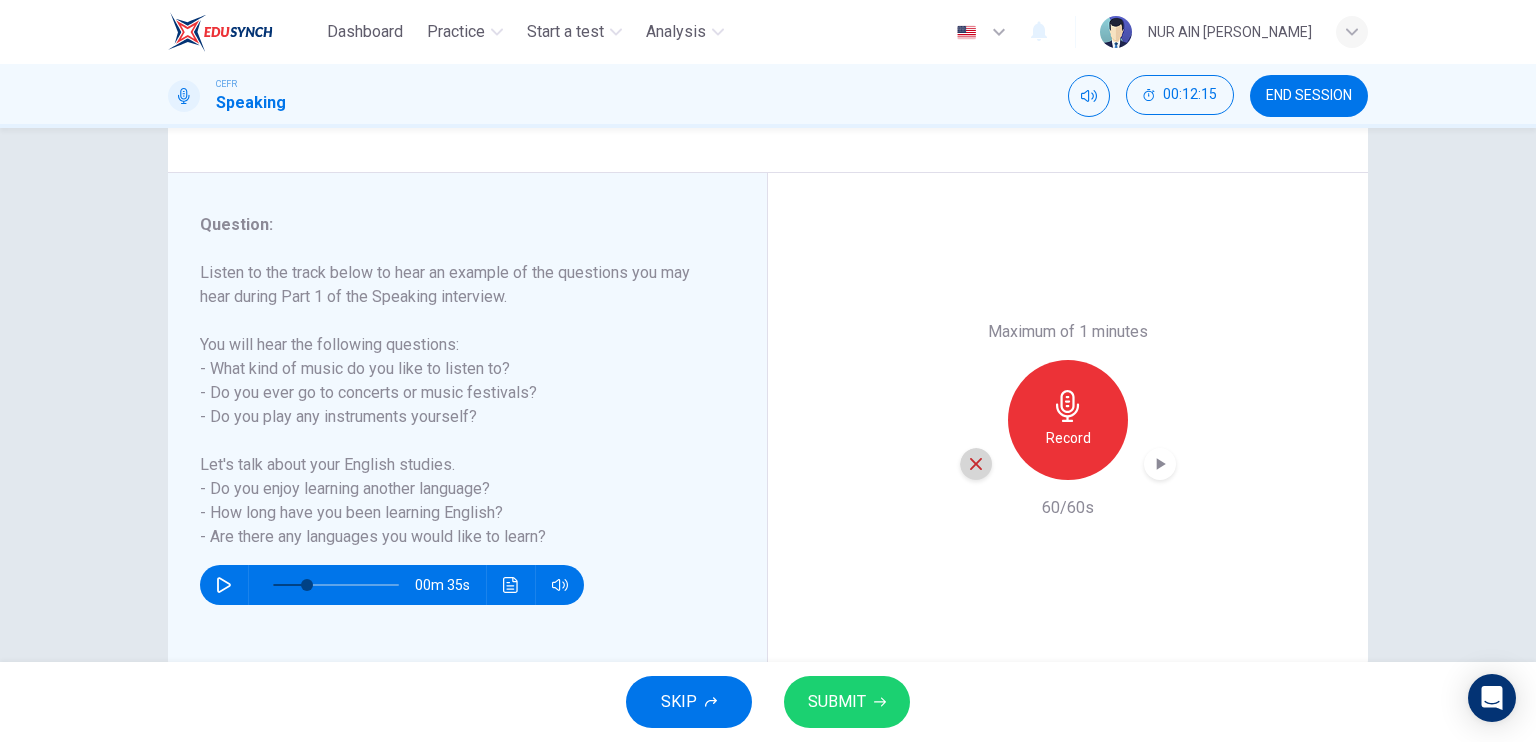 click 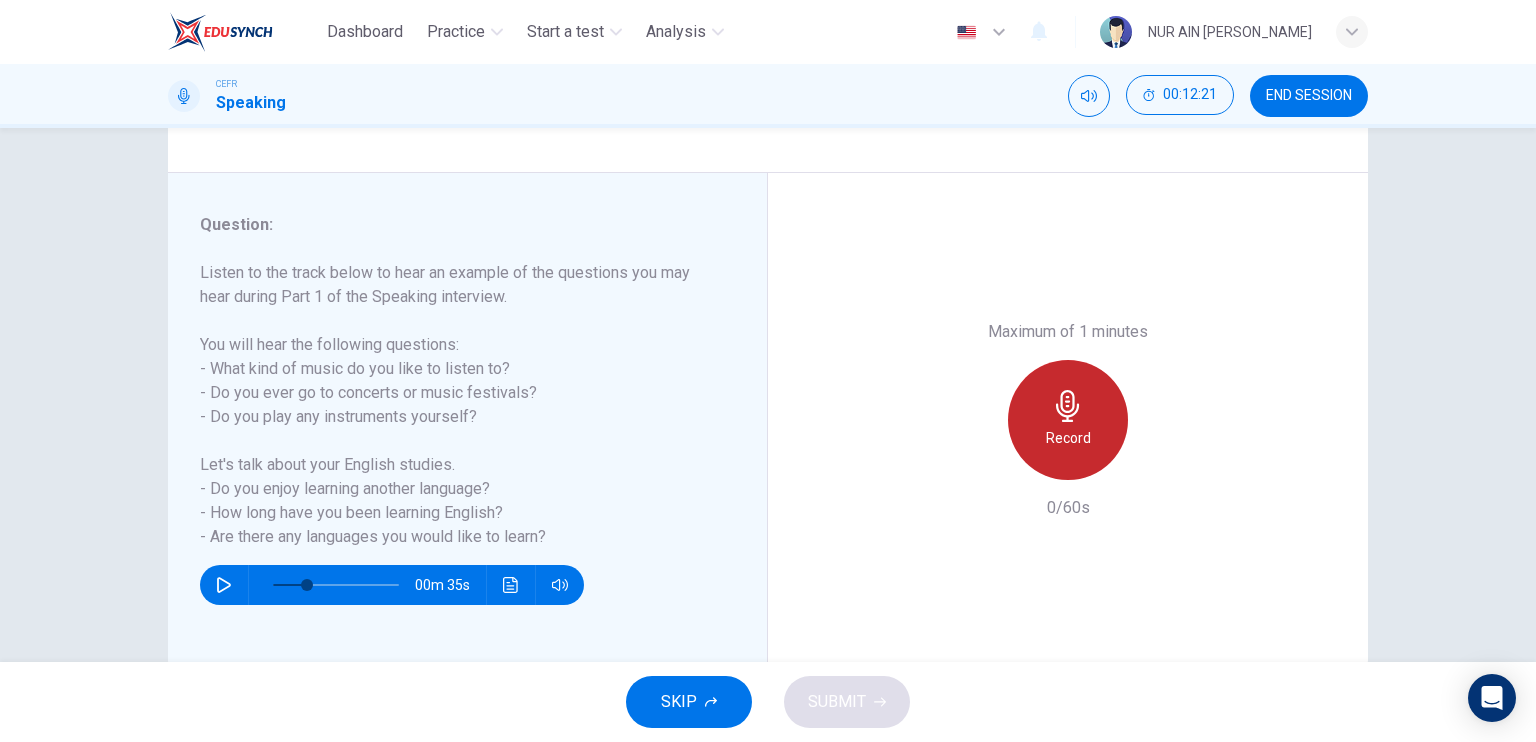 click 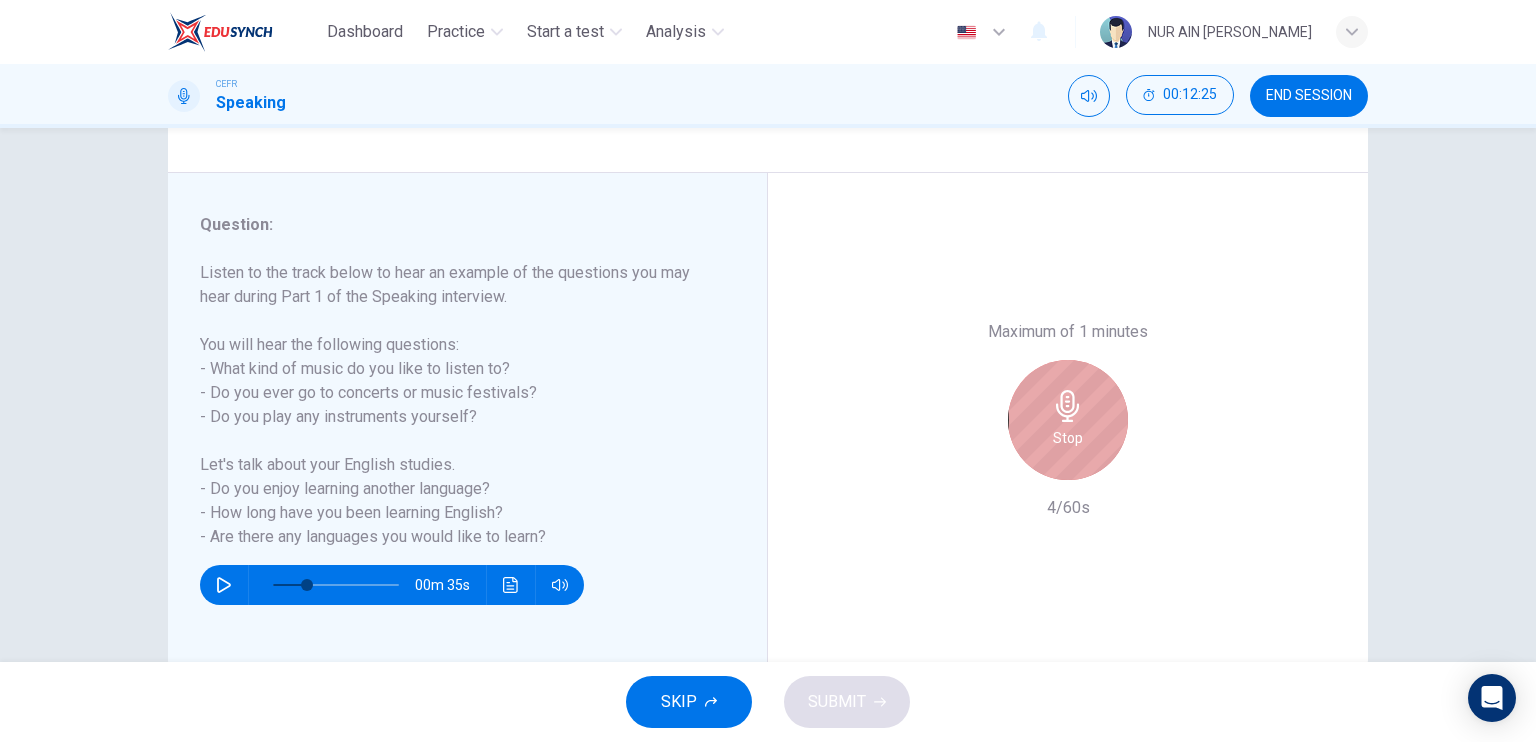 click 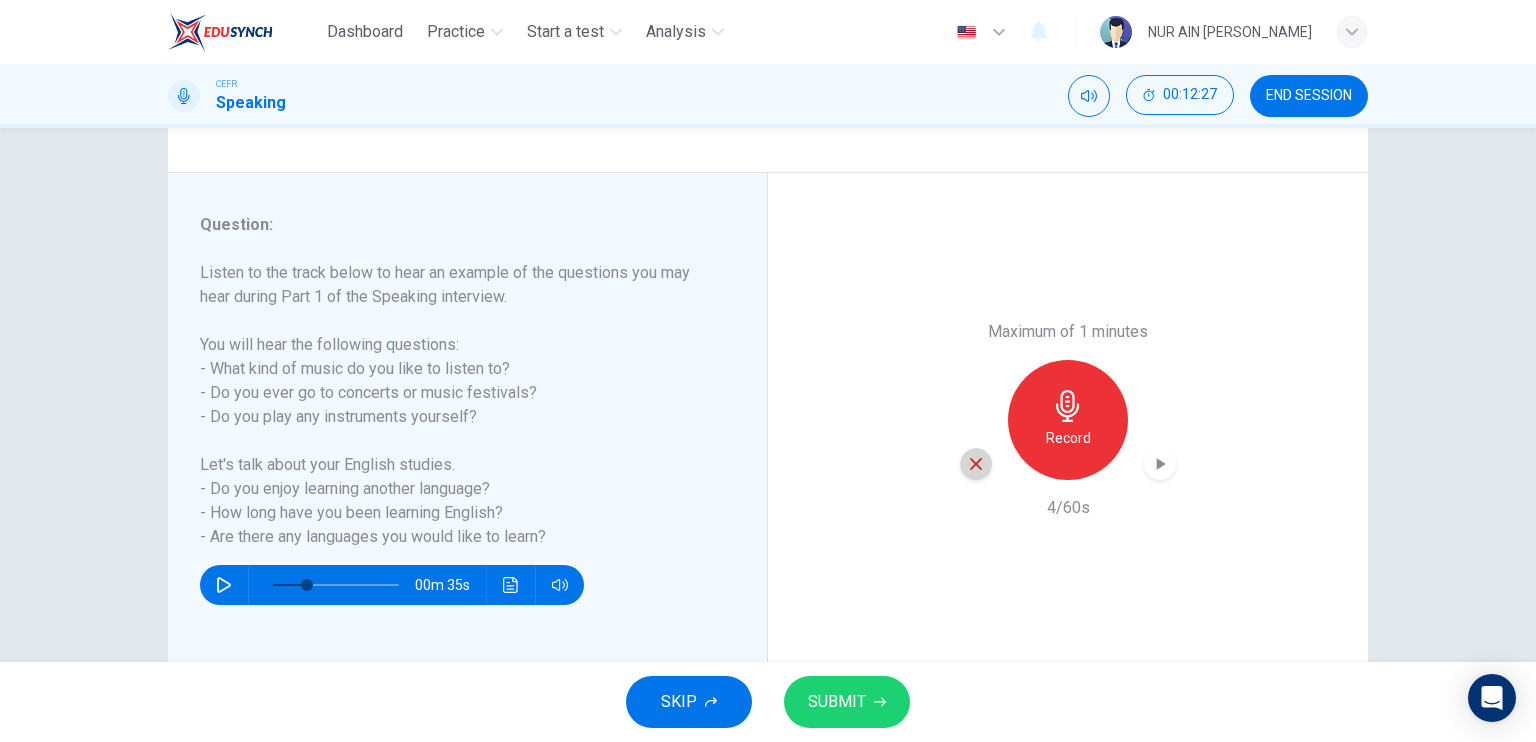 click 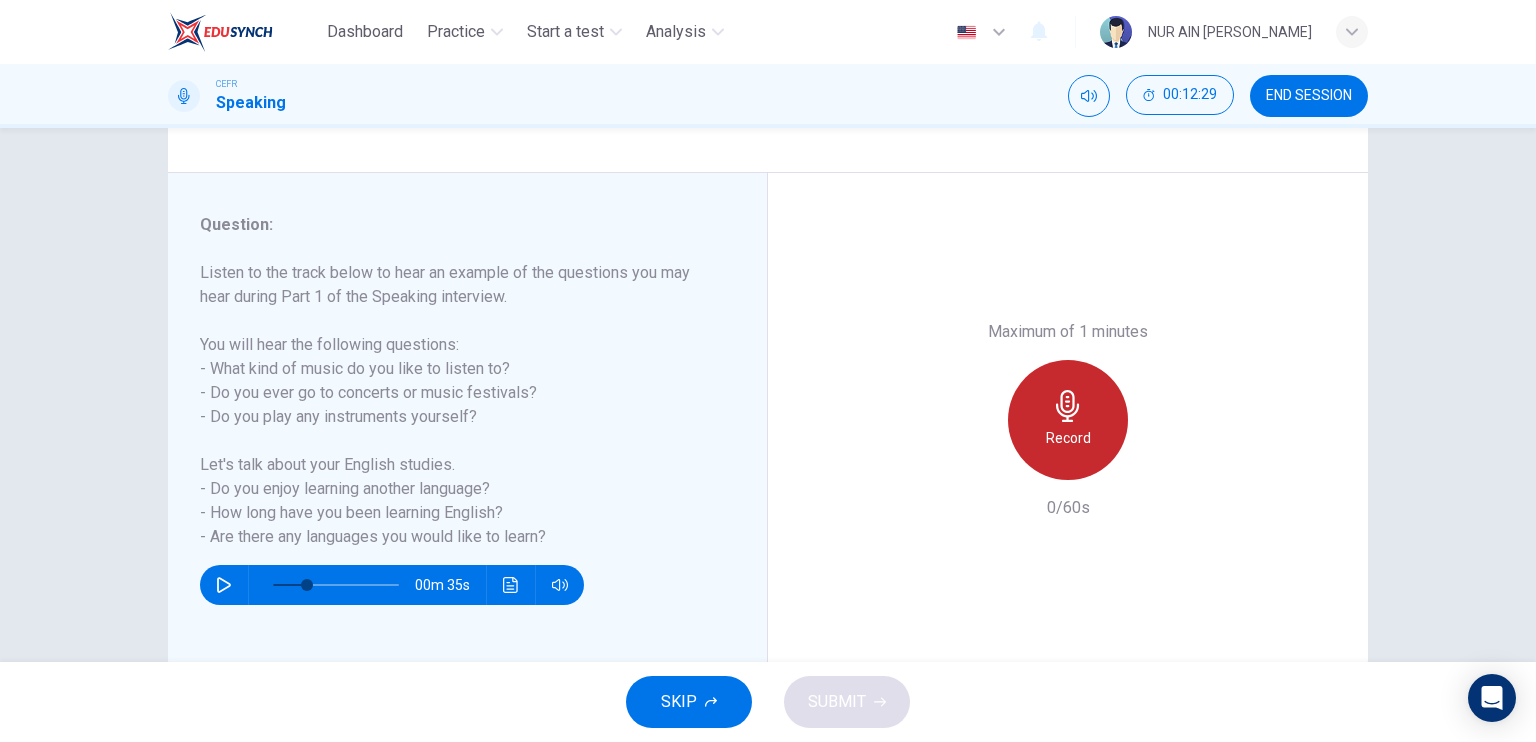 click on "Record" at bounding box center (1068, 420) 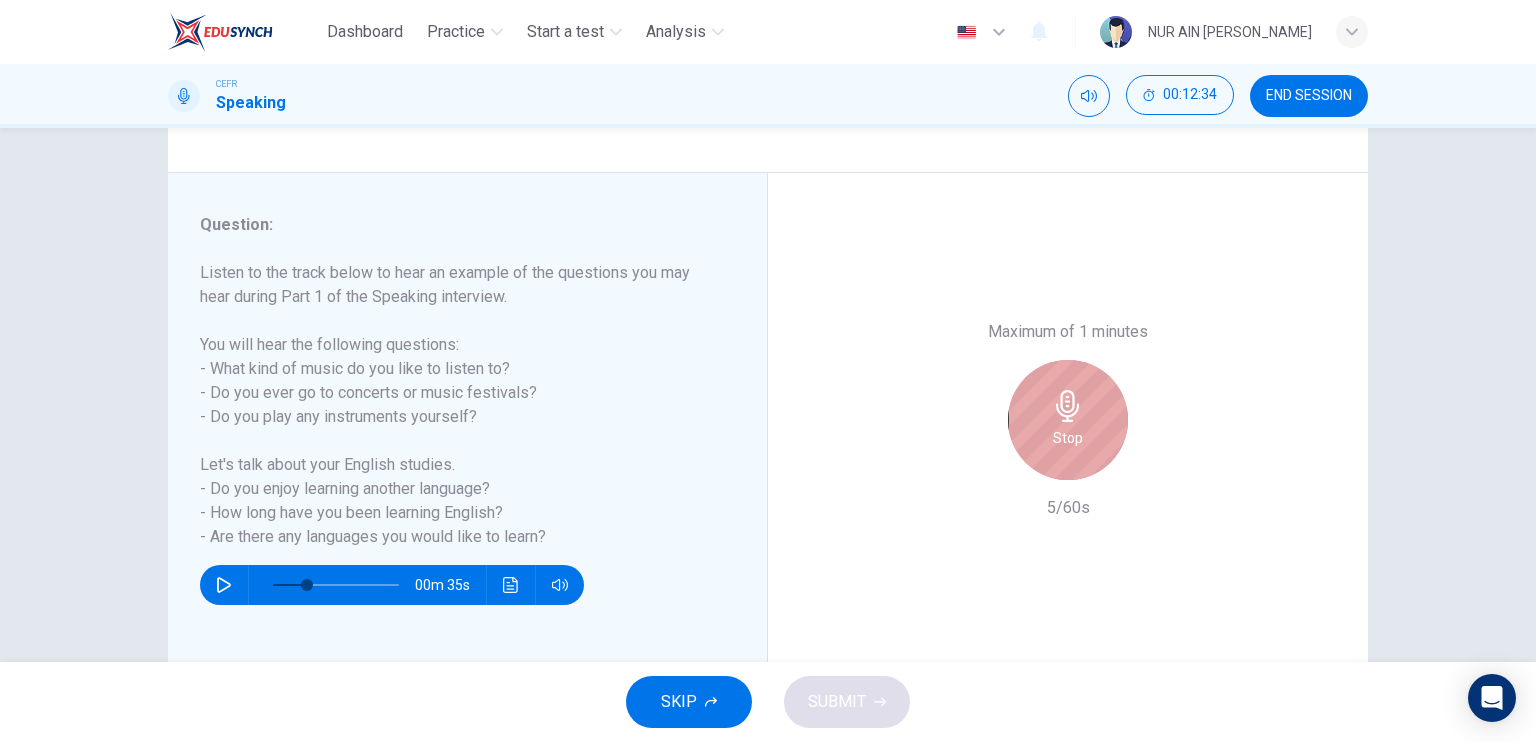 click on "Stop" at bounding box center (1068, 420) 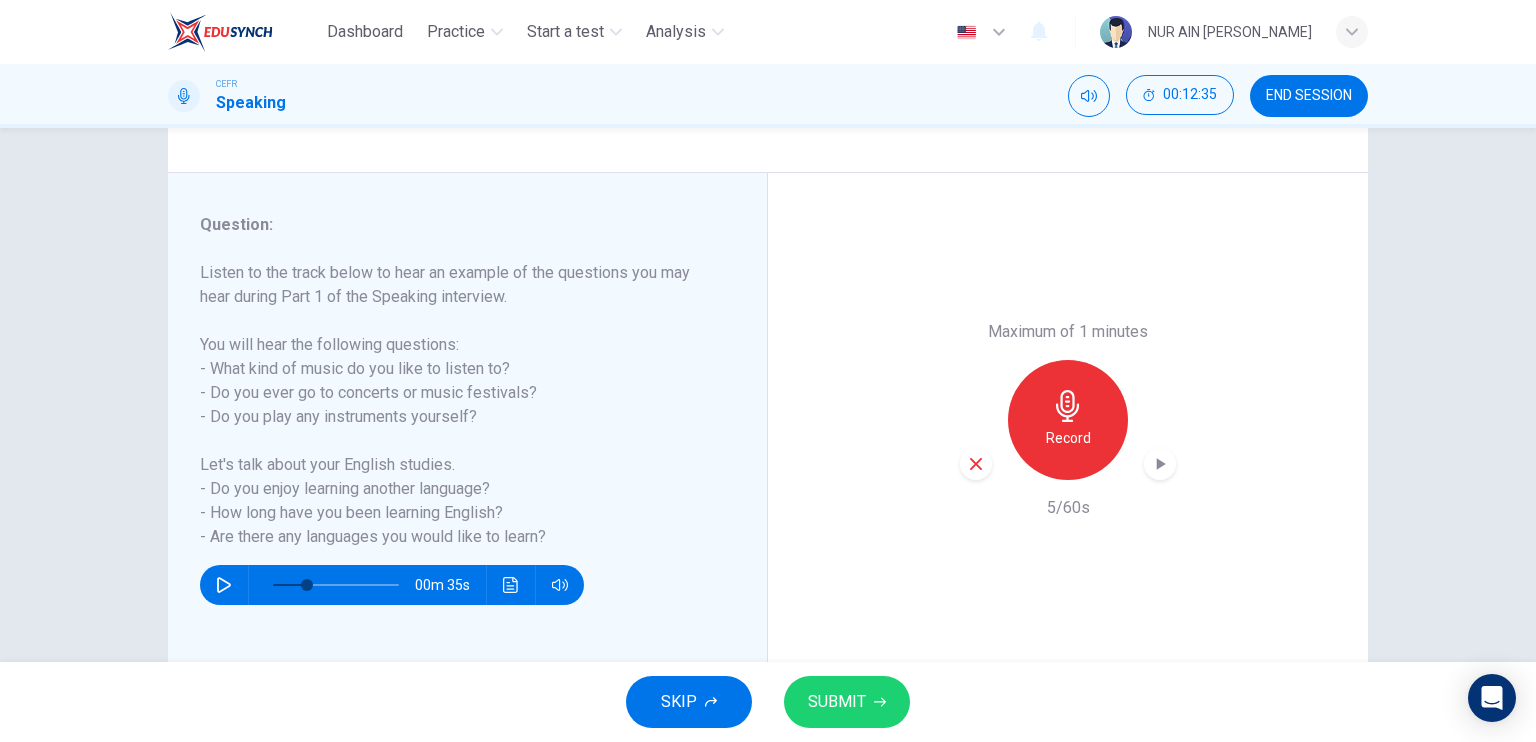 drag, startPoint x: 944, startPoint y: 463, endPoint x: 960, endPoint y: 463, distance: 16 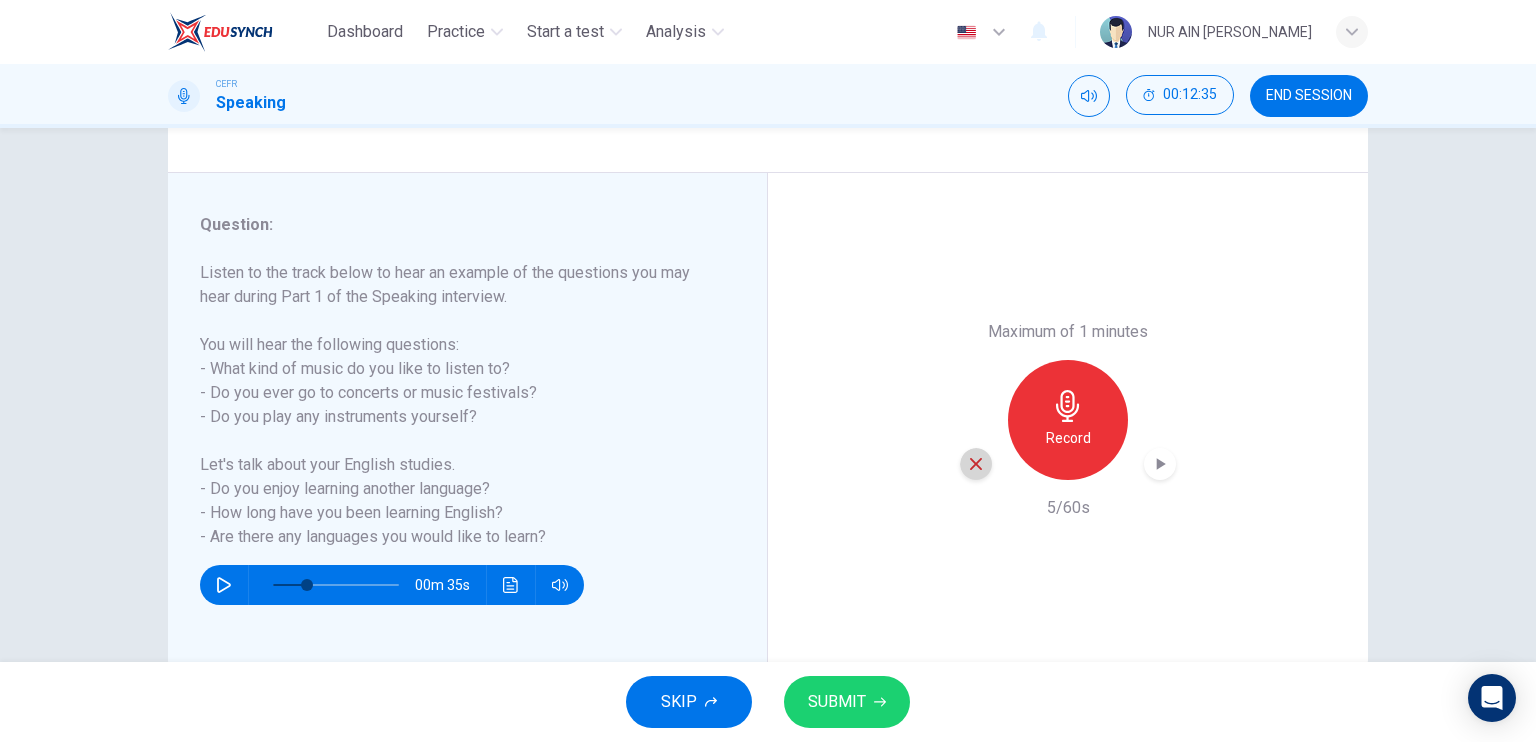 click at bounding box center (976, 464) 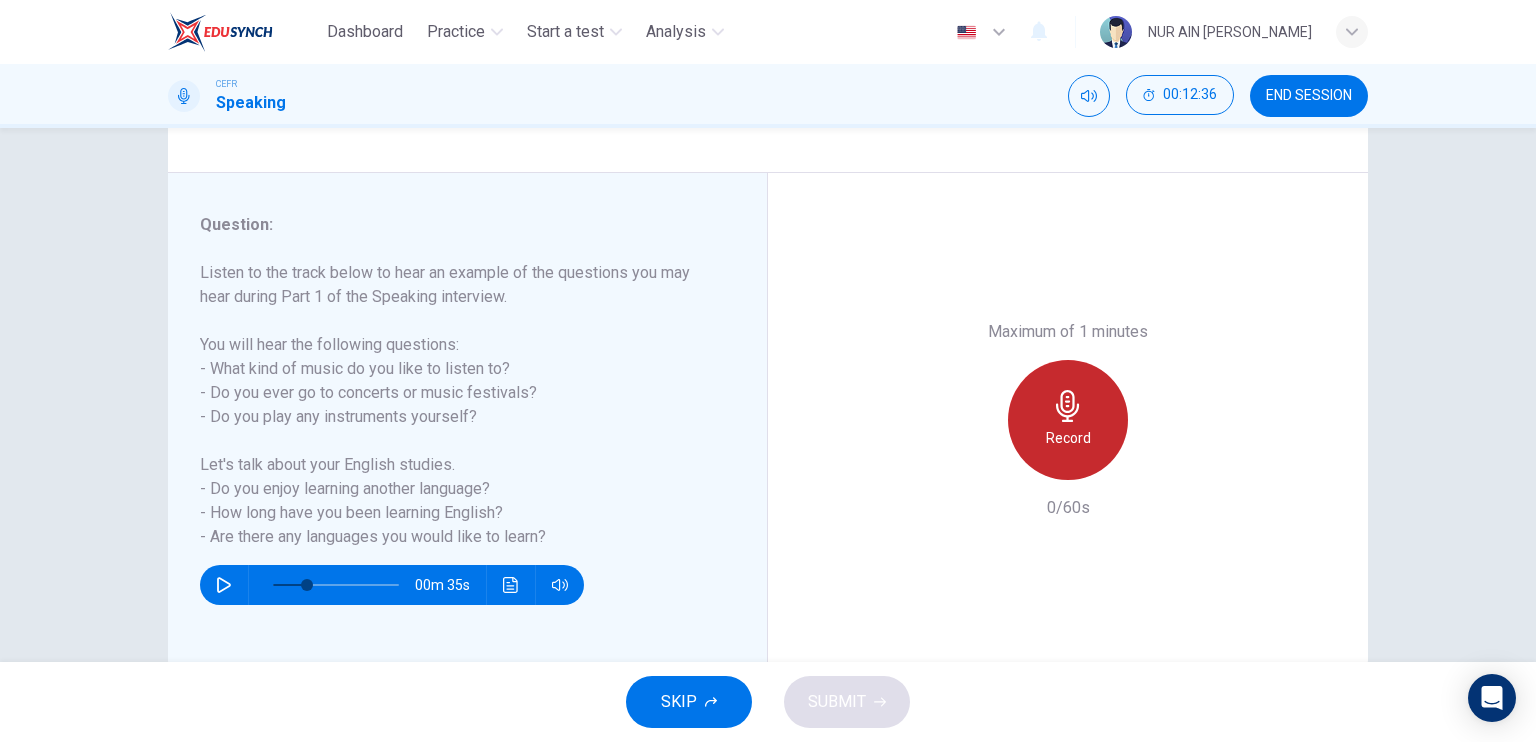 click on "Record" at bounding box center [1068, 438] 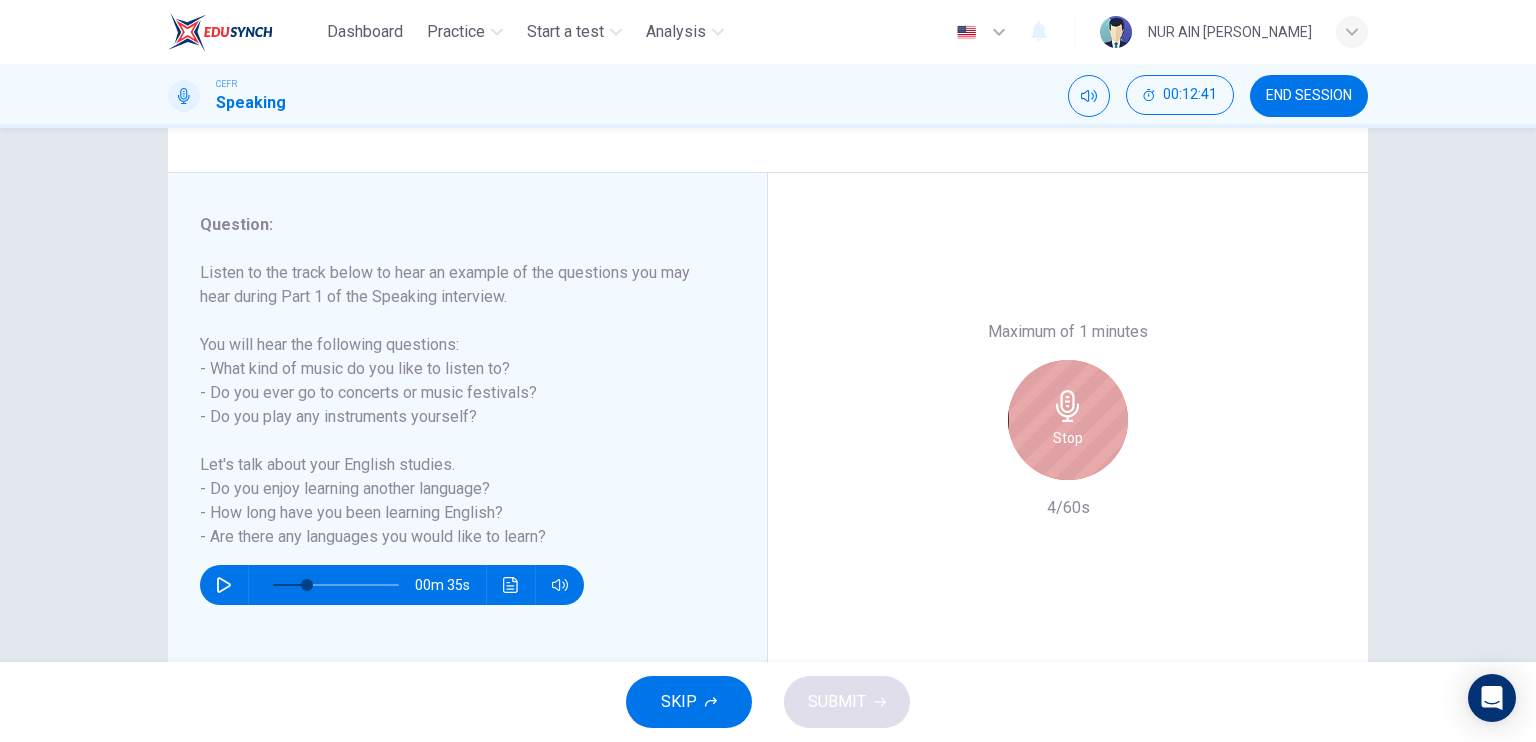 click on "Stop" at bounding box center [1068, 420] 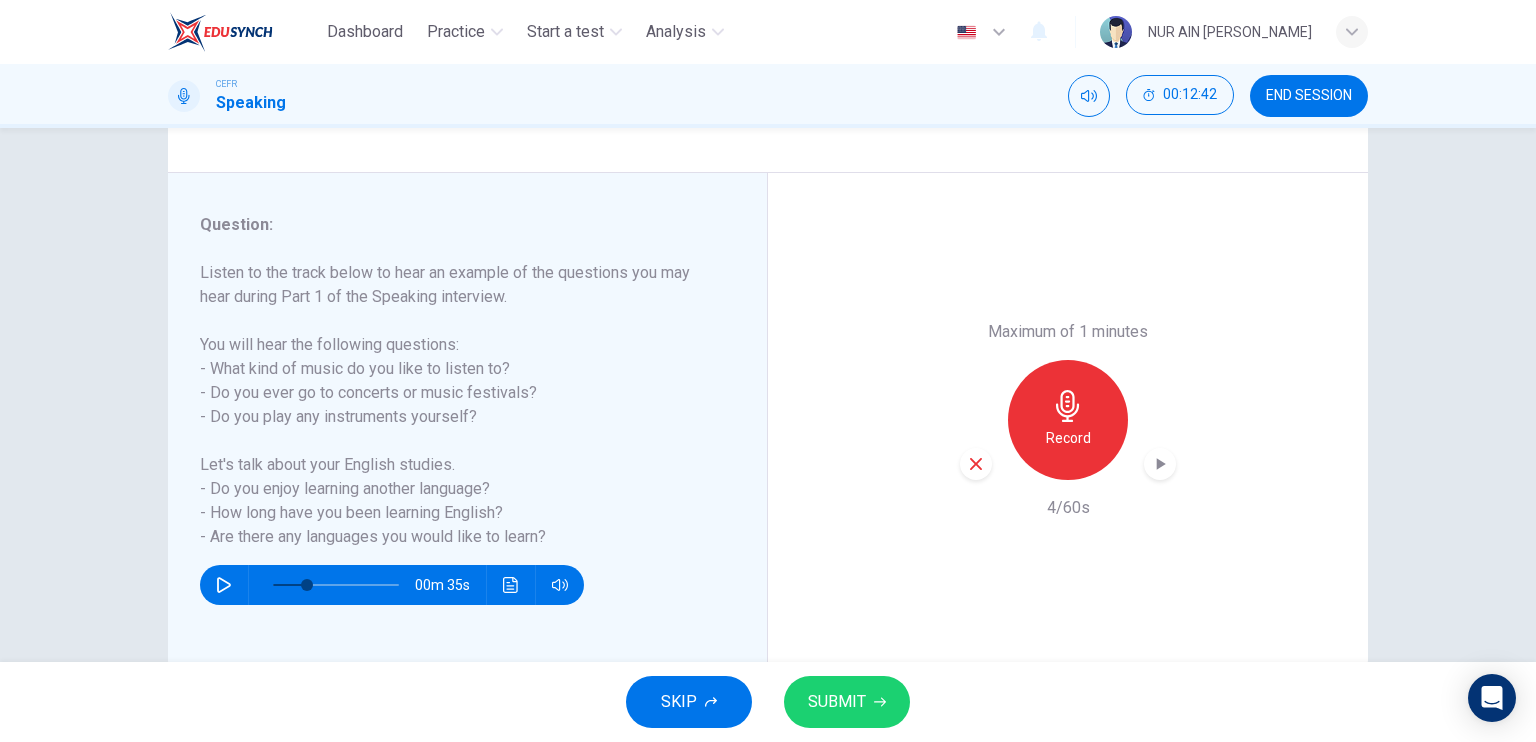 drag, startPoint x: 951, startPoint y: 470, endPoint x: 972, endPoint y: 470, distance: 21 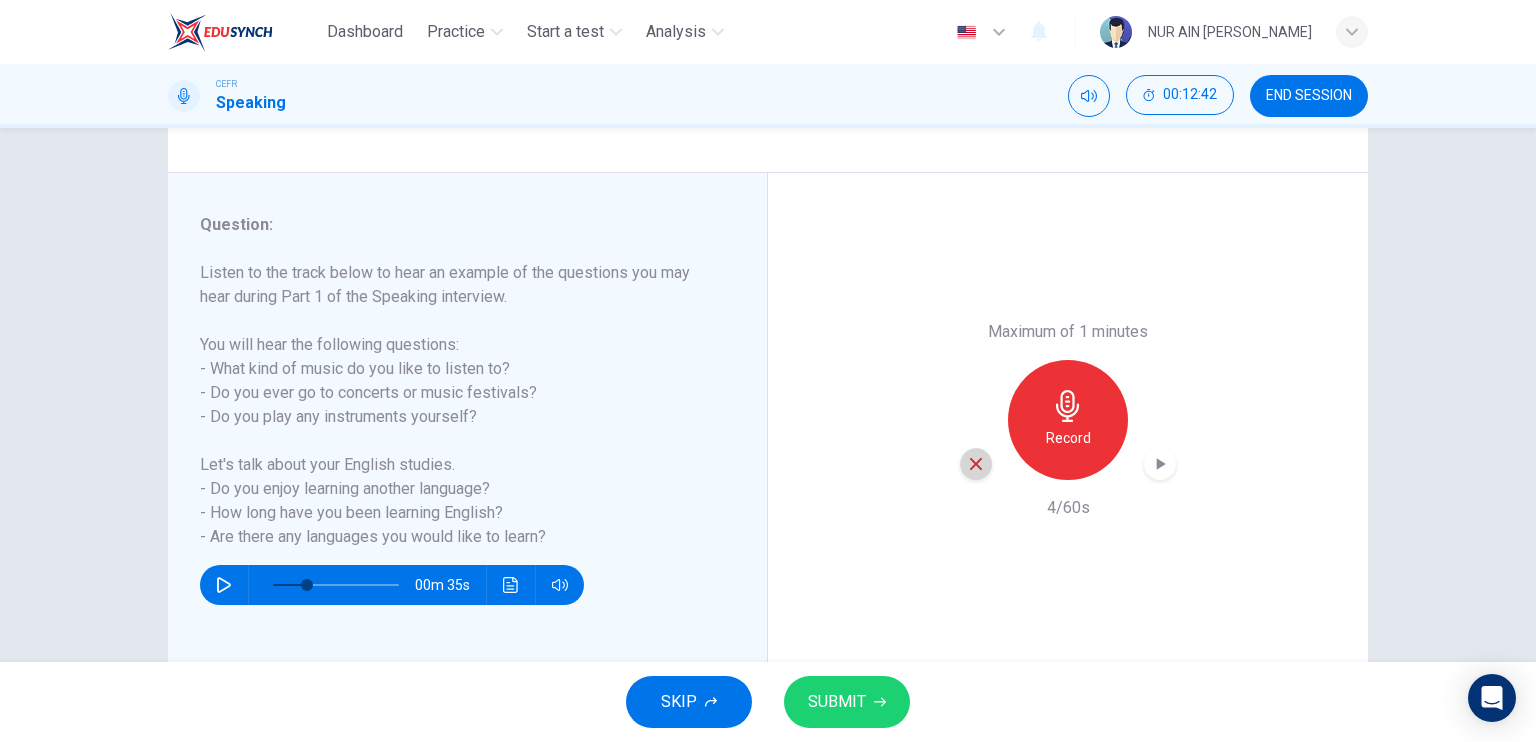 click 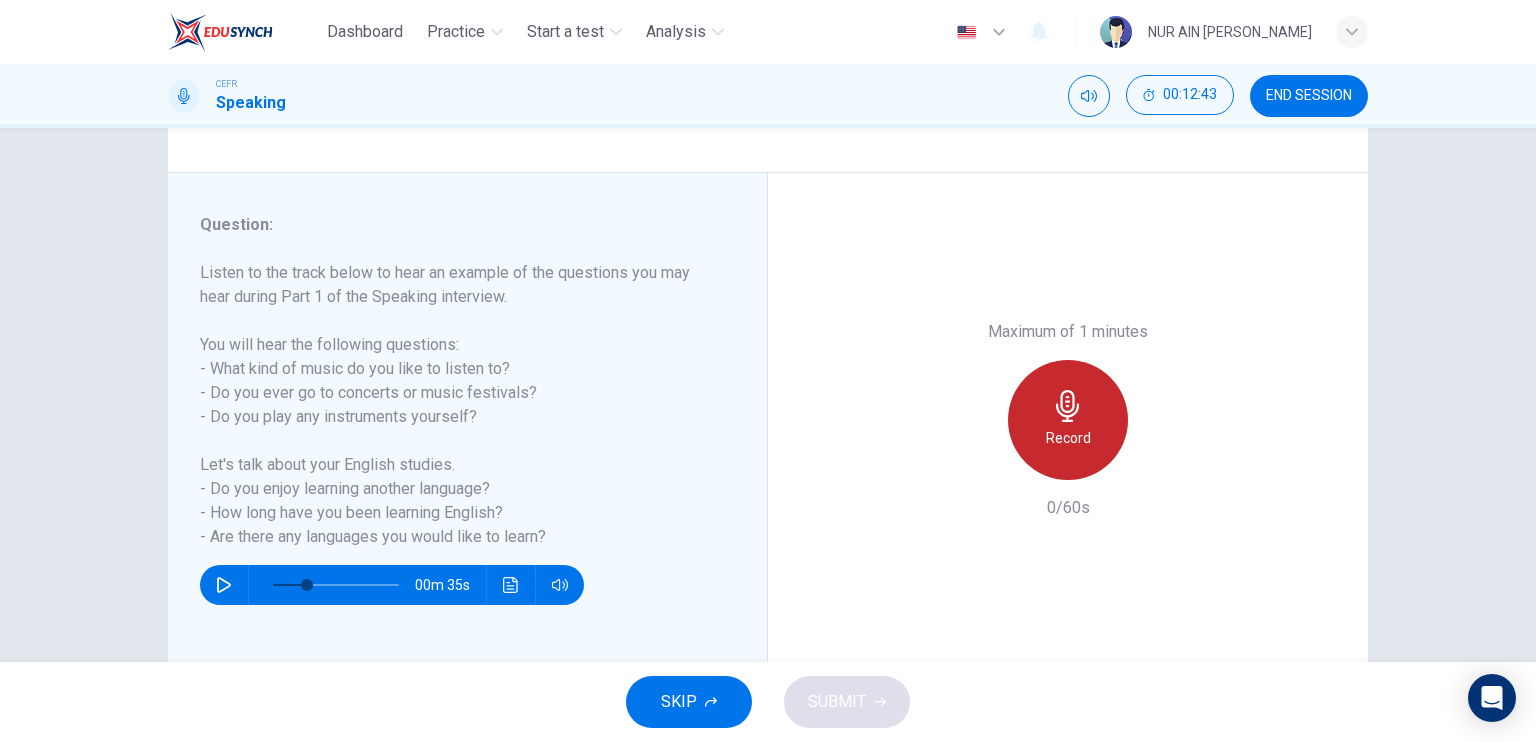 click on "Record" at bounding box center (1068, 420) 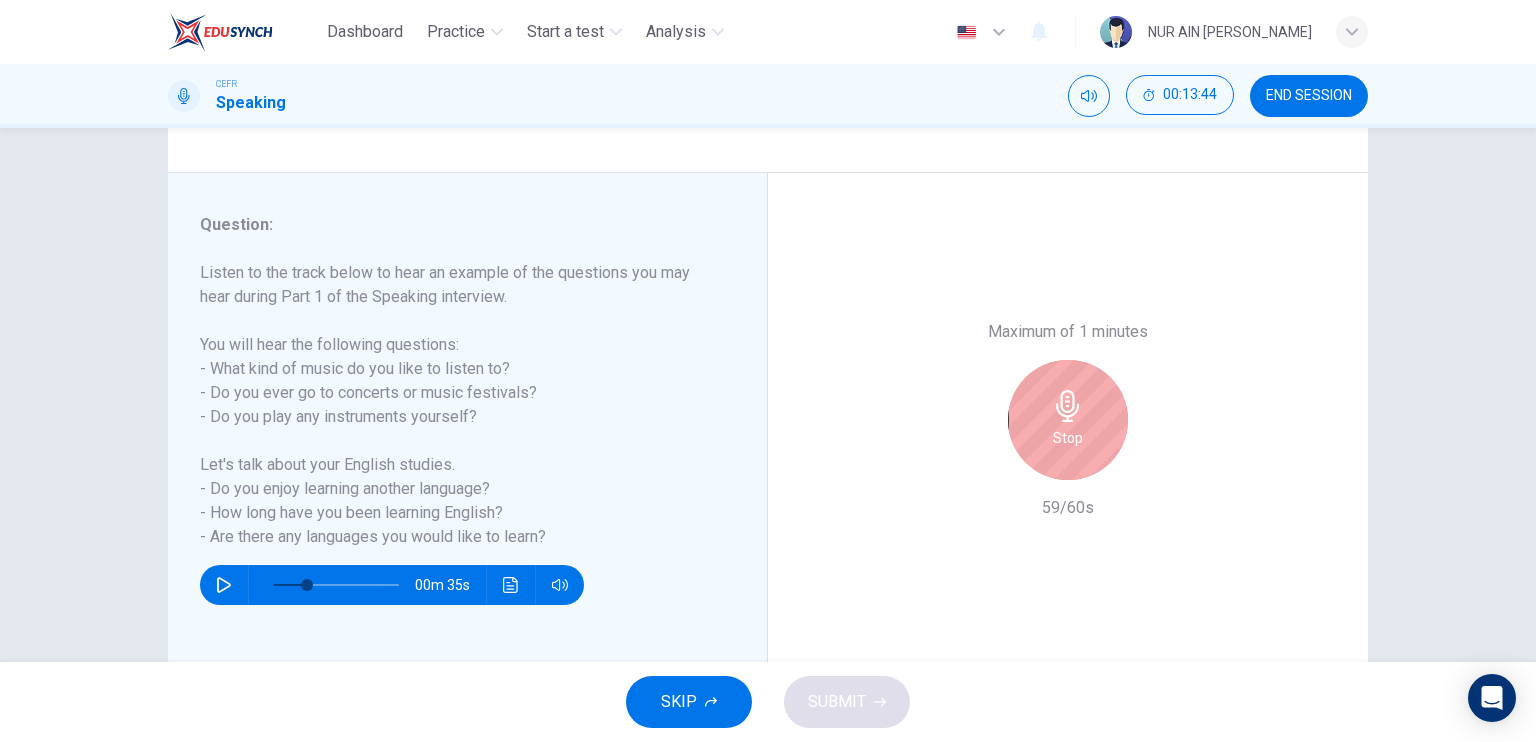 type on "27" 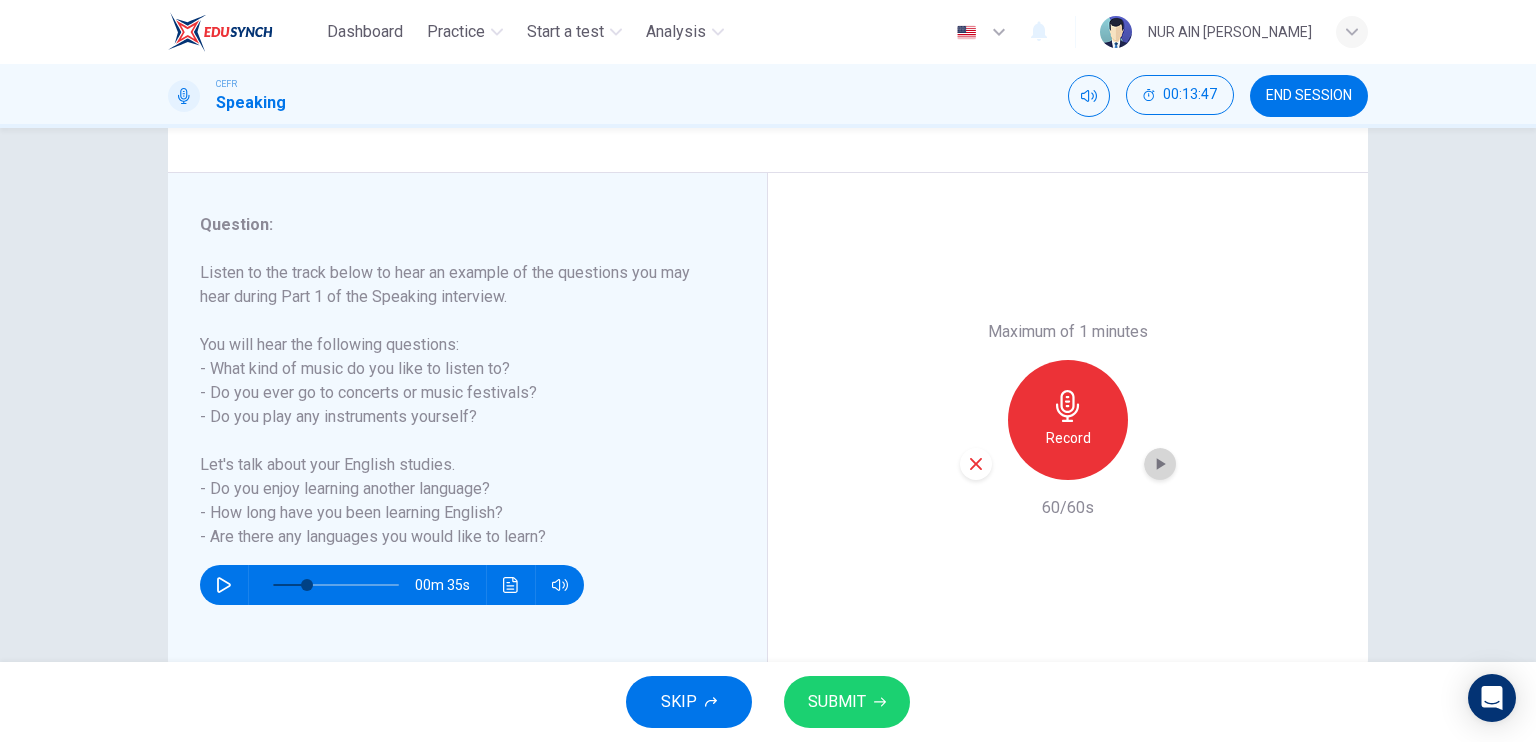click 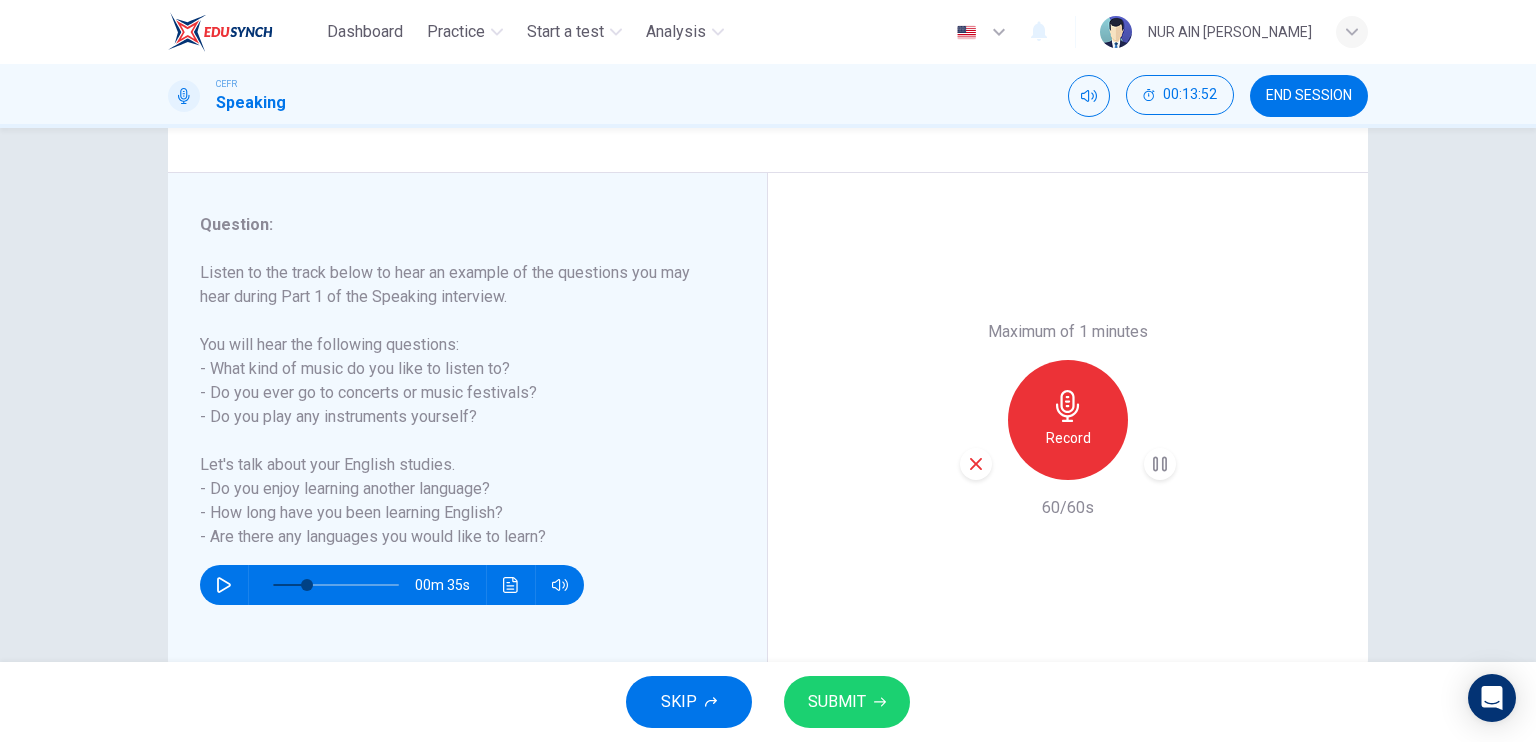 type 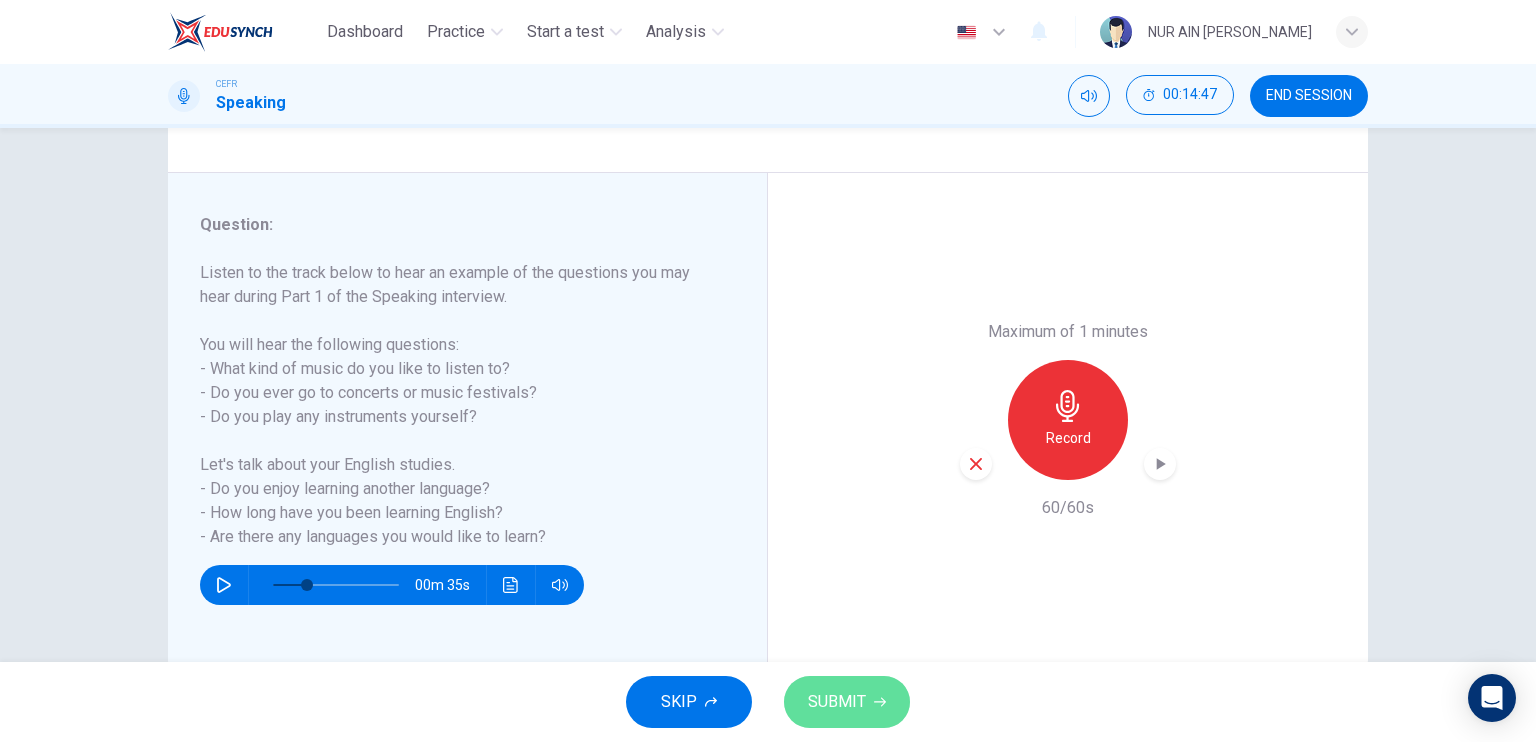 click on "SUBMIT" at bounding box center [837, 702] 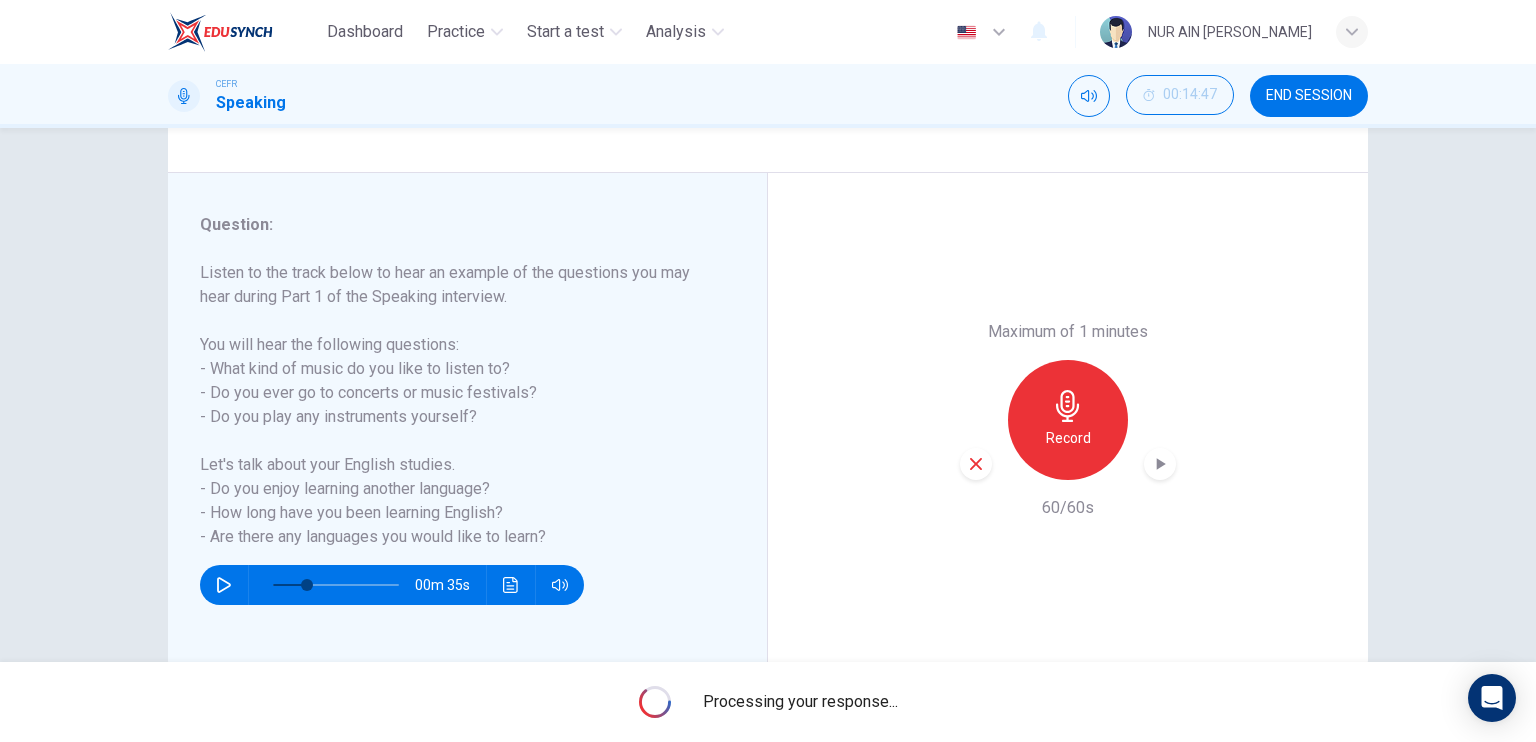 type on "0" 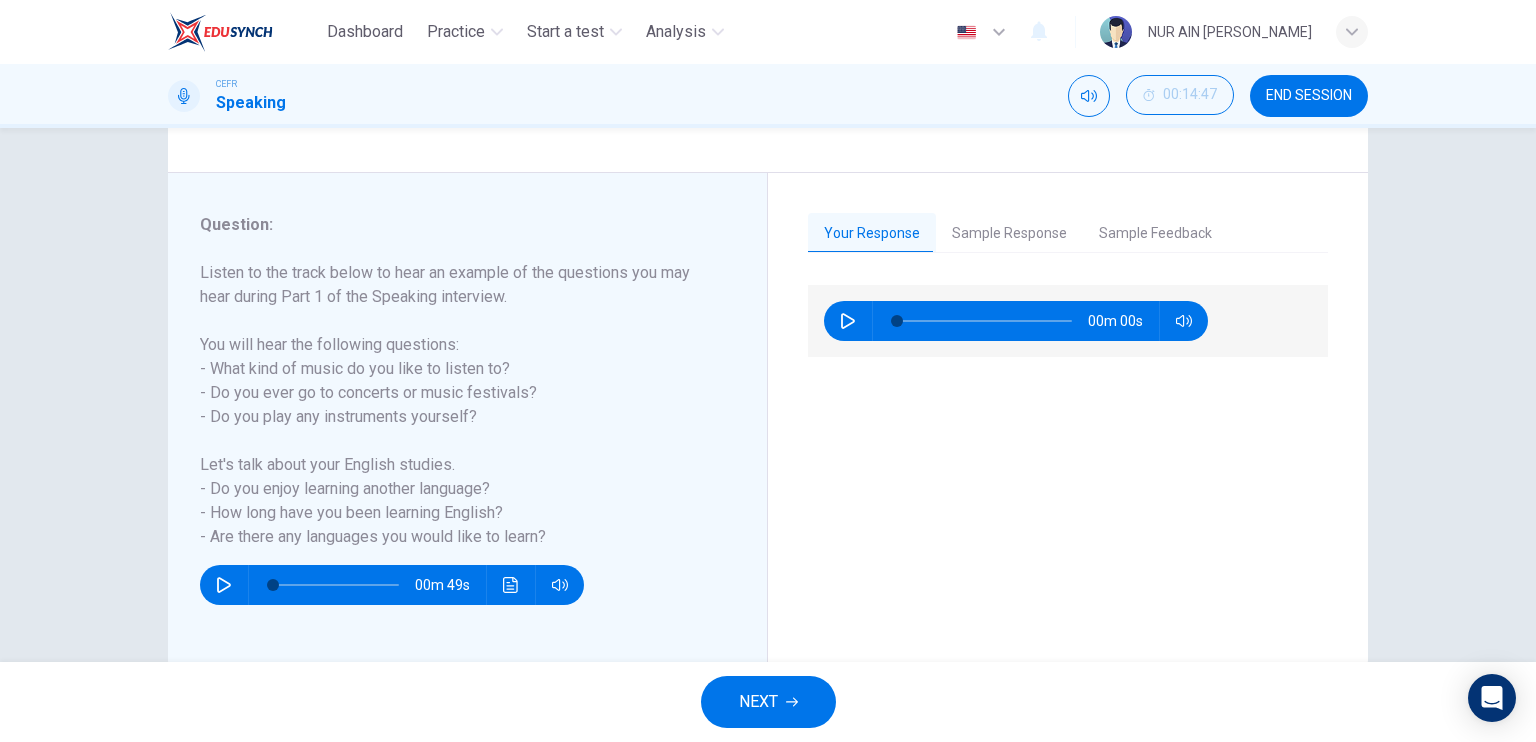 click on "Sample Response" at bounding box center (1009, 234) 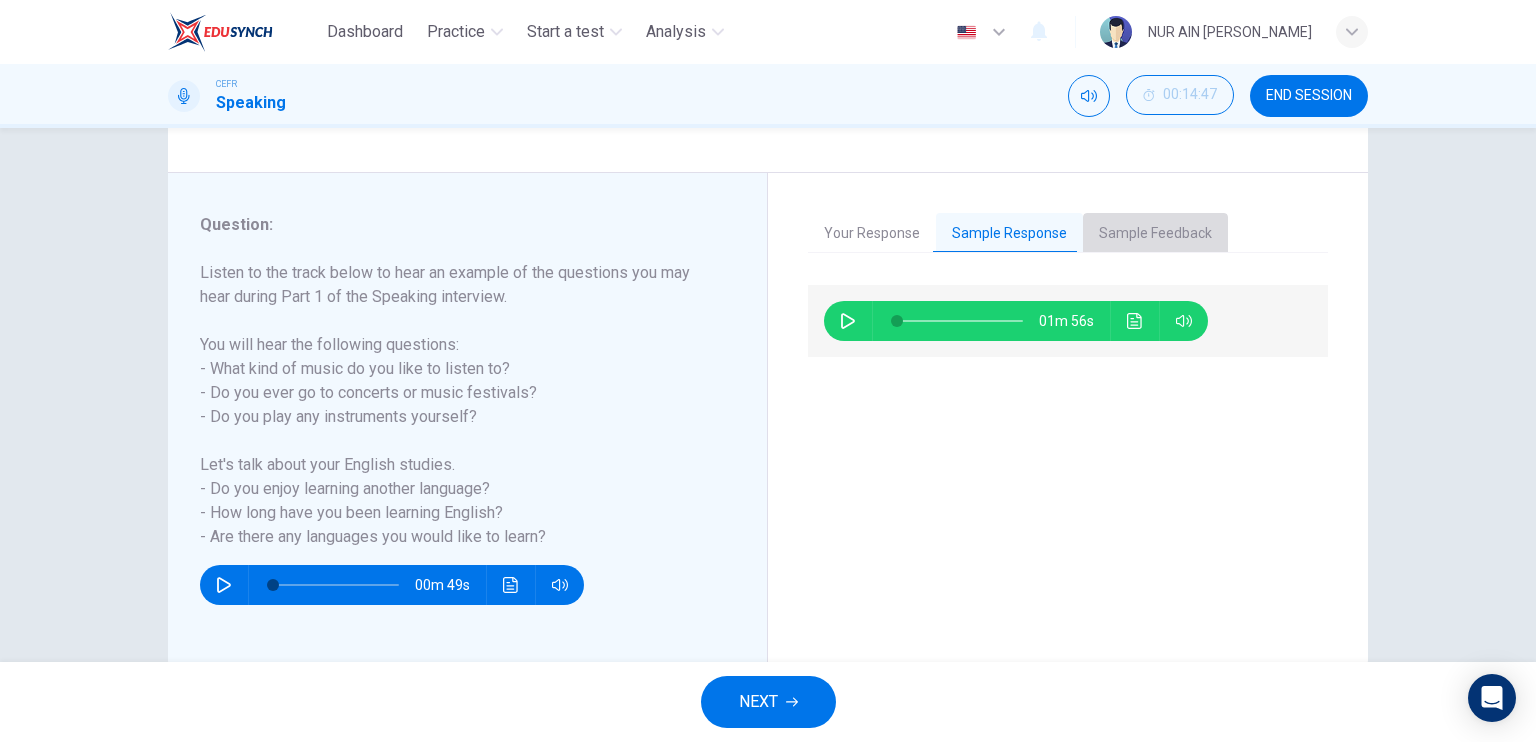 click on "Sample Feedback" at bounding box center [1155, 234] 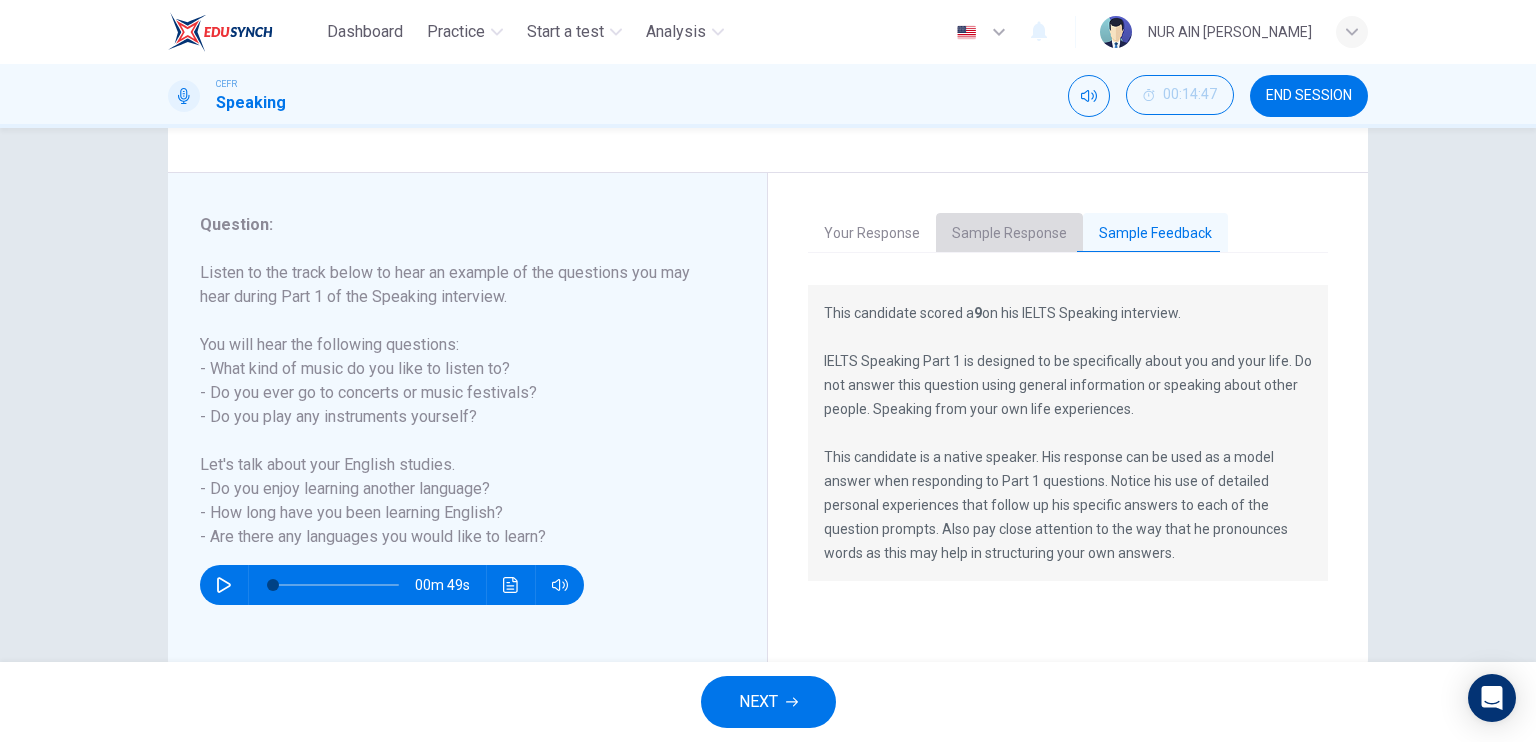 click on "Sample Response" at bounding box center (1009, 234) 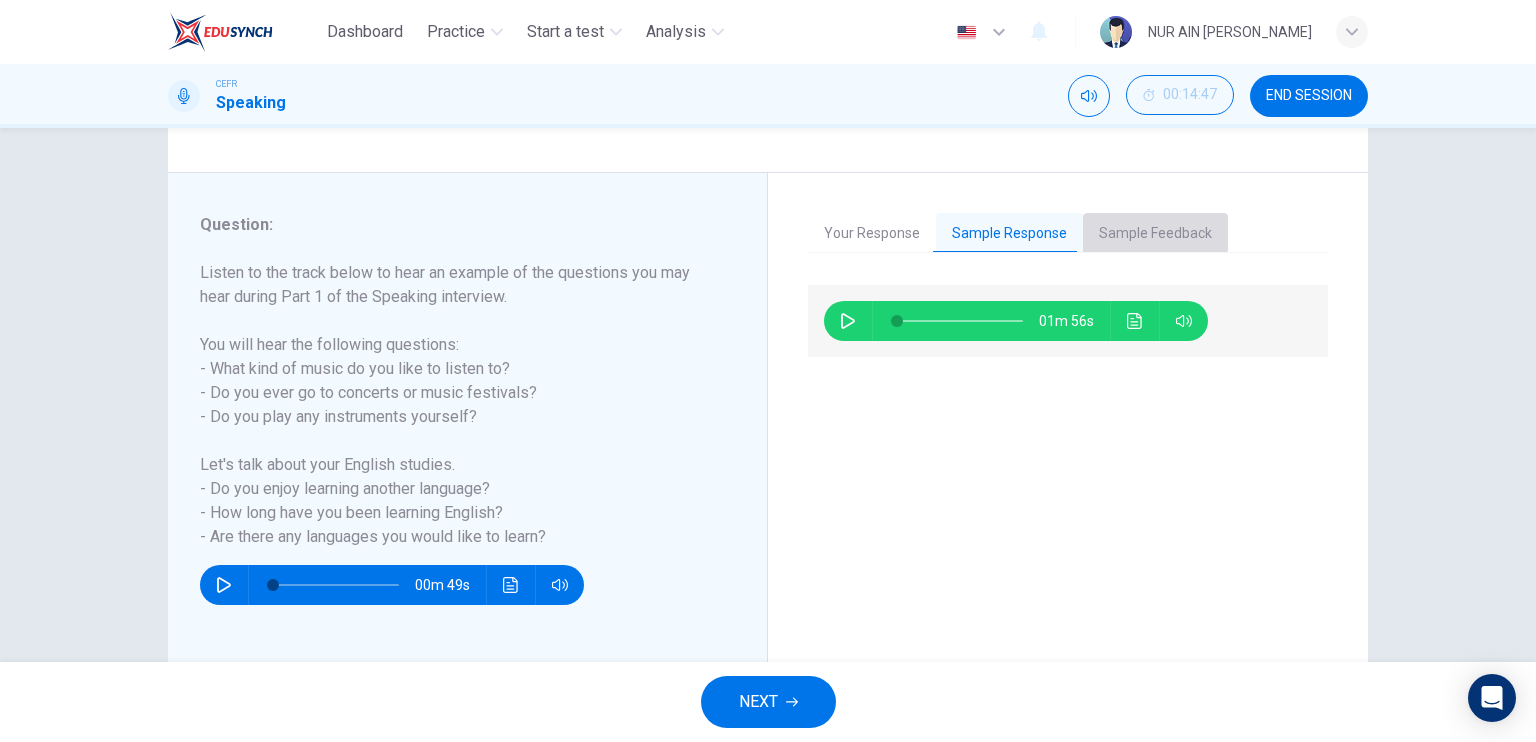 click on "Sample Feedback" at bounding box center [1155, 234] 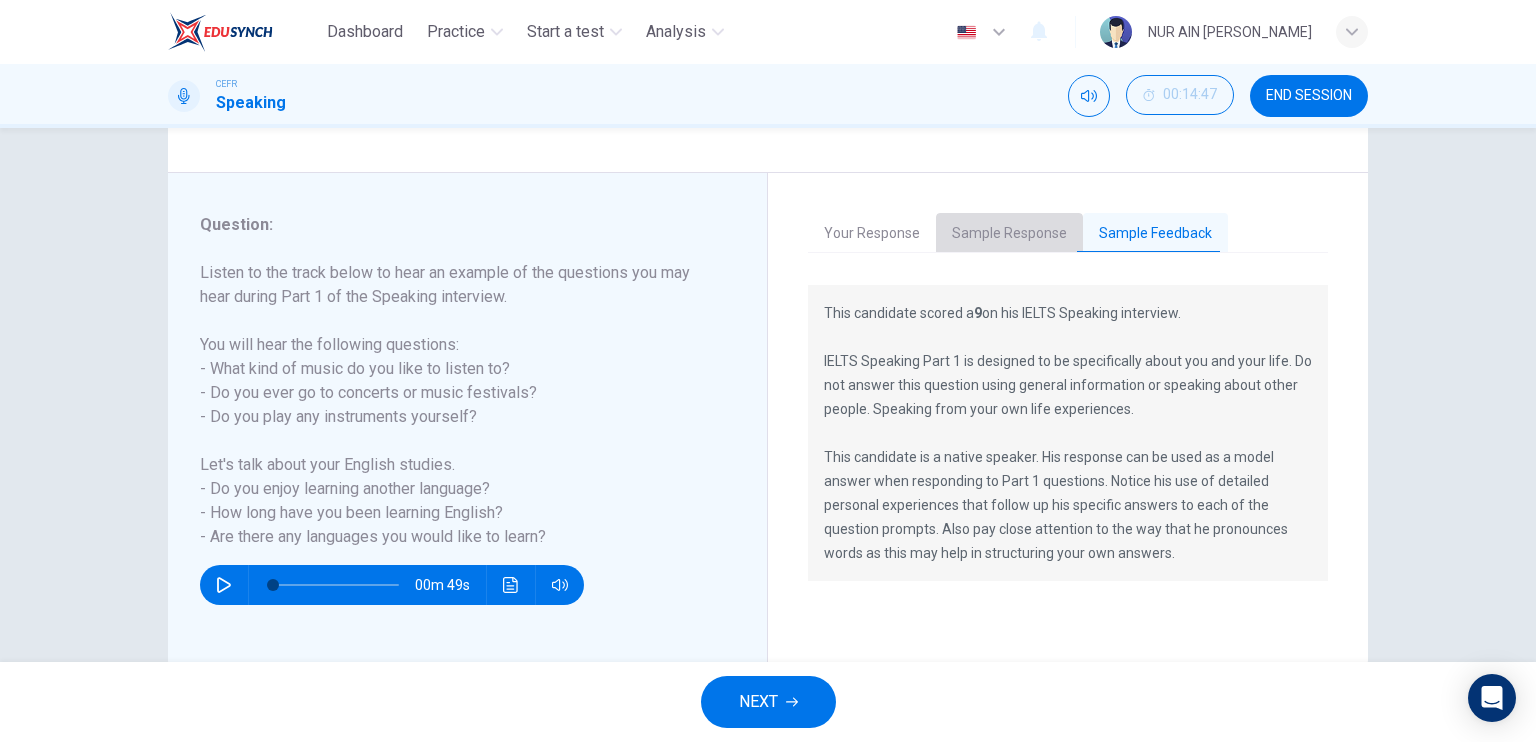 click on "Sample Response" at bounding box center [1009, 234] 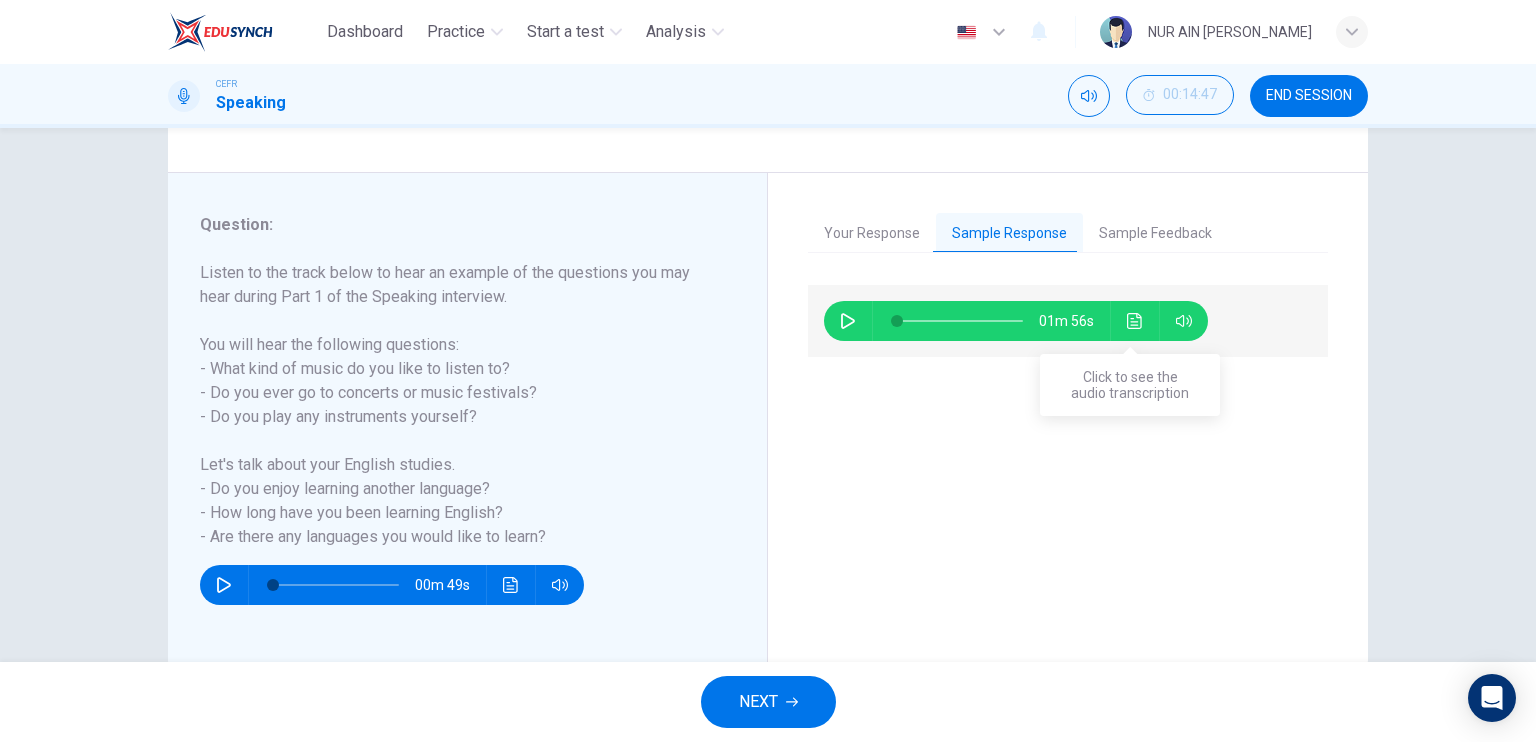 click at bounding box center [1135, 321] 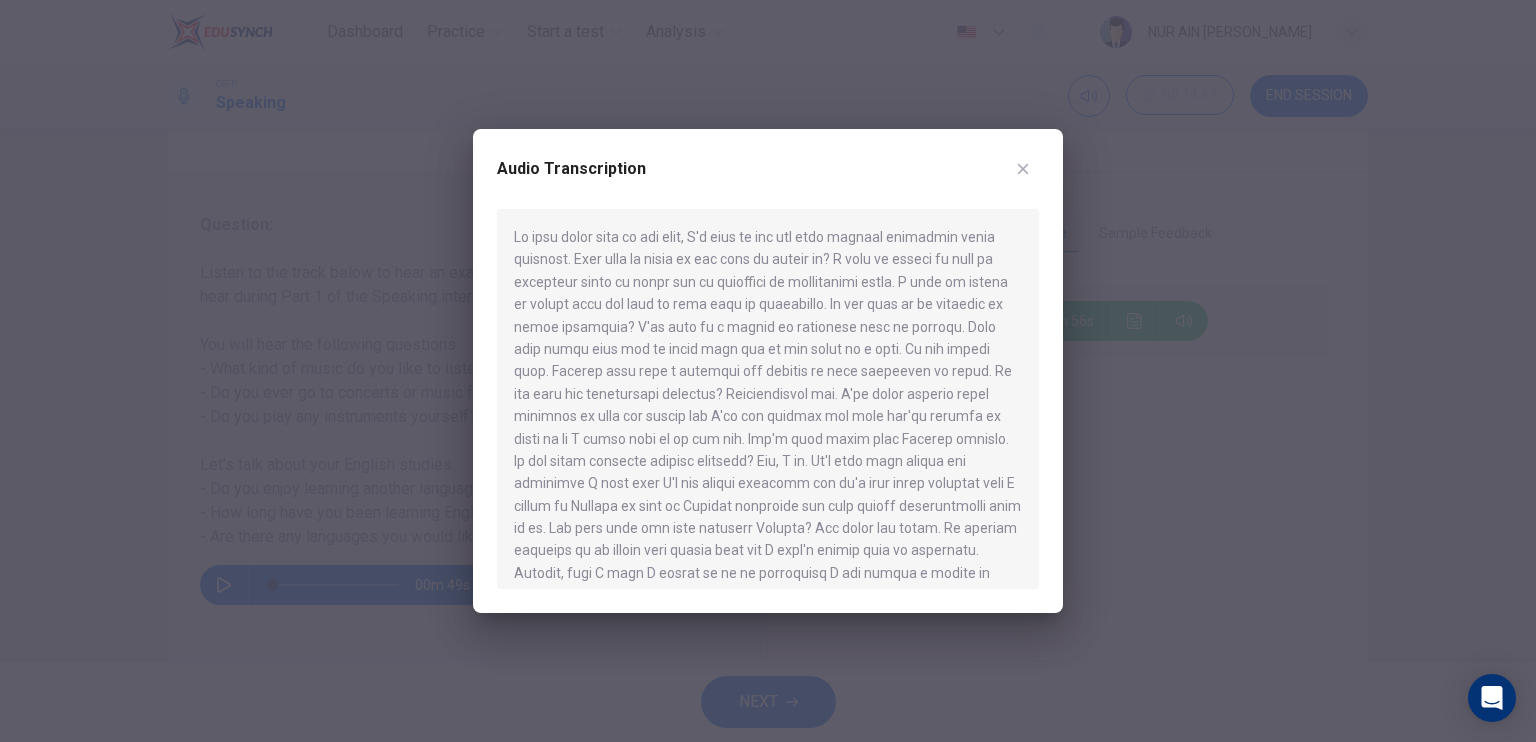 click at bounding box center [768, 371] 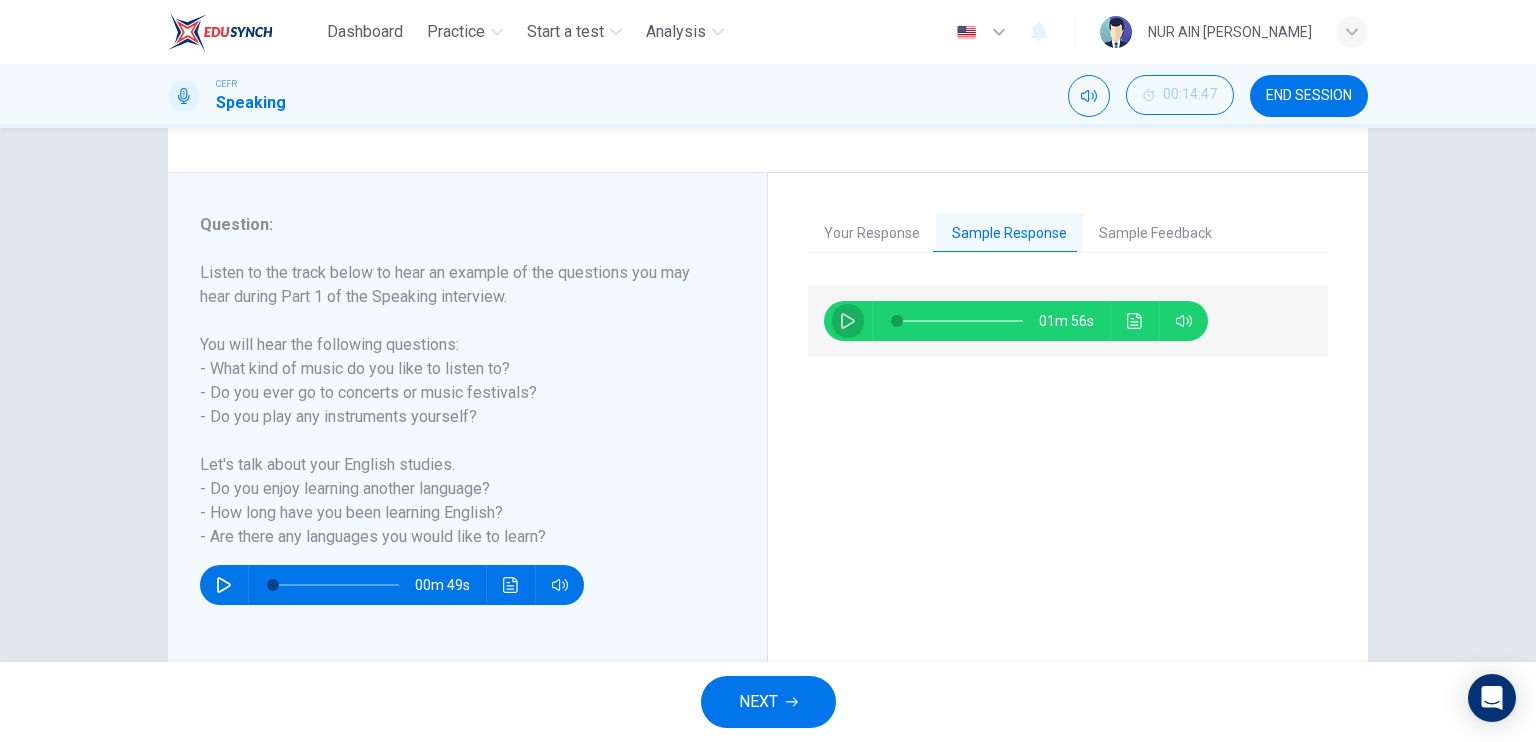 click at bounding box center [848, 321] 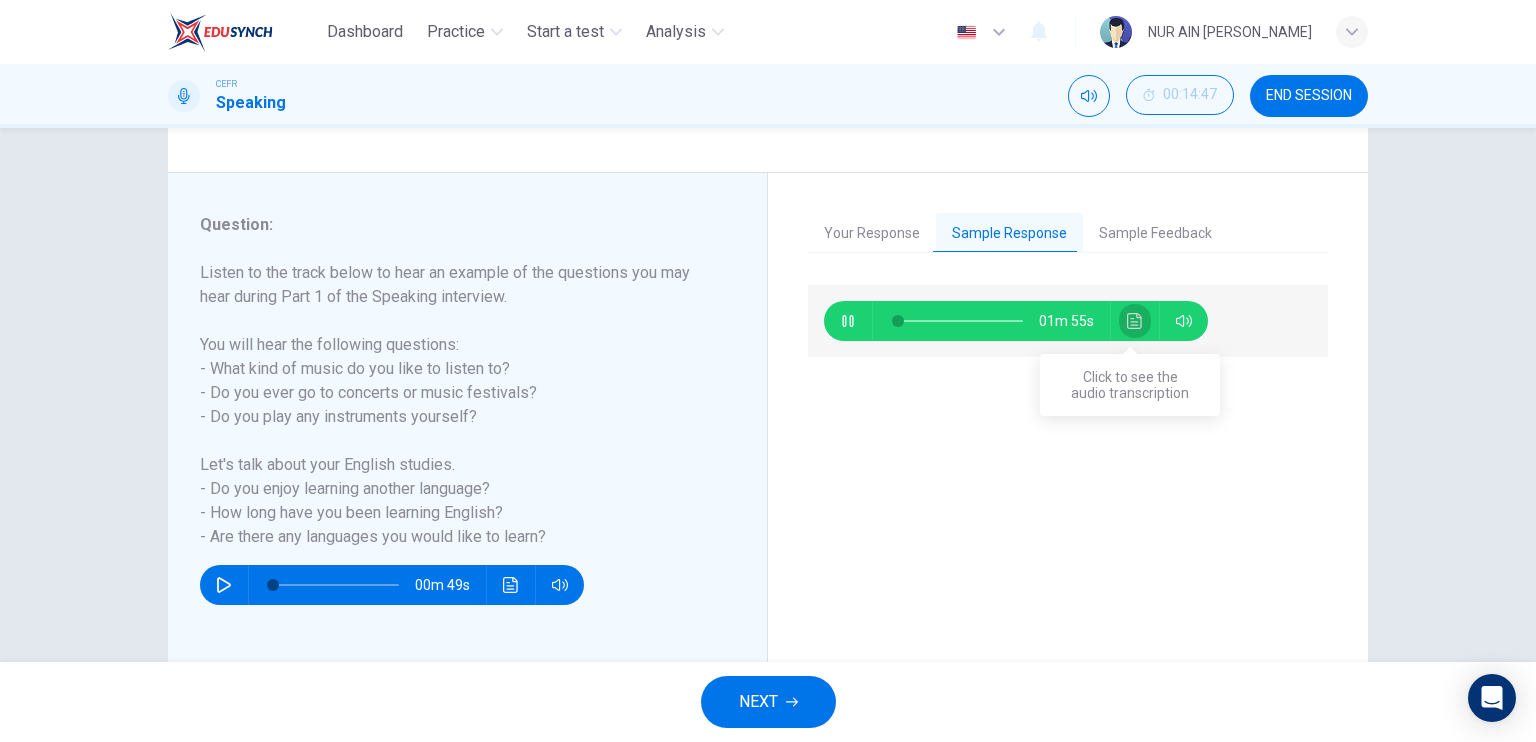 click at bounding box center (1135, 321) 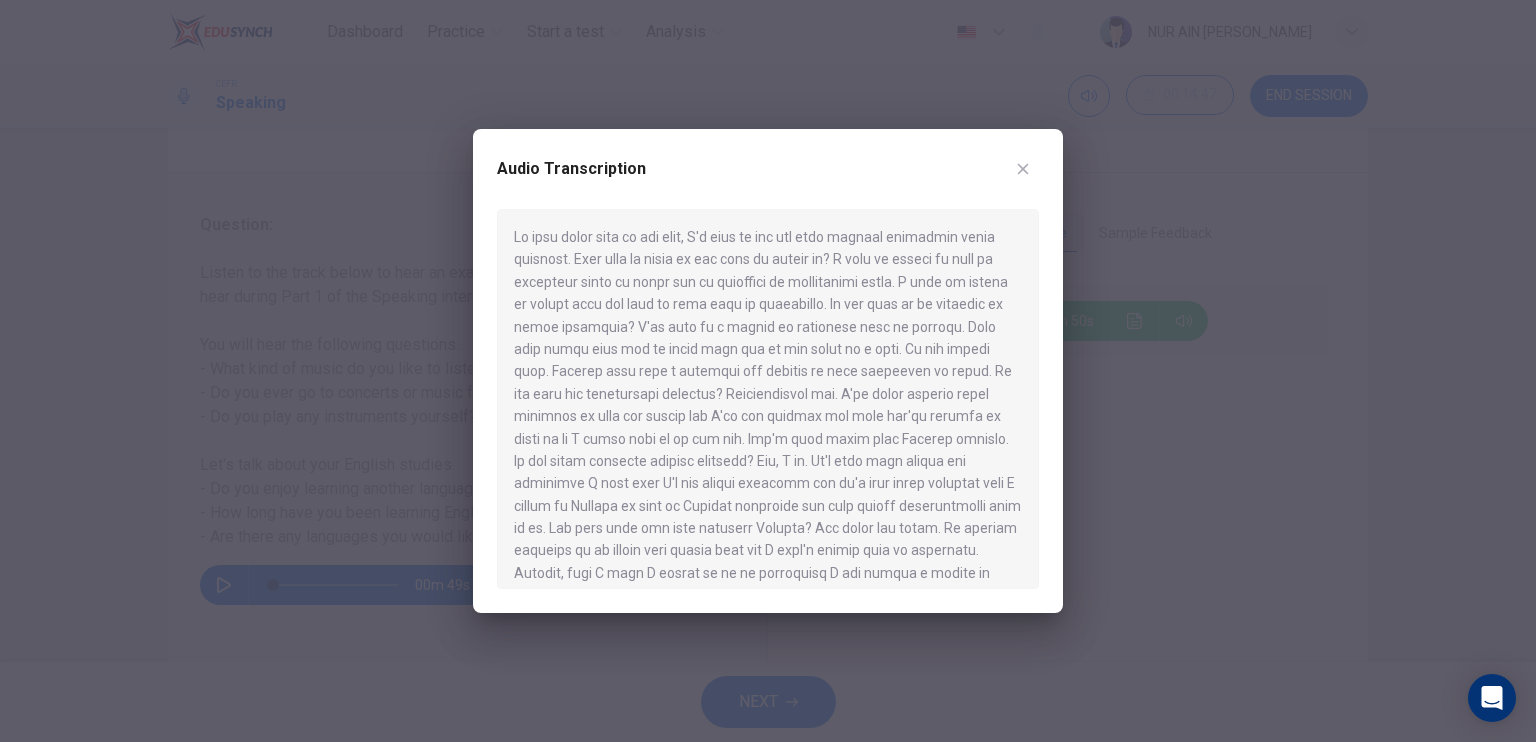 type on "58" 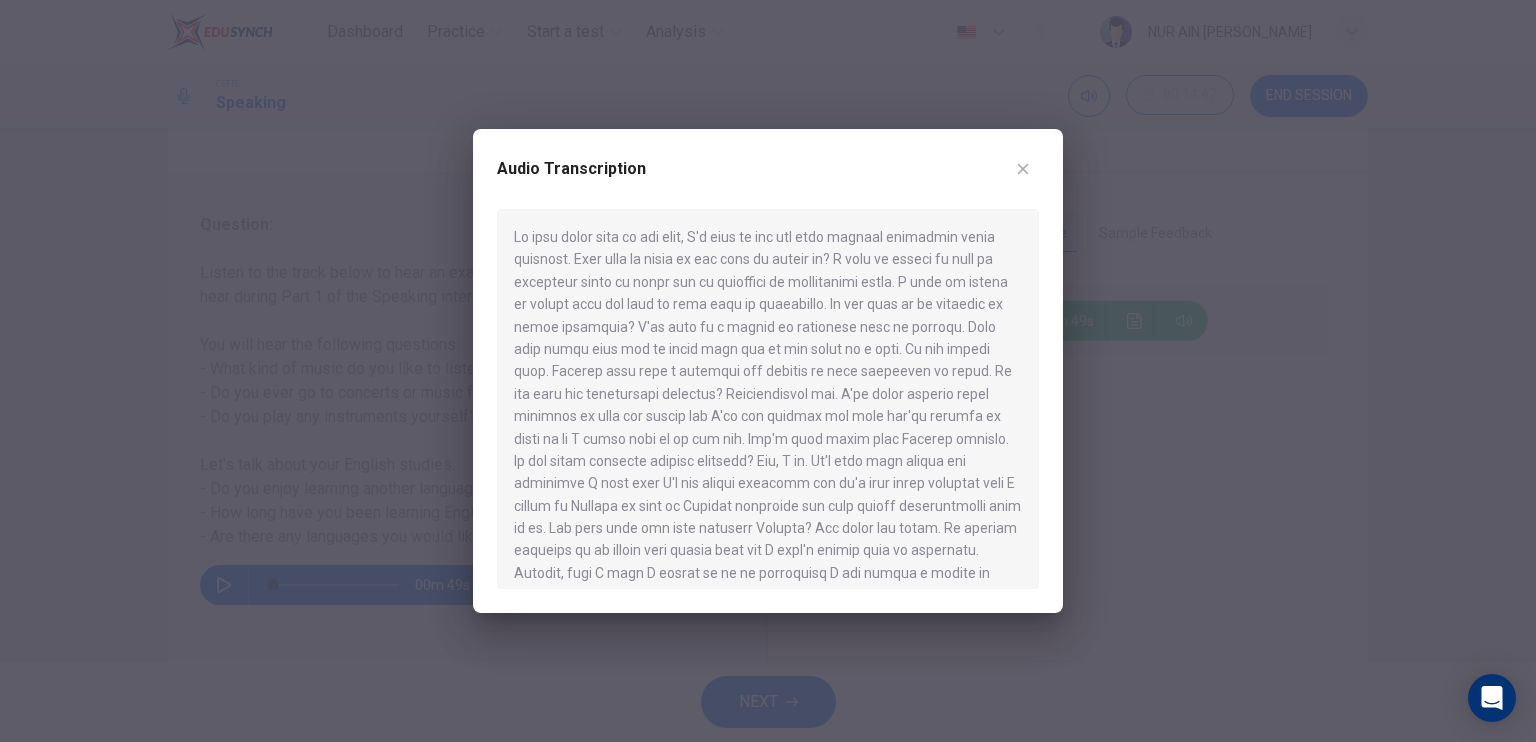 type 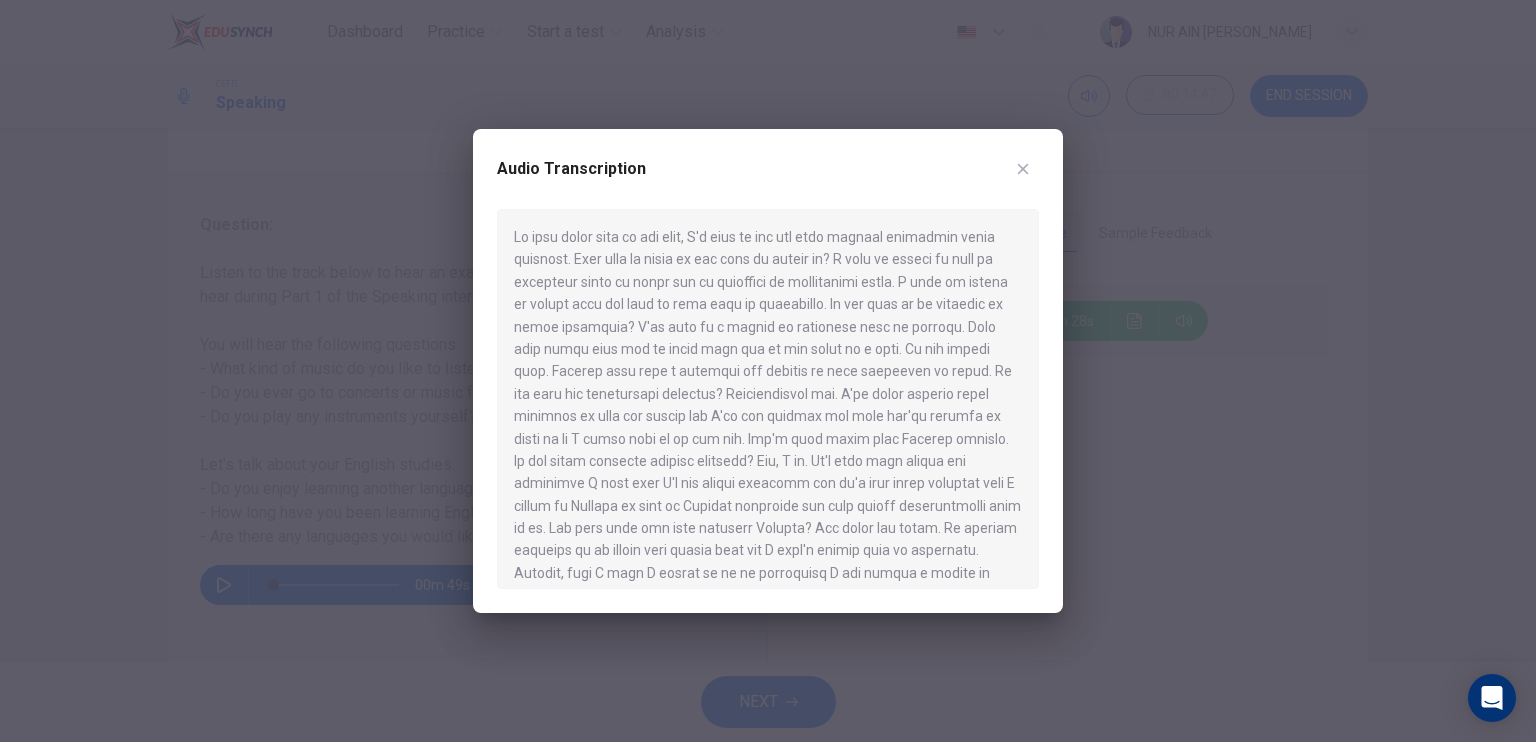 scroll, scrollTop: 101, scrollLeft: 0, axis: vertical 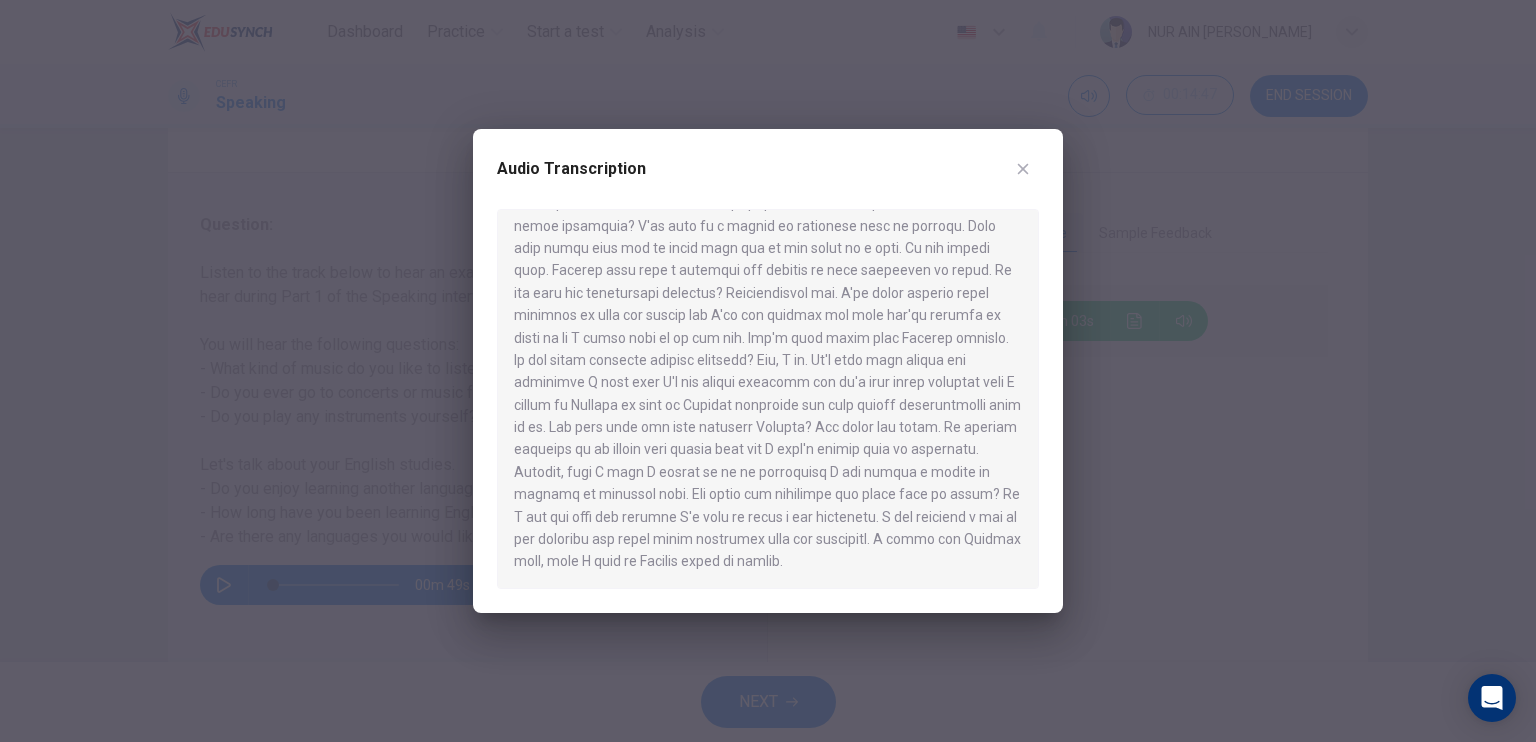 click at bounding box center (768, 371) 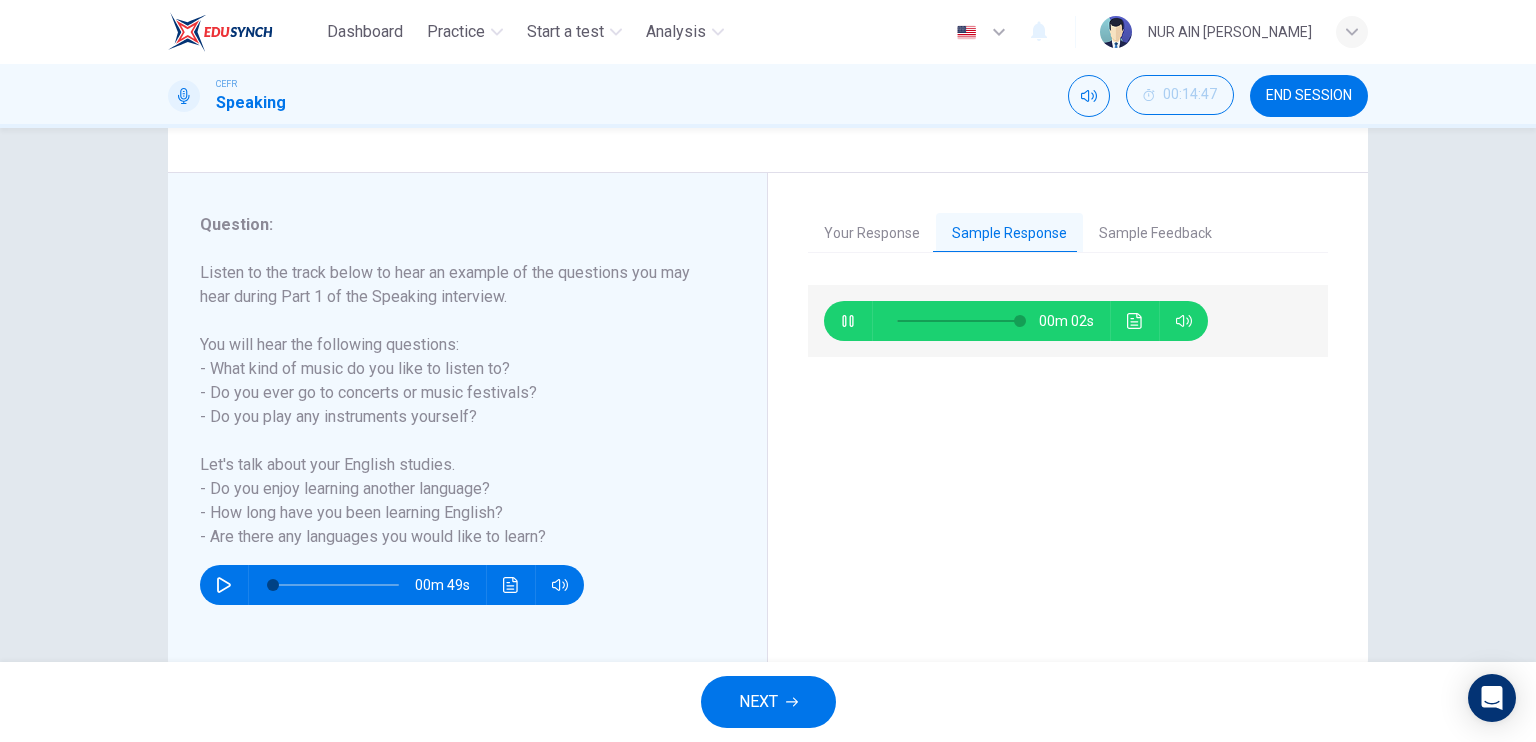 type on "99" 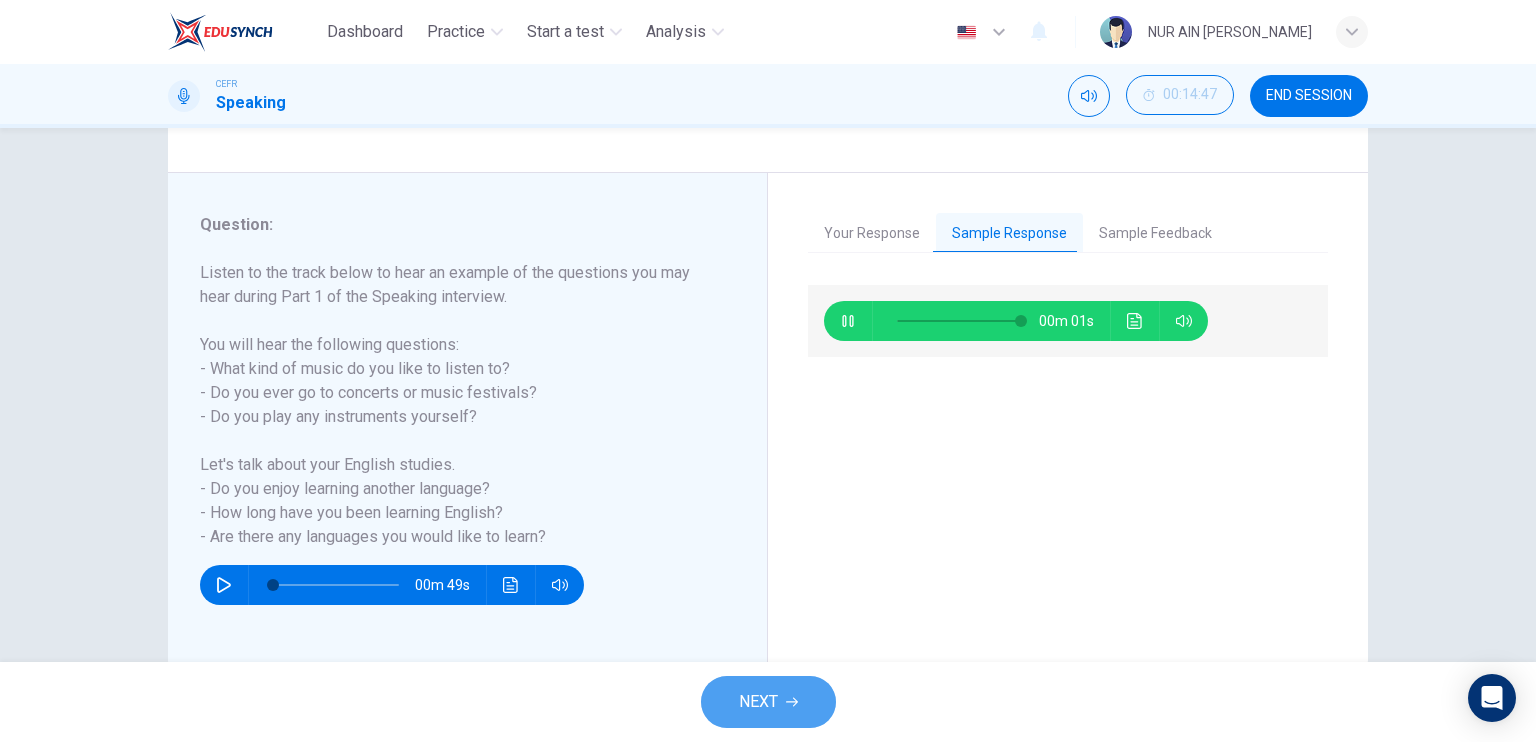 click on "NEXT" at bounding box center [768, 702] 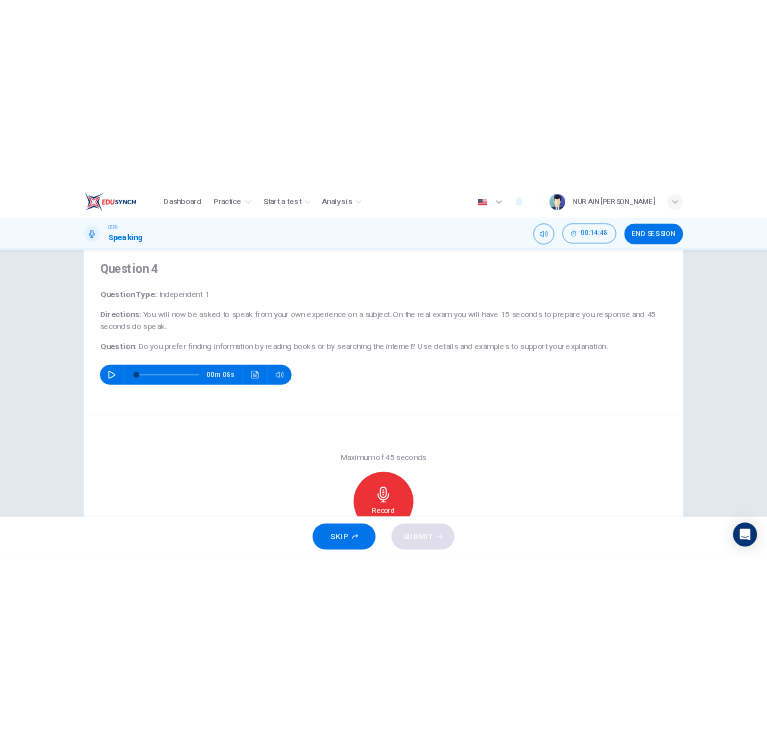 scroll, scrollTop: 59, scrollLeft: 0, axis: vertical 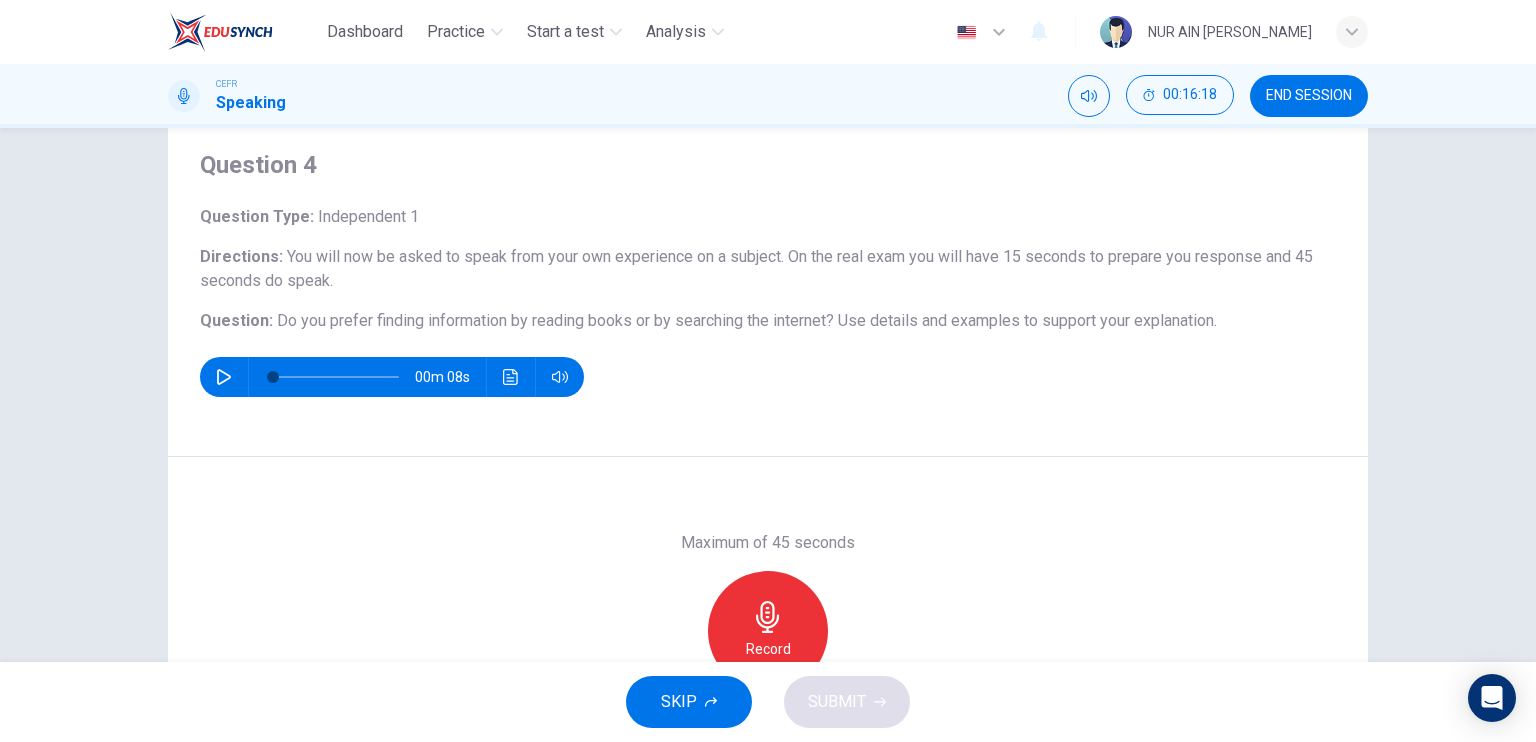 click on "CEFR Speaking 00:16:18 END SESSION" at bounding box center (768, 96) 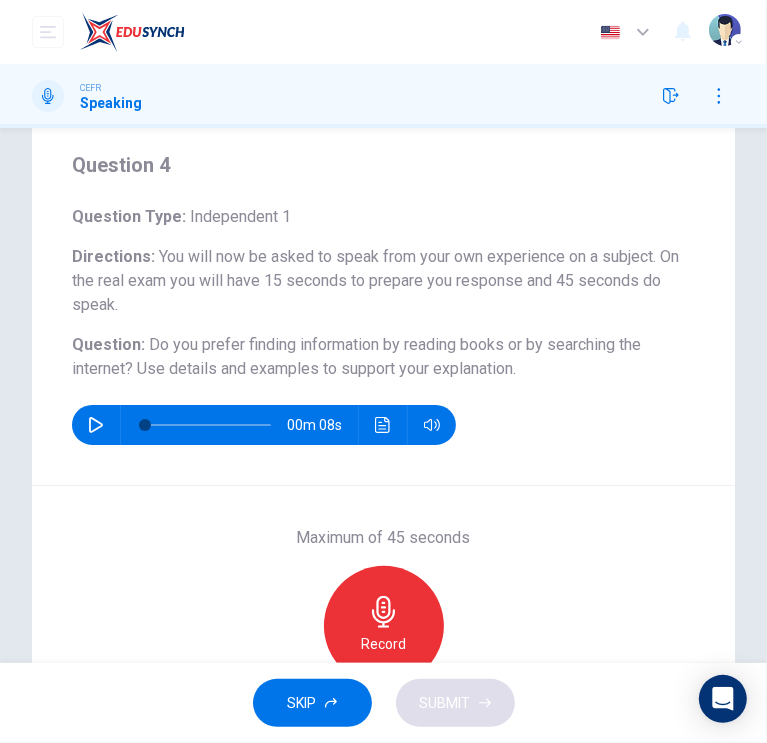 scroll, scrollTop: 159, scrollLeft: 0, axis: vertical 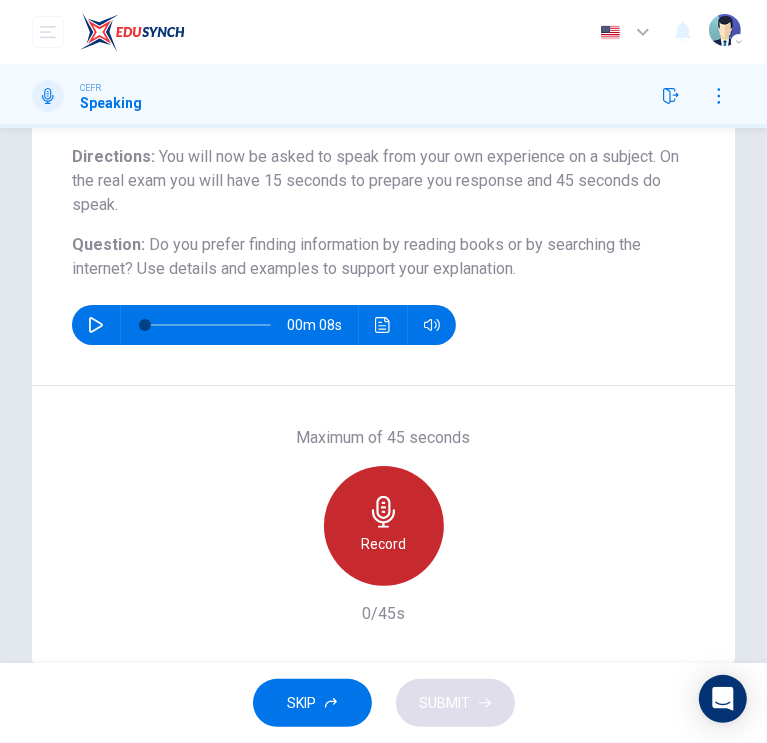 click on "Record" at bounding box center (384, 526) 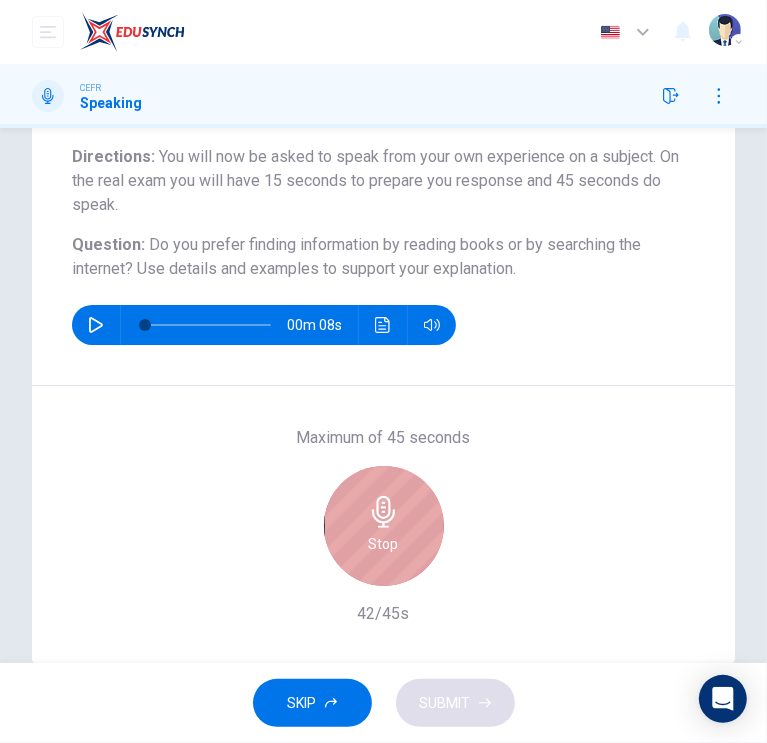 click on "Stop" at bounding box center [384, 526] 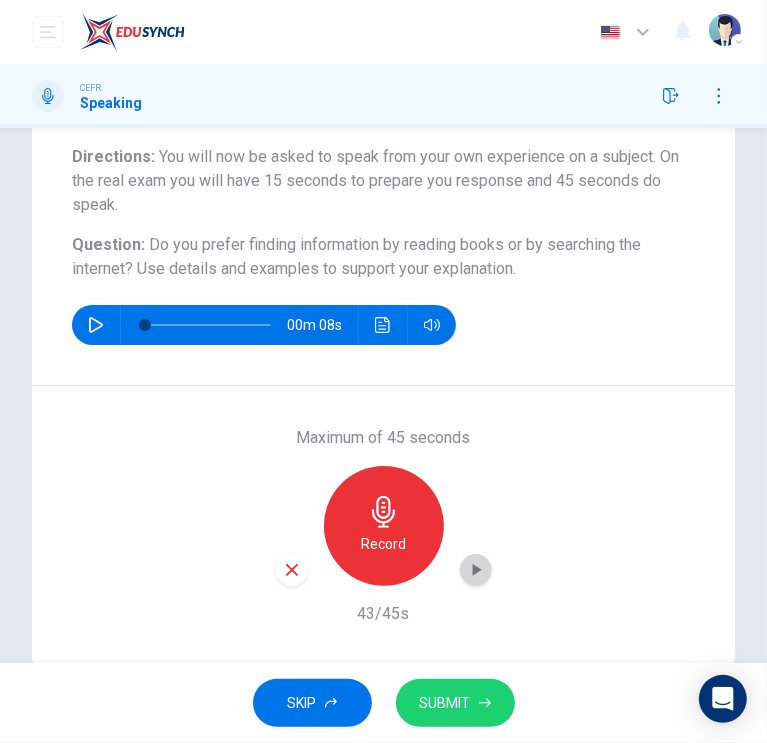 click at bounding box center [476, 570] 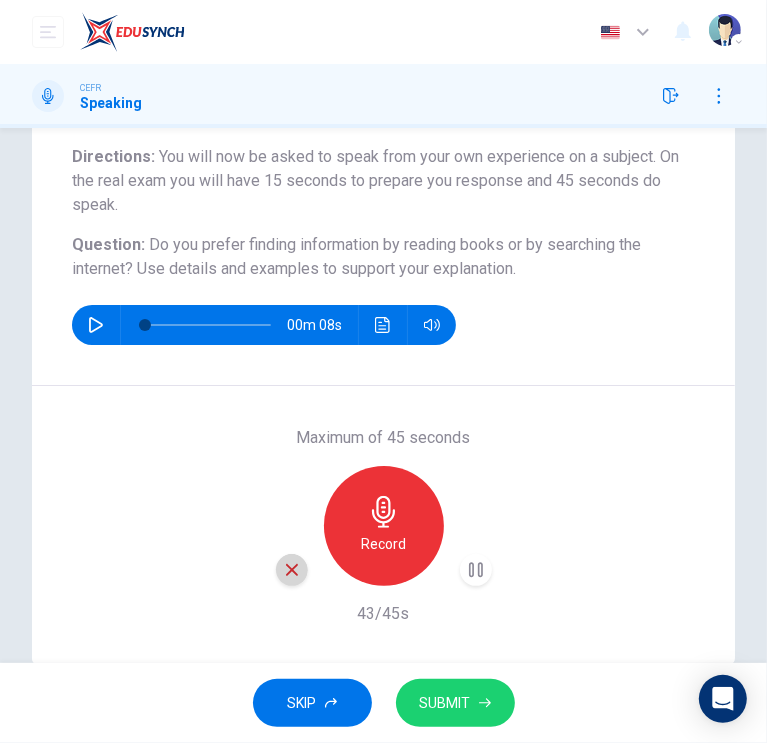 click 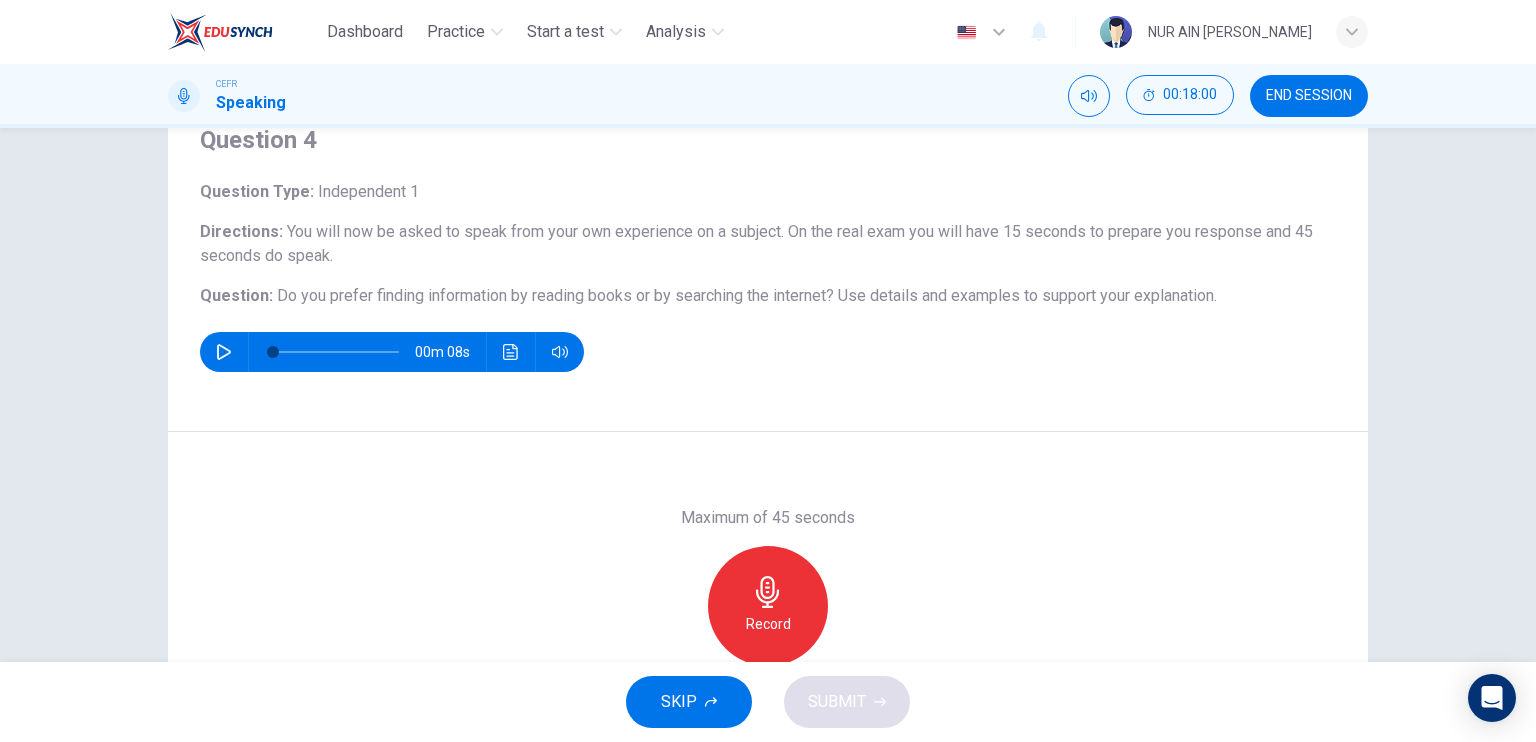 scroll, scrollTop: 79, scrollLeft: 0, axis: vertical 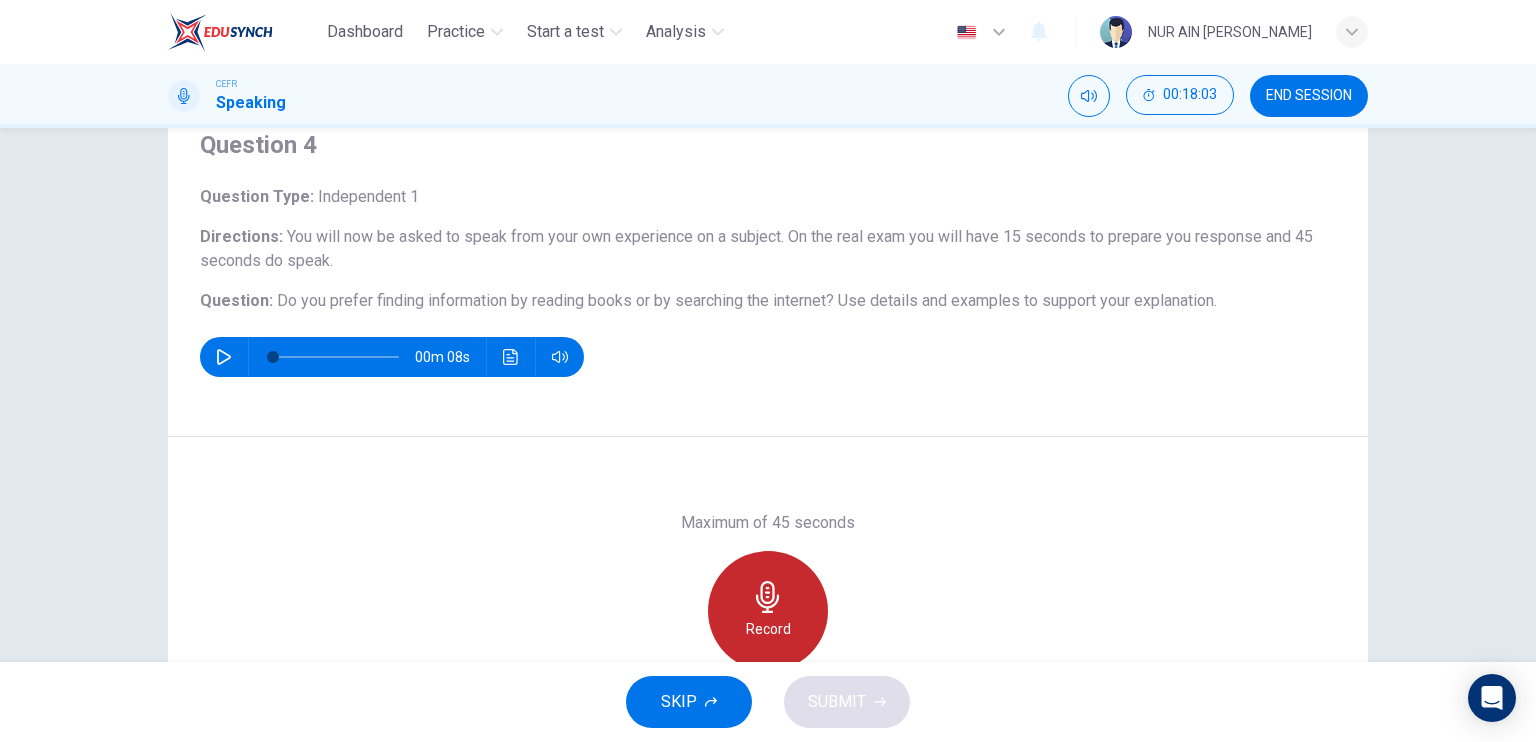 click on "Record" at bounding box center [768, 611] 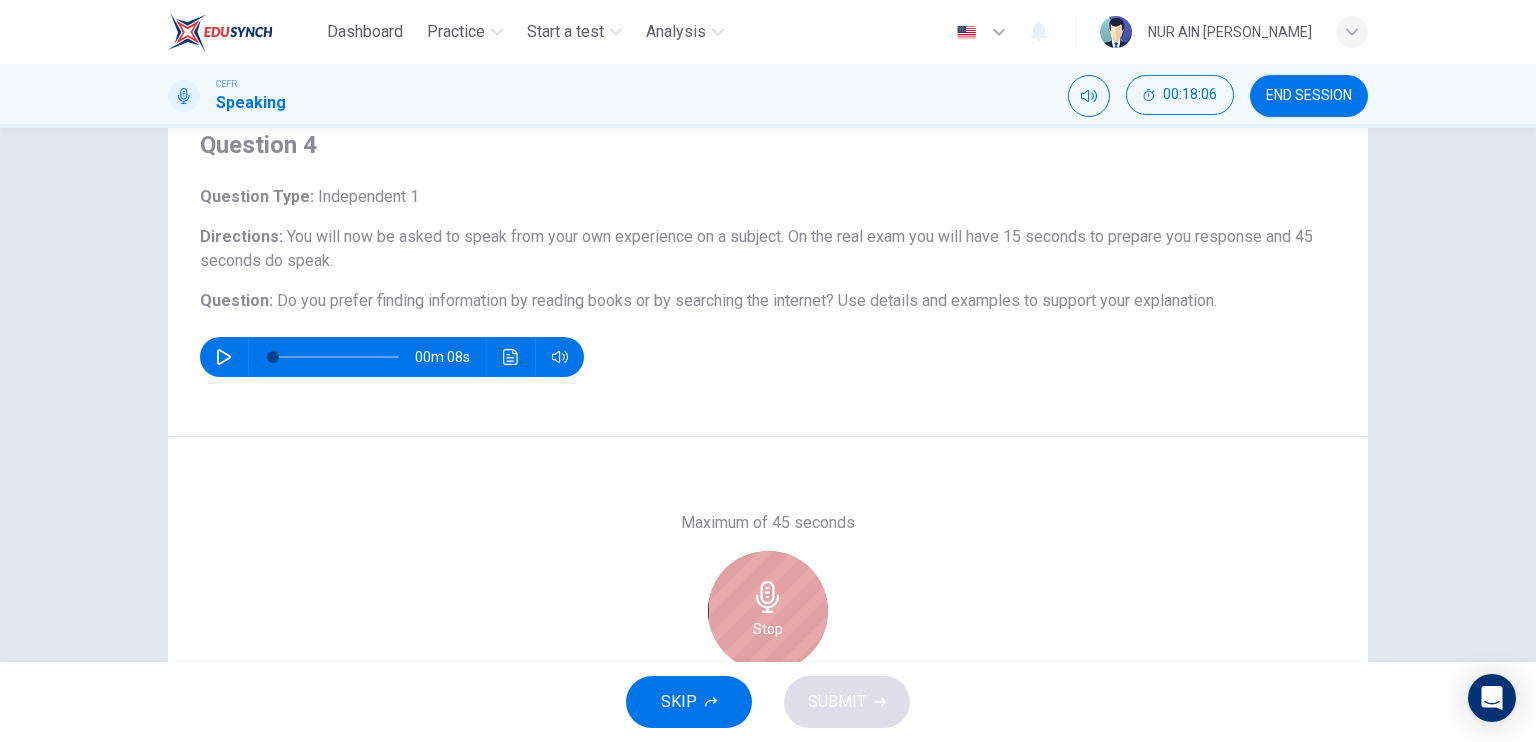 click on "Stop" at bounding box center [768, 611] 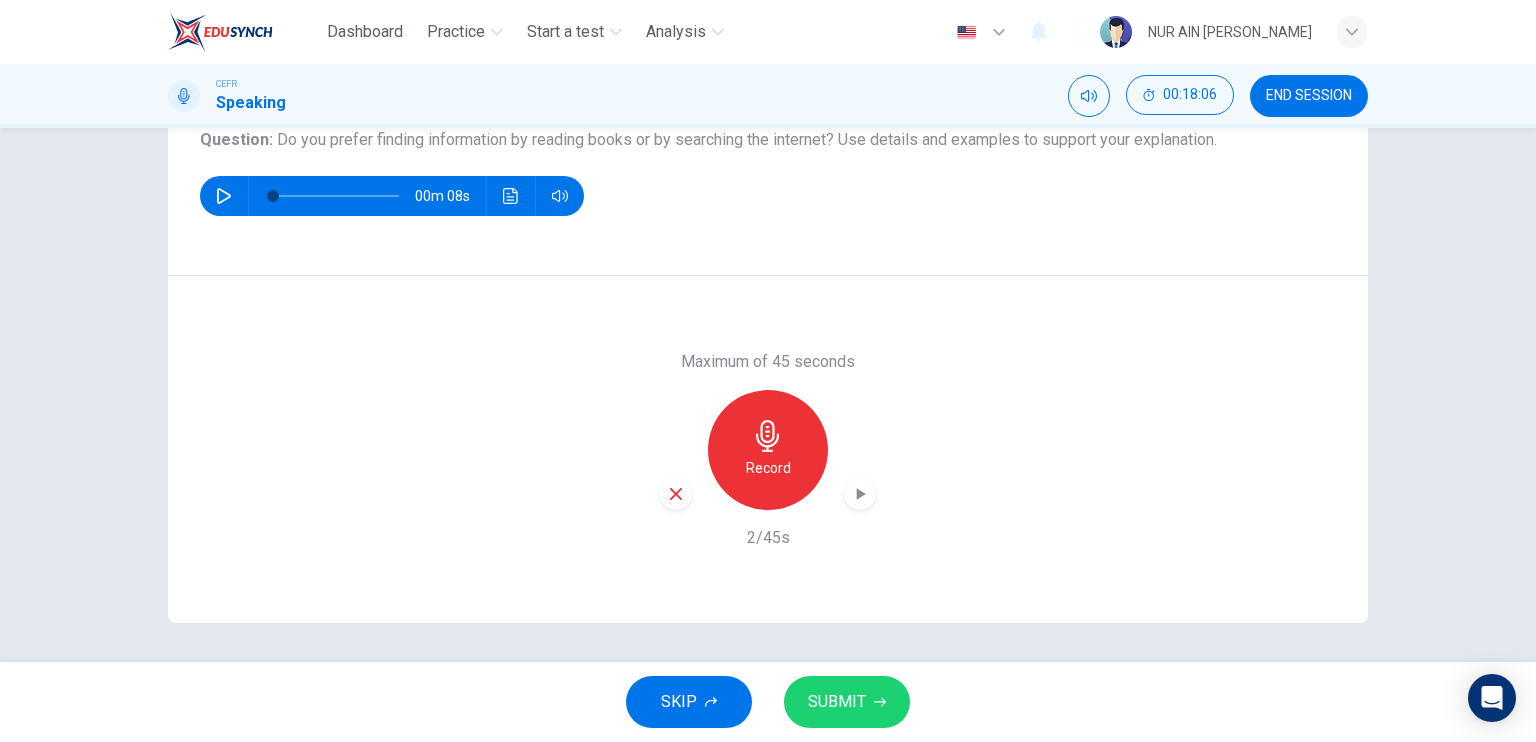 scroll, scrollTop: 240, scrollLeft: 0, axis: vertical 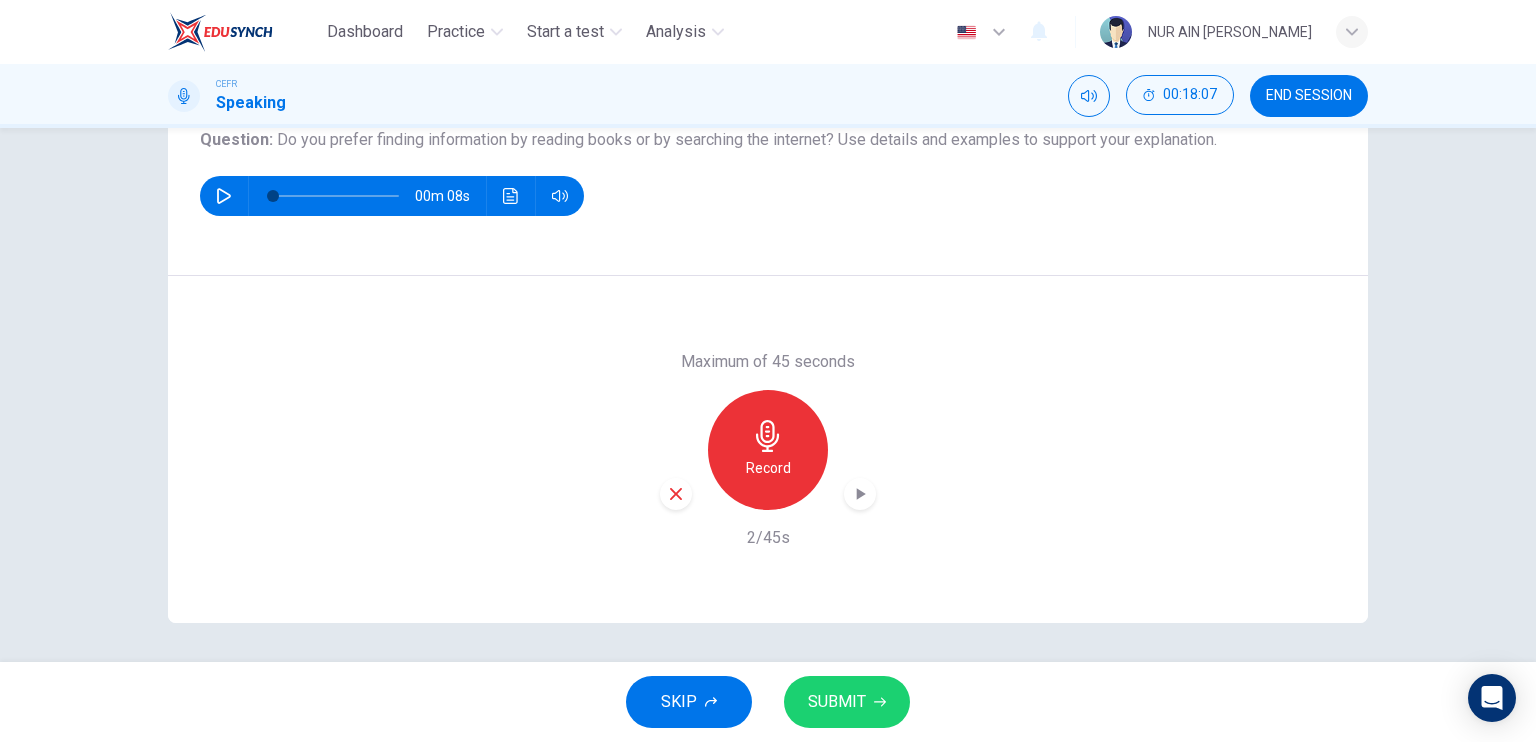 drag, startPoint x: 669, startPoint y: 510, endPoint x: 666, endPoint y: 495, distance: 15.297058 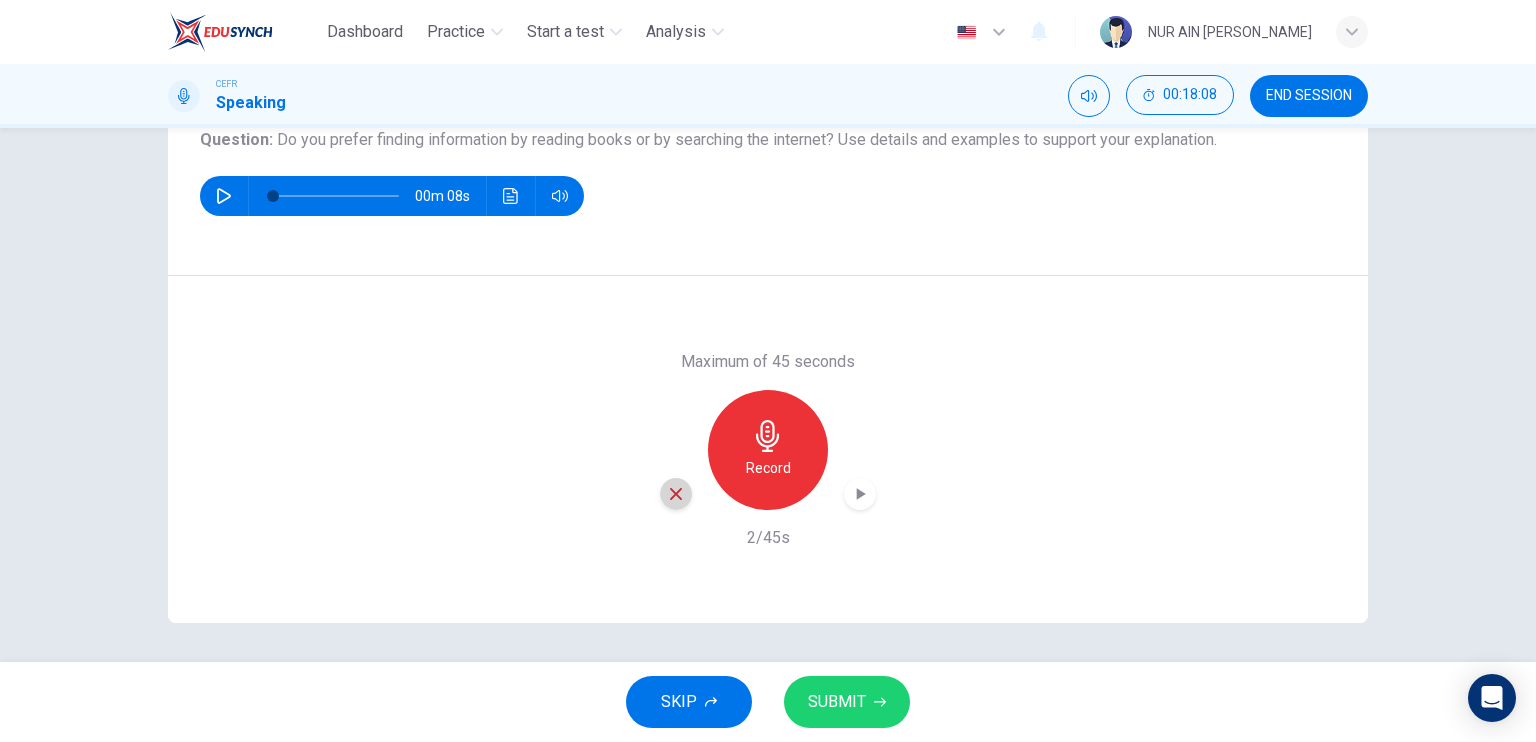 click 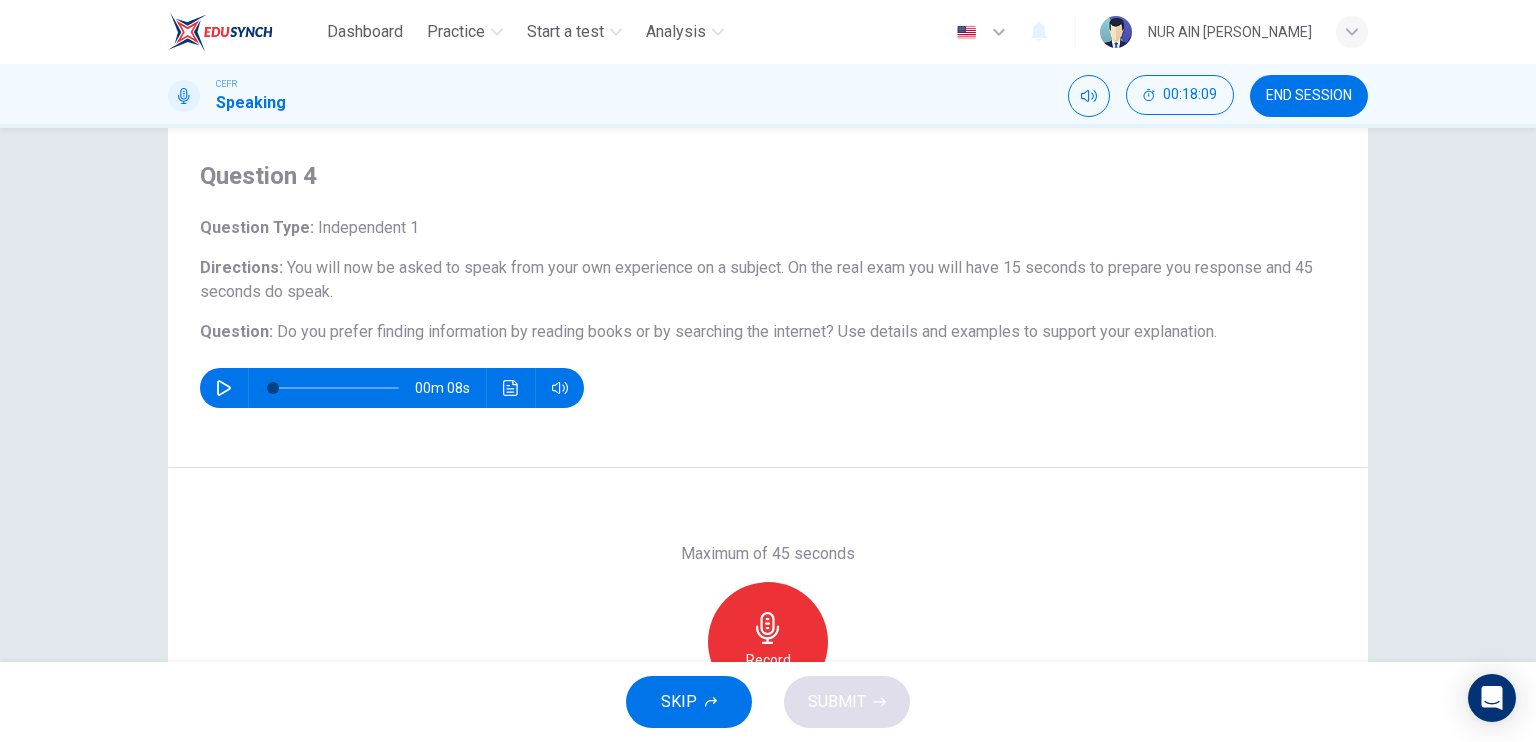 scroll, scrollTop: 55, scrollLeft: 0, axis: vertical 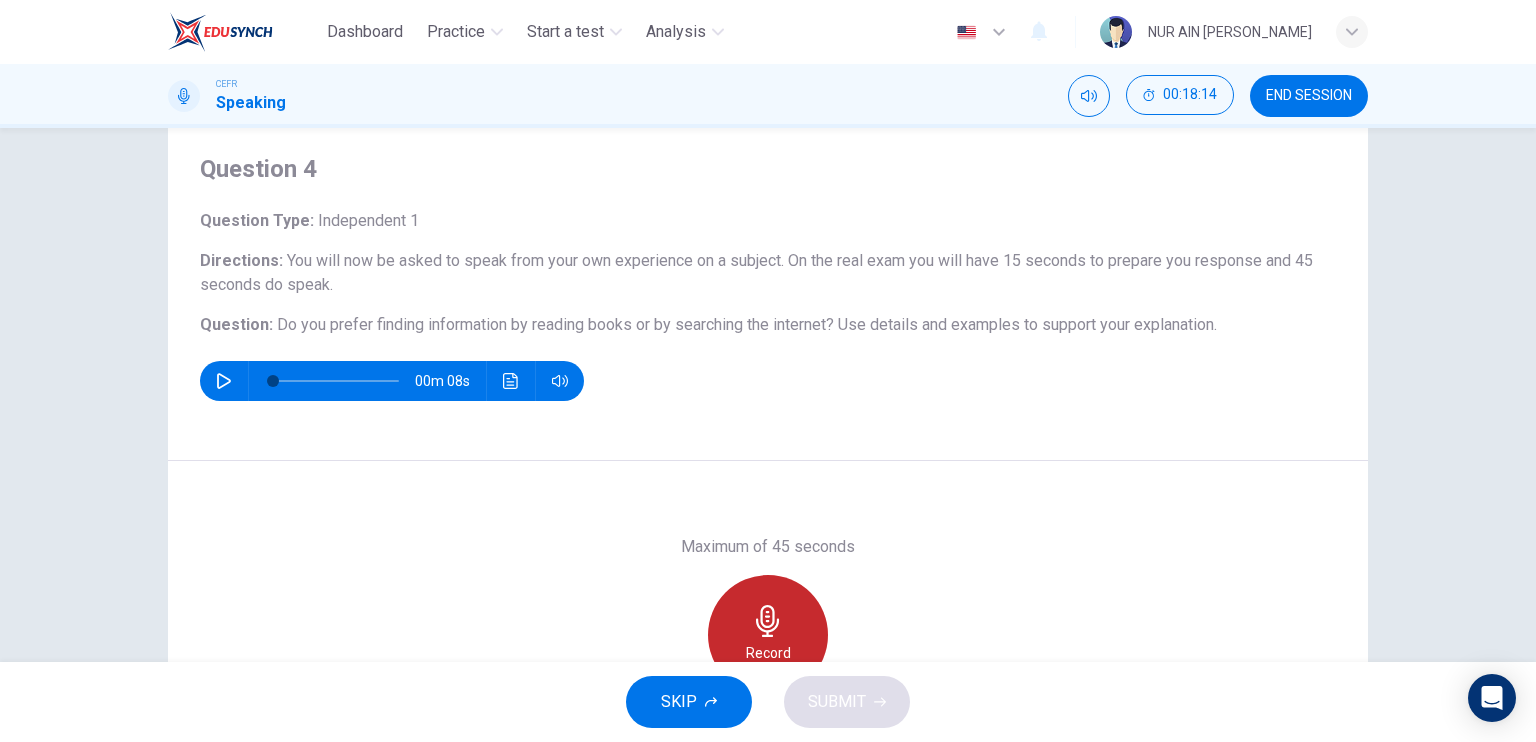 click on "Record" at bounding box center (768, 635) 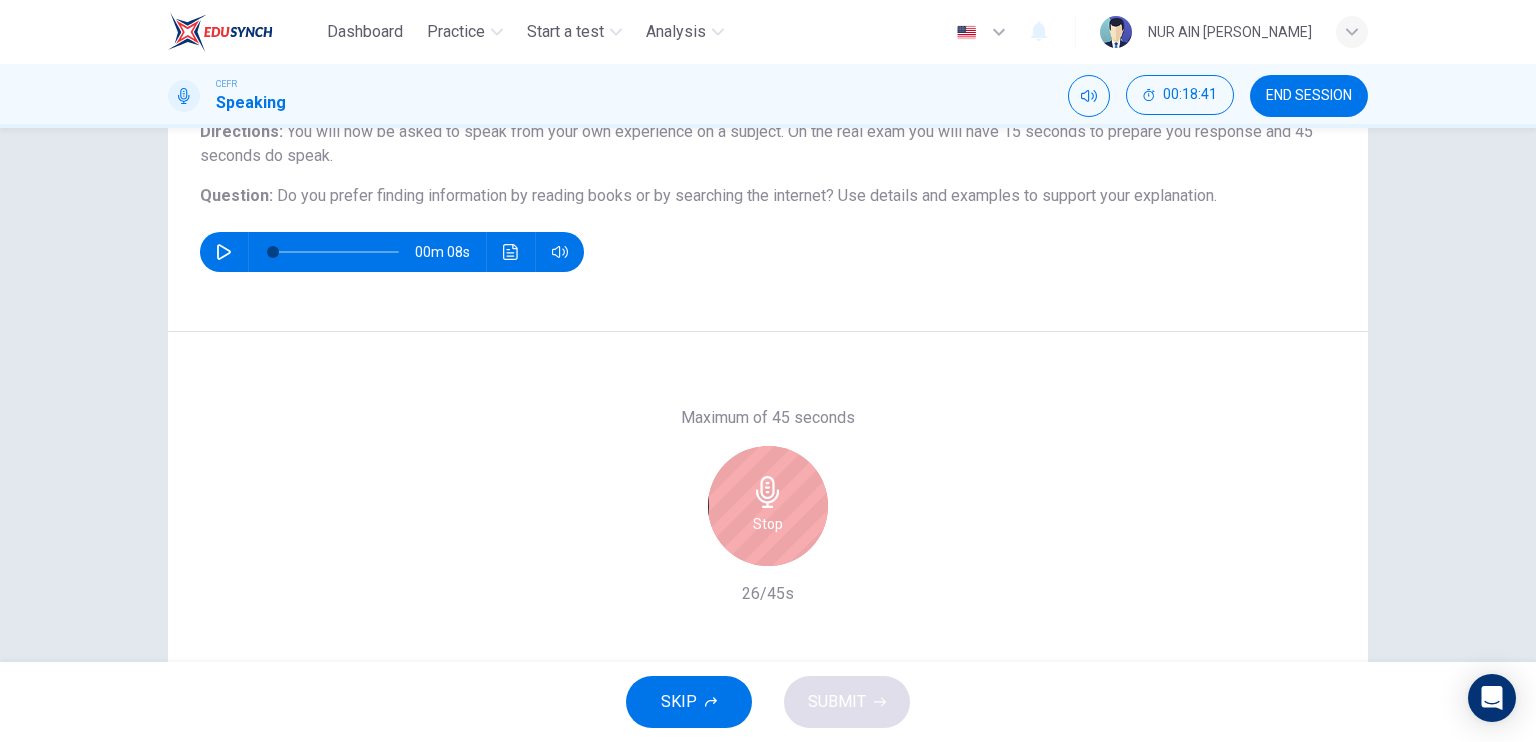 scroll, scrollTop: 184, scrollLeft: 0, axis: vertical 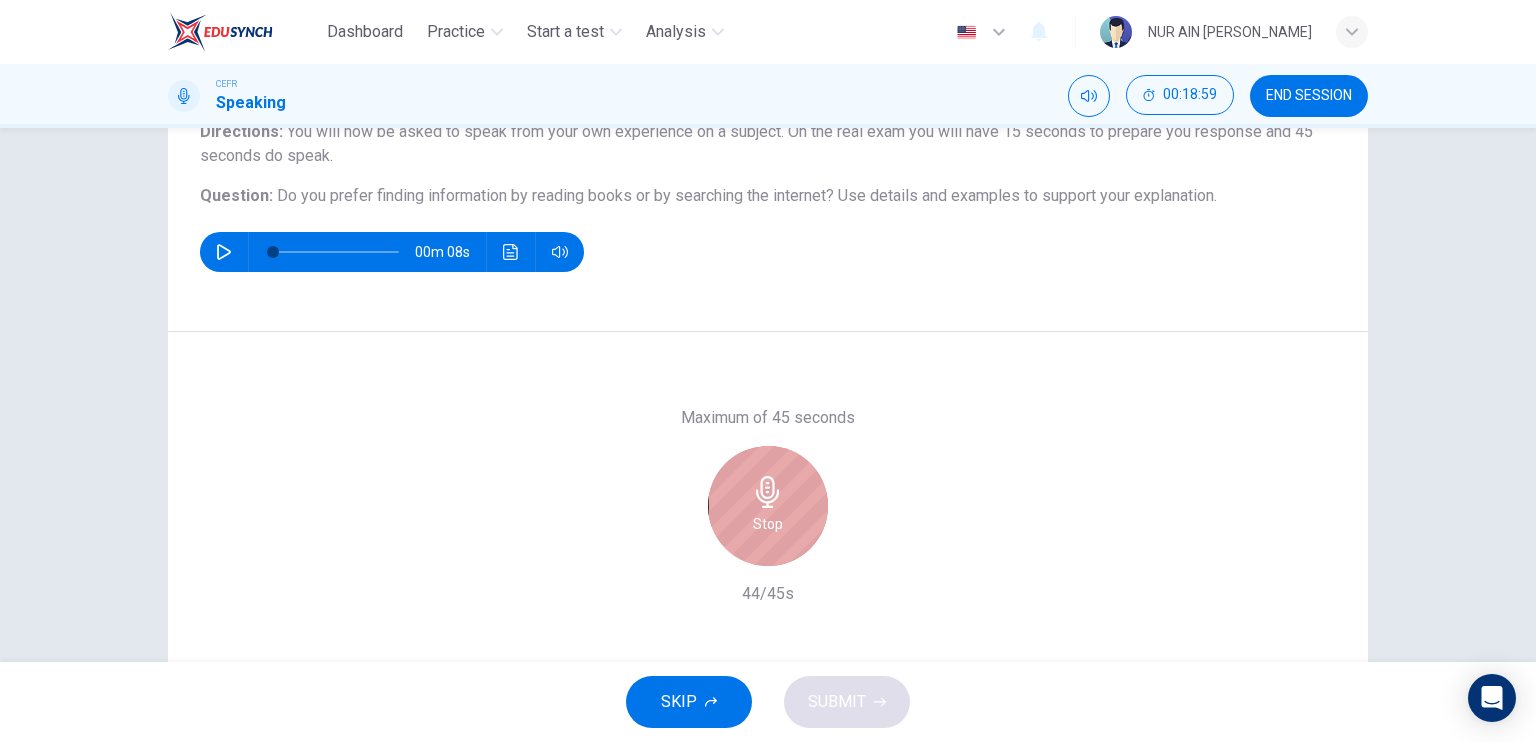 click on "Stop" at bounding box center (768, 524) 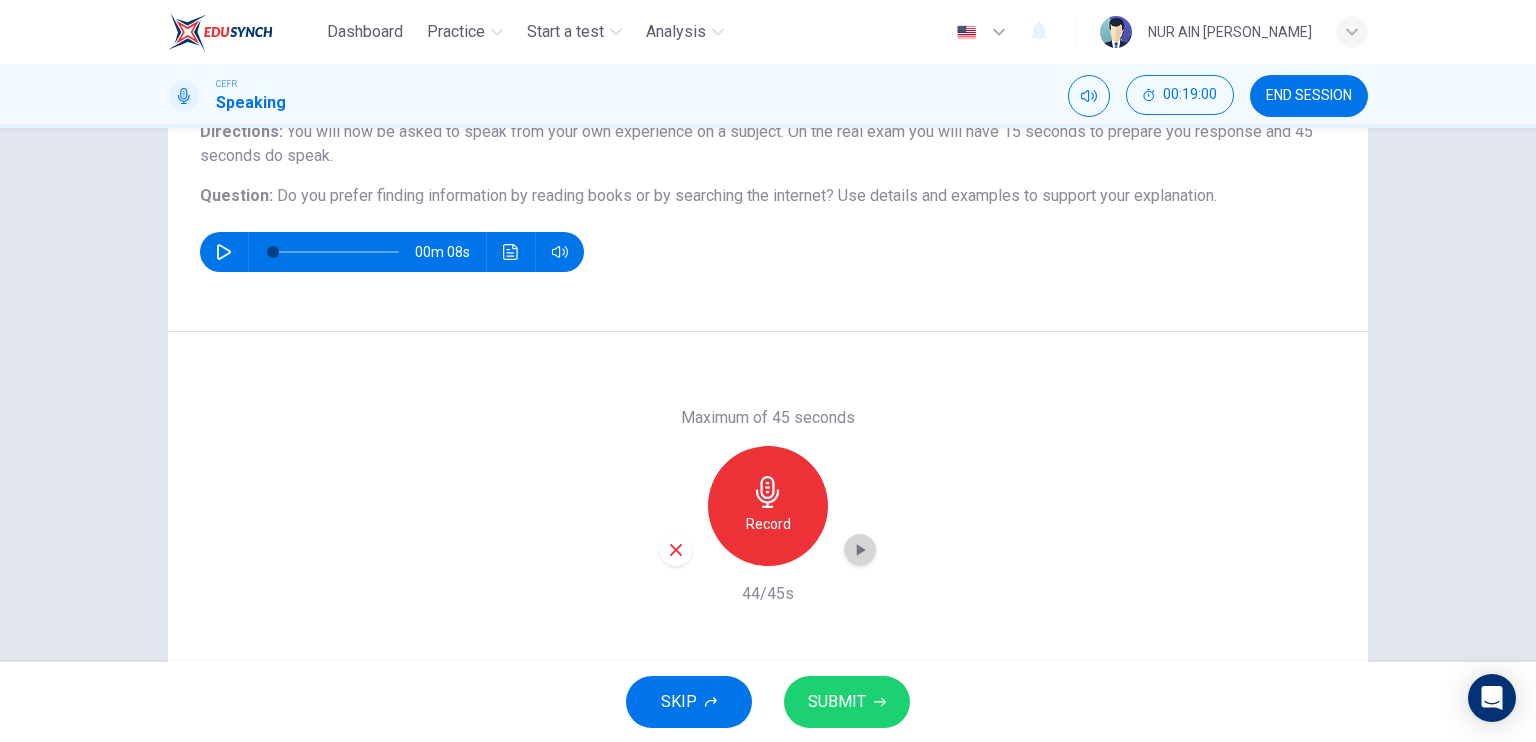 click at bounding box center [860, 550] 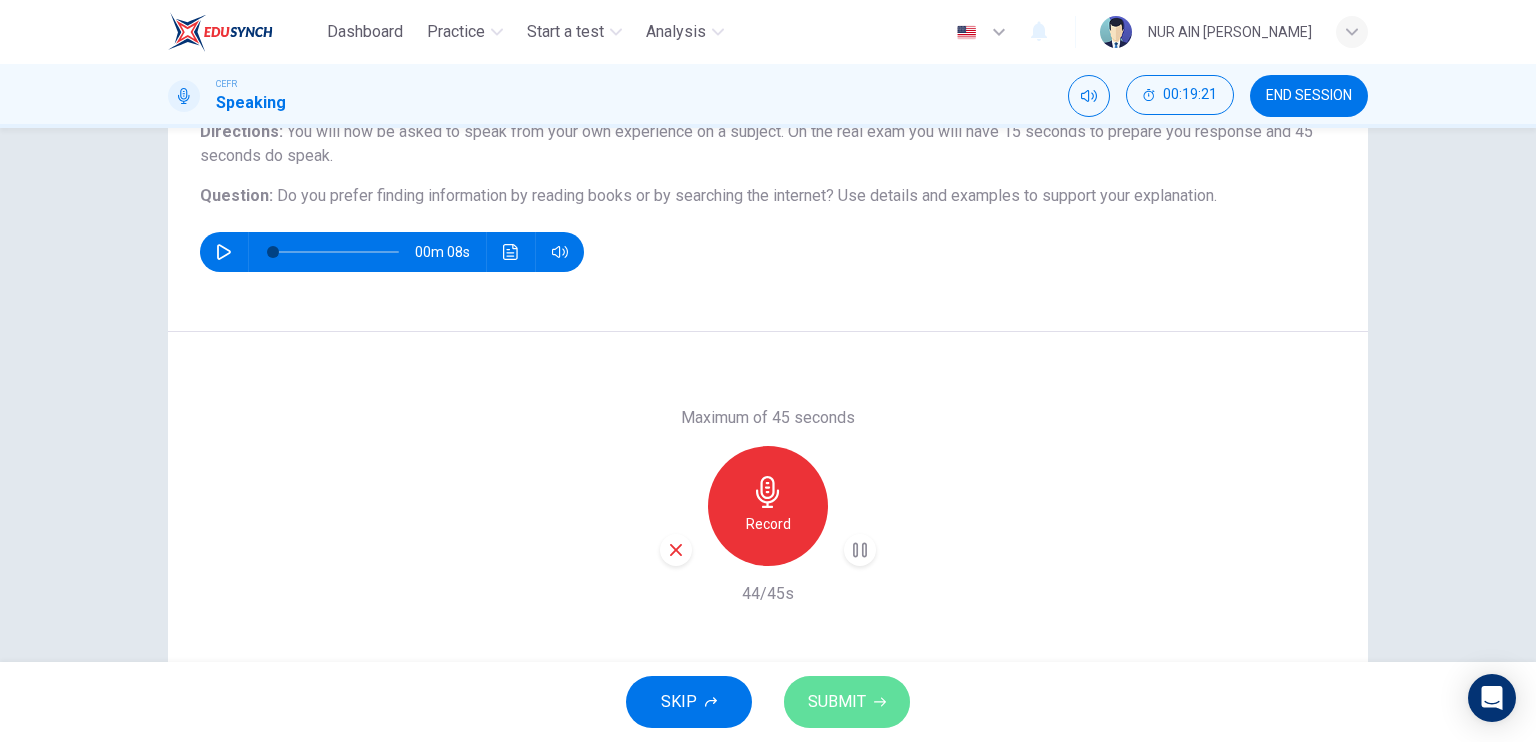 click on "SUBMIT" at bounding box center (837, 702) 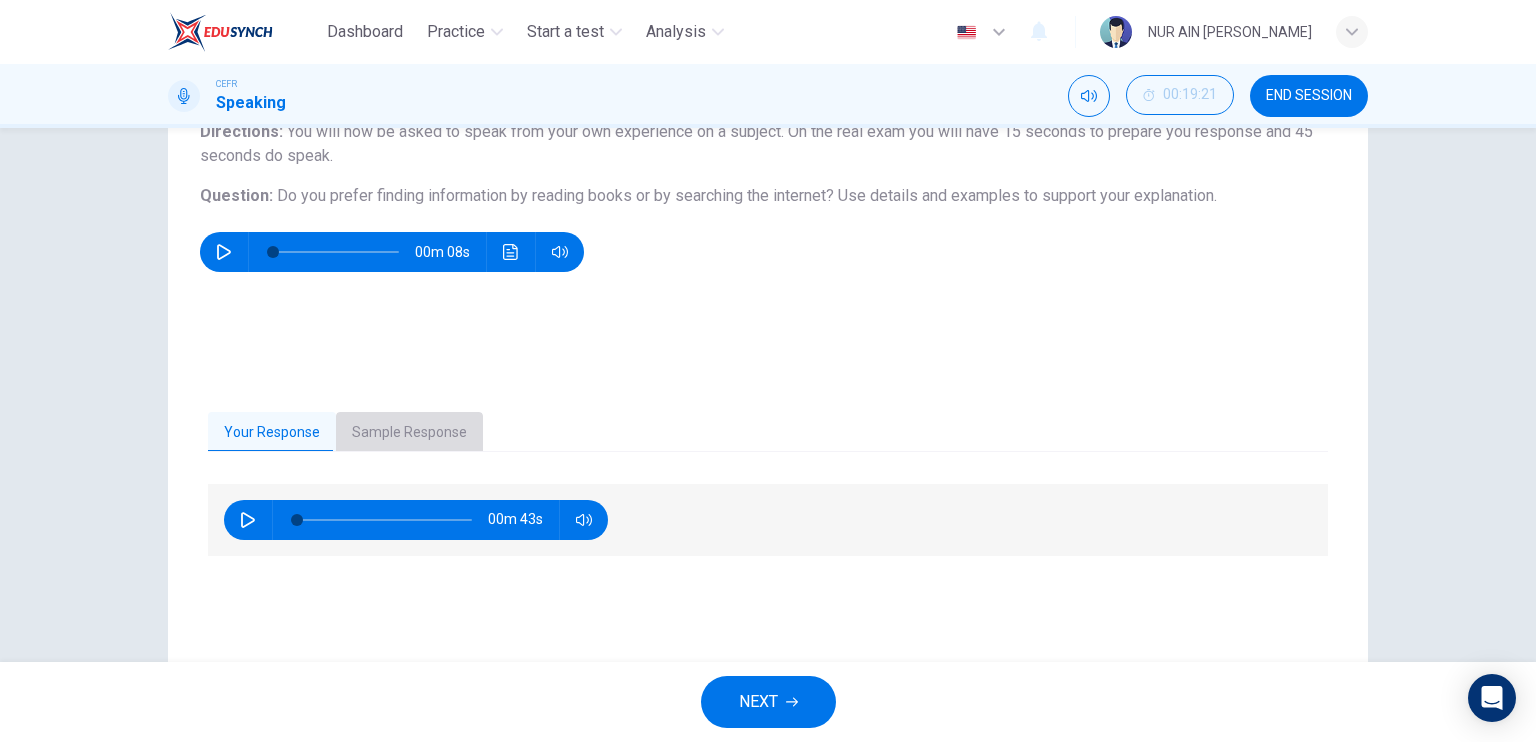 click on "Sample Response" at bounding box center [409, 433] 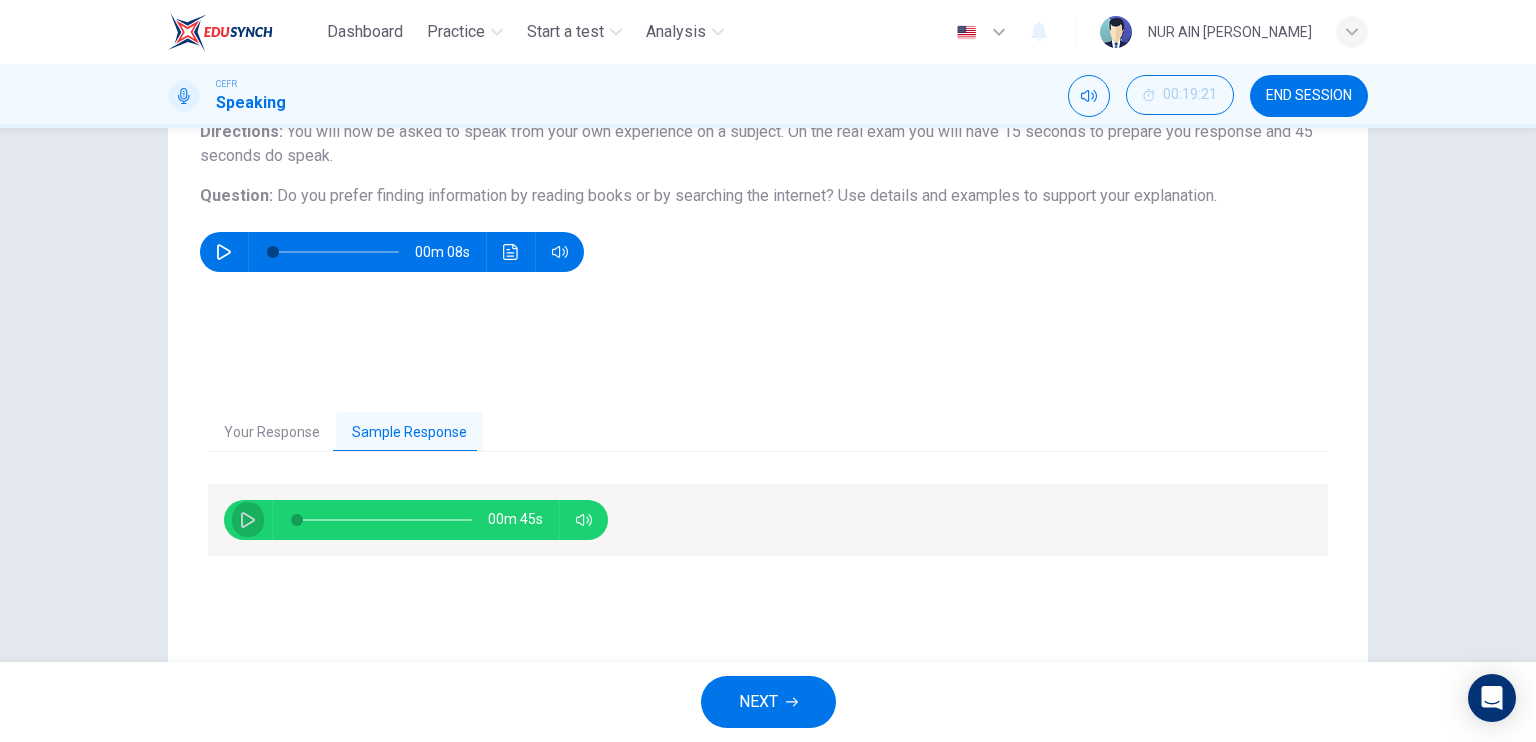 click at bounding box center [248, 520] 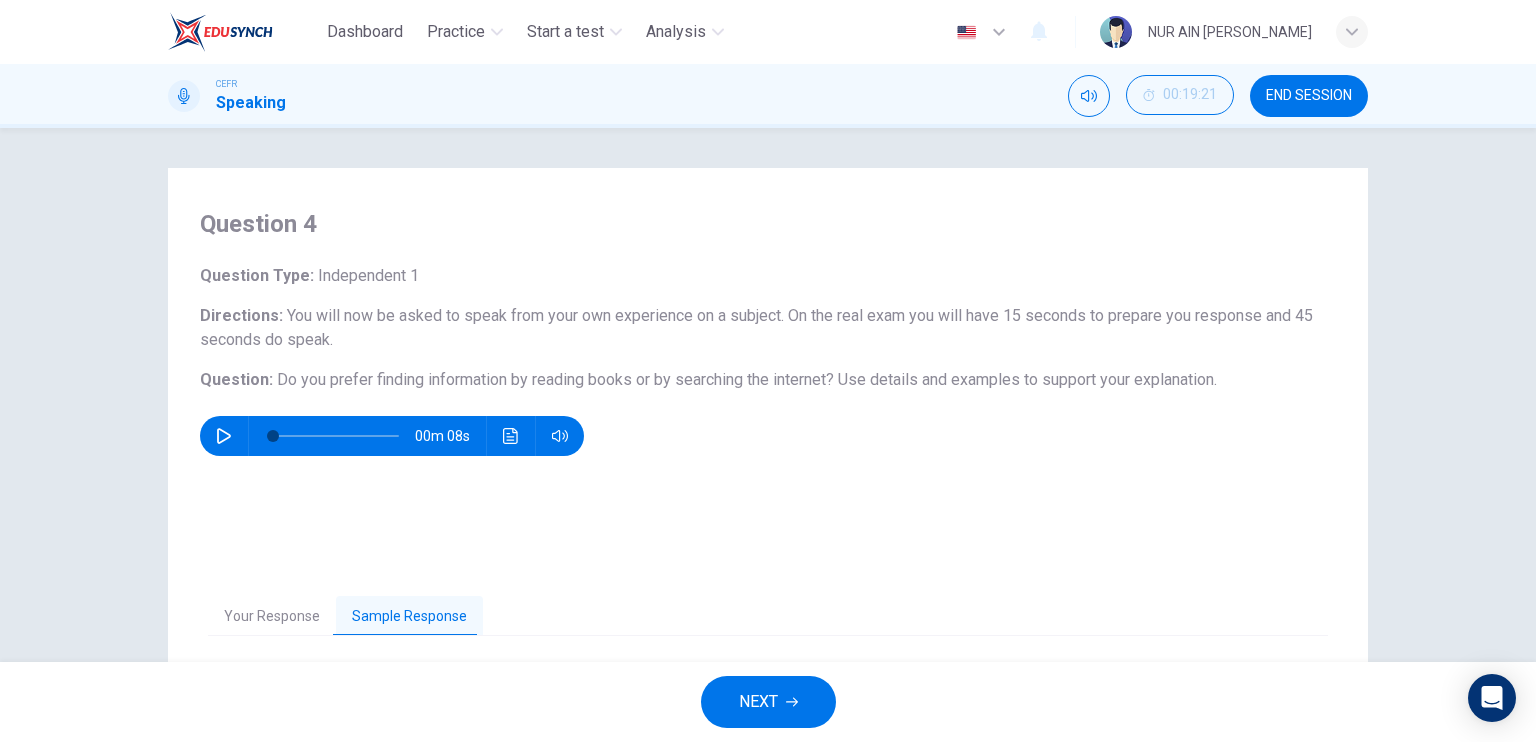 scroll, scrollTop: 0, scrollLeft: 0, axis: both 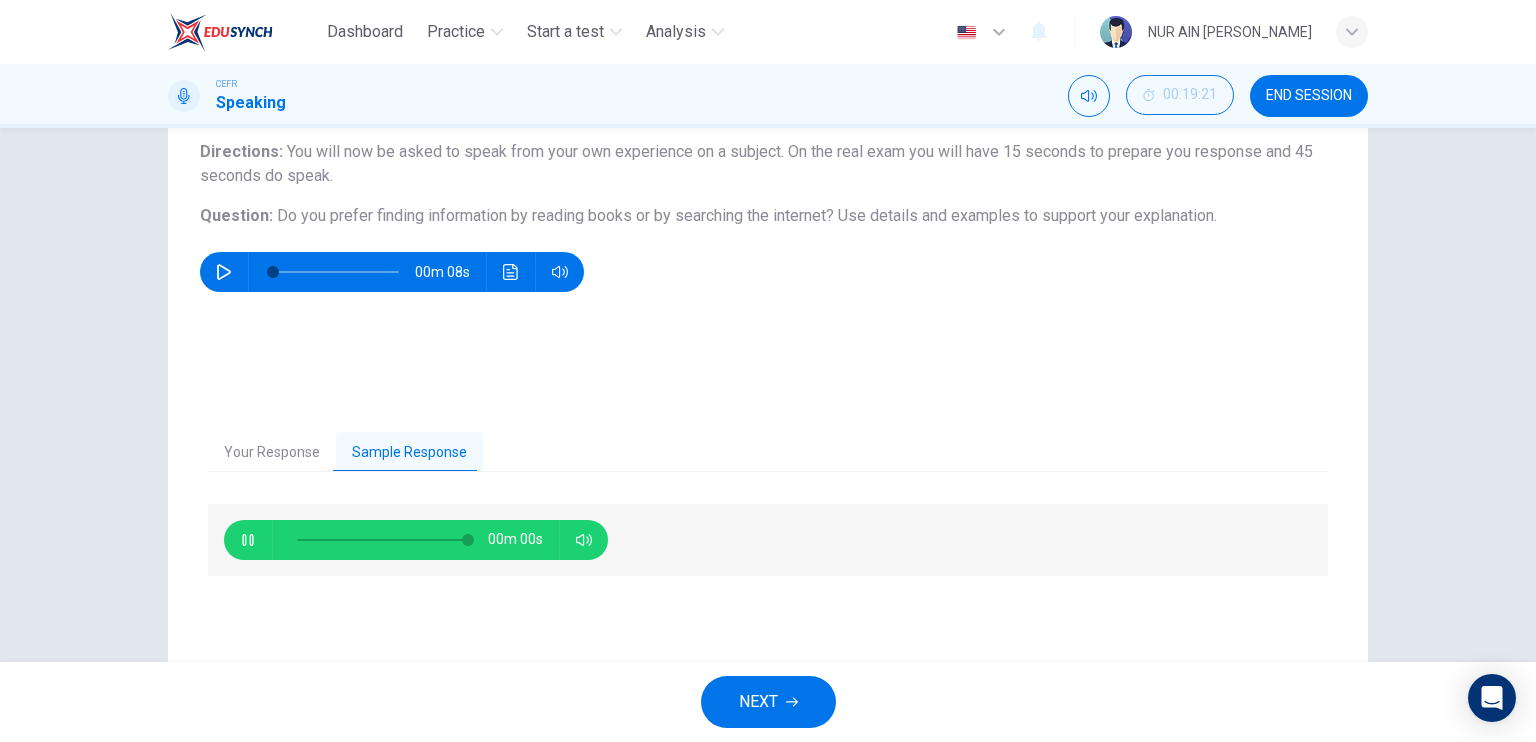 type on "0" 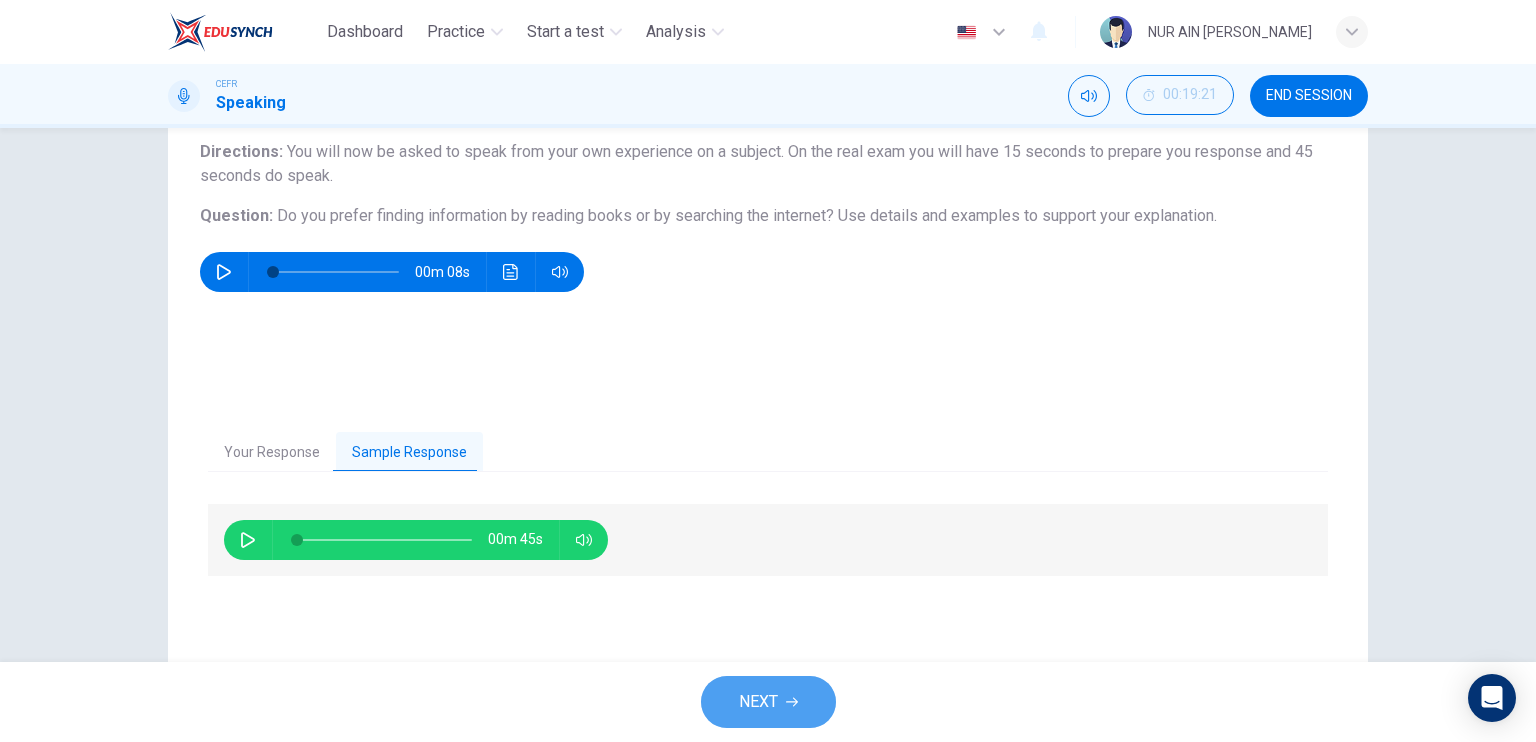 click on "NEXT" at bounding box center (758, 702) 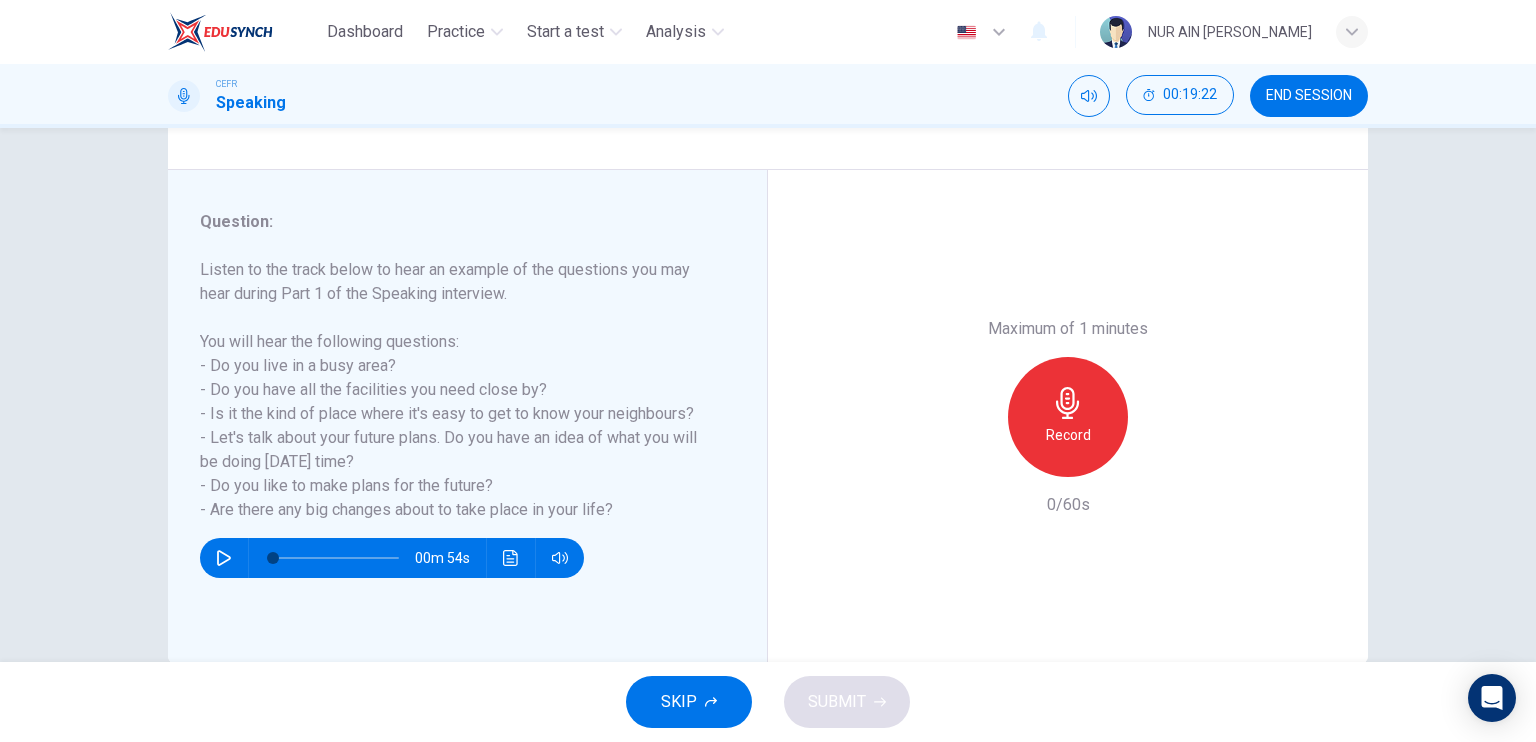 scroll, scrollTop: 200, scrollLeft: 0, axis: vertical 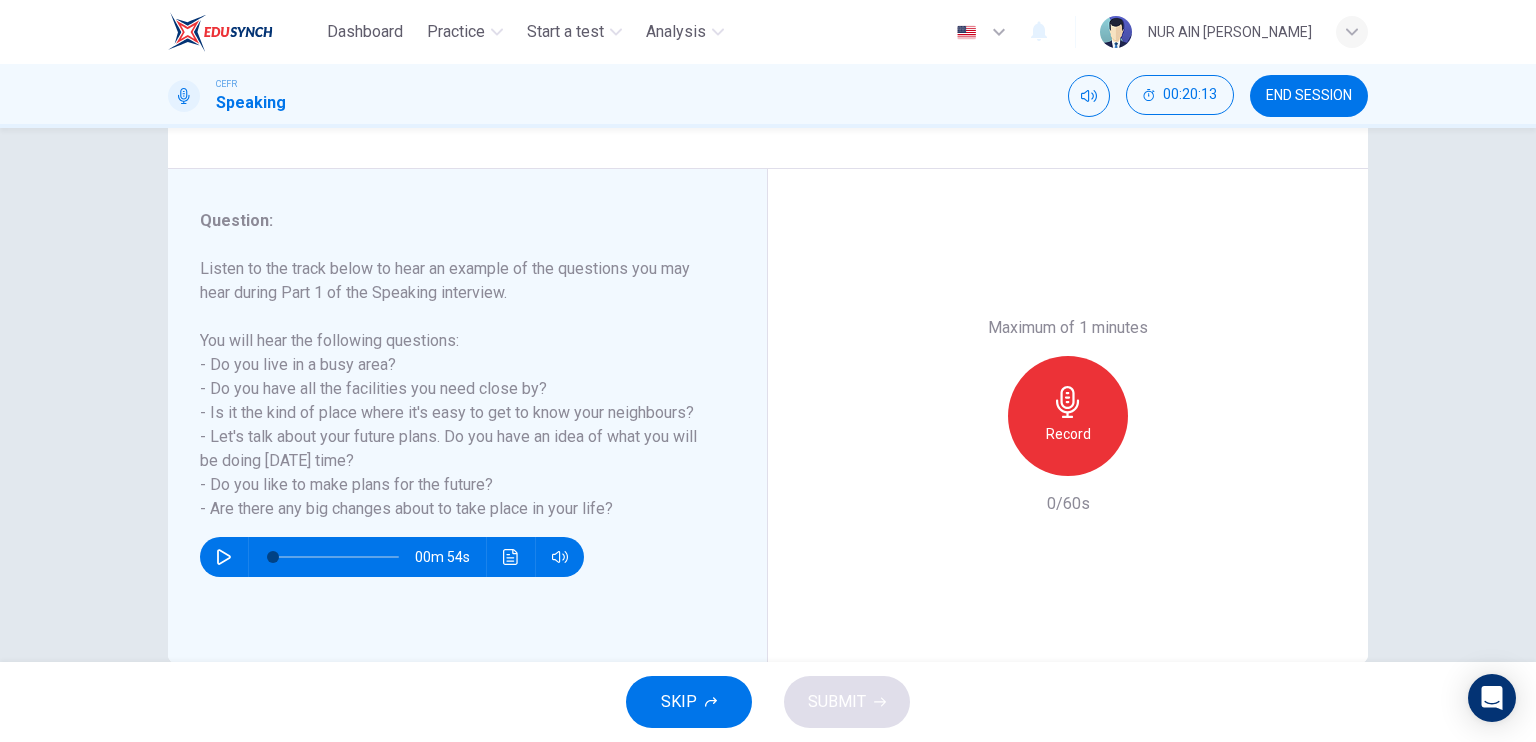 drag, startPoint x: 818, startPoint y: 688, endPoint x: 846, endPoint y: 726, distance: 47.201694 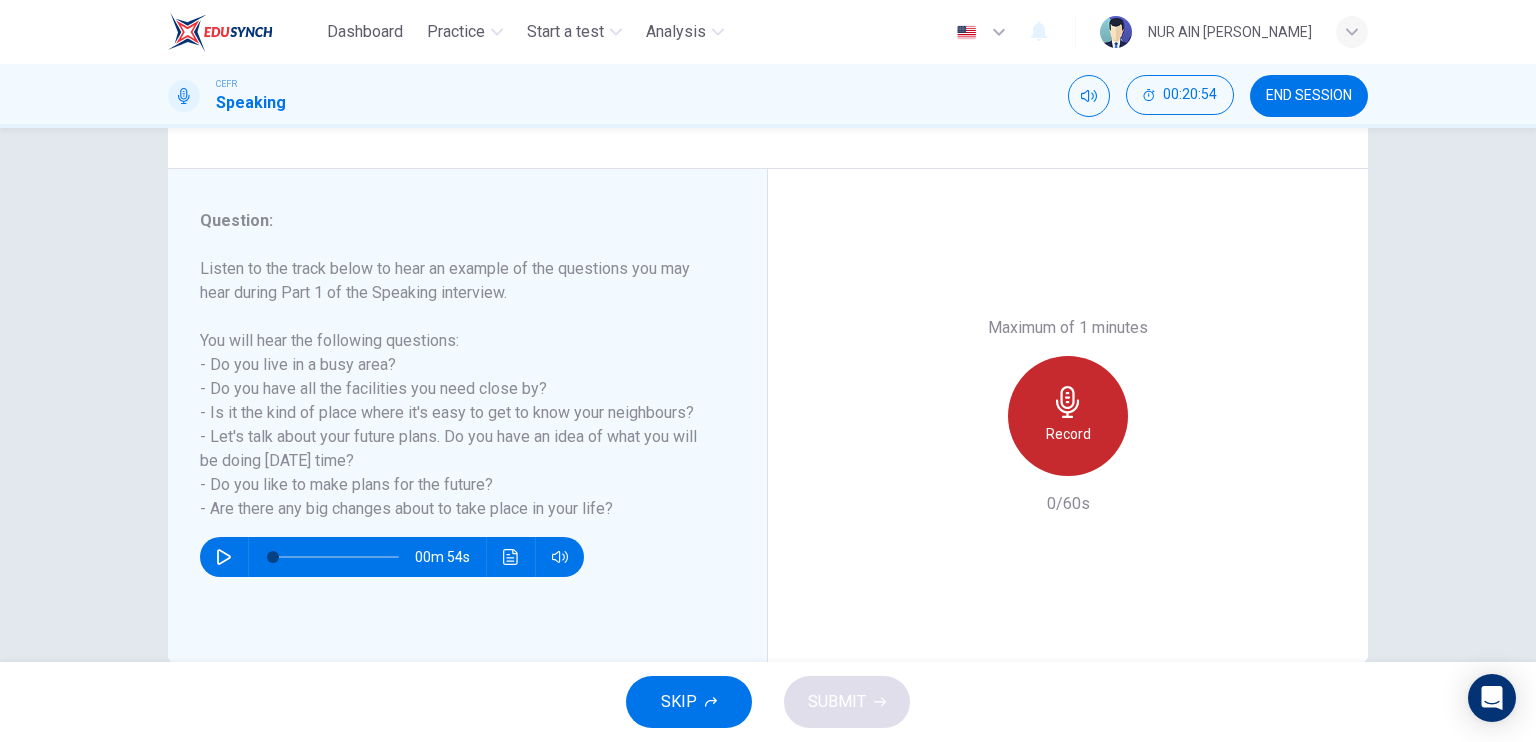 click on "Record" at bounding box center [1068, 416] 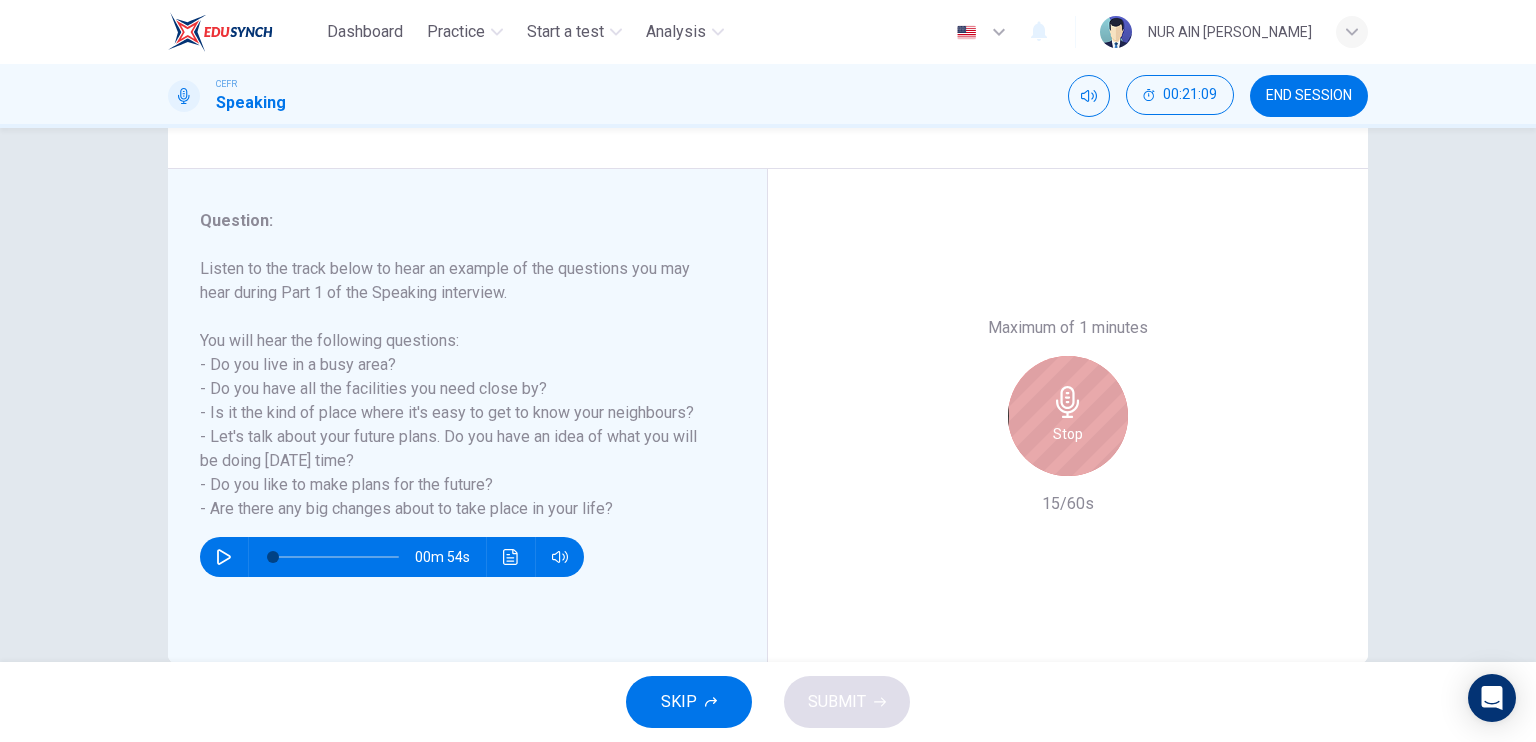 click on "Stop" at bounding box center [1068, 416] 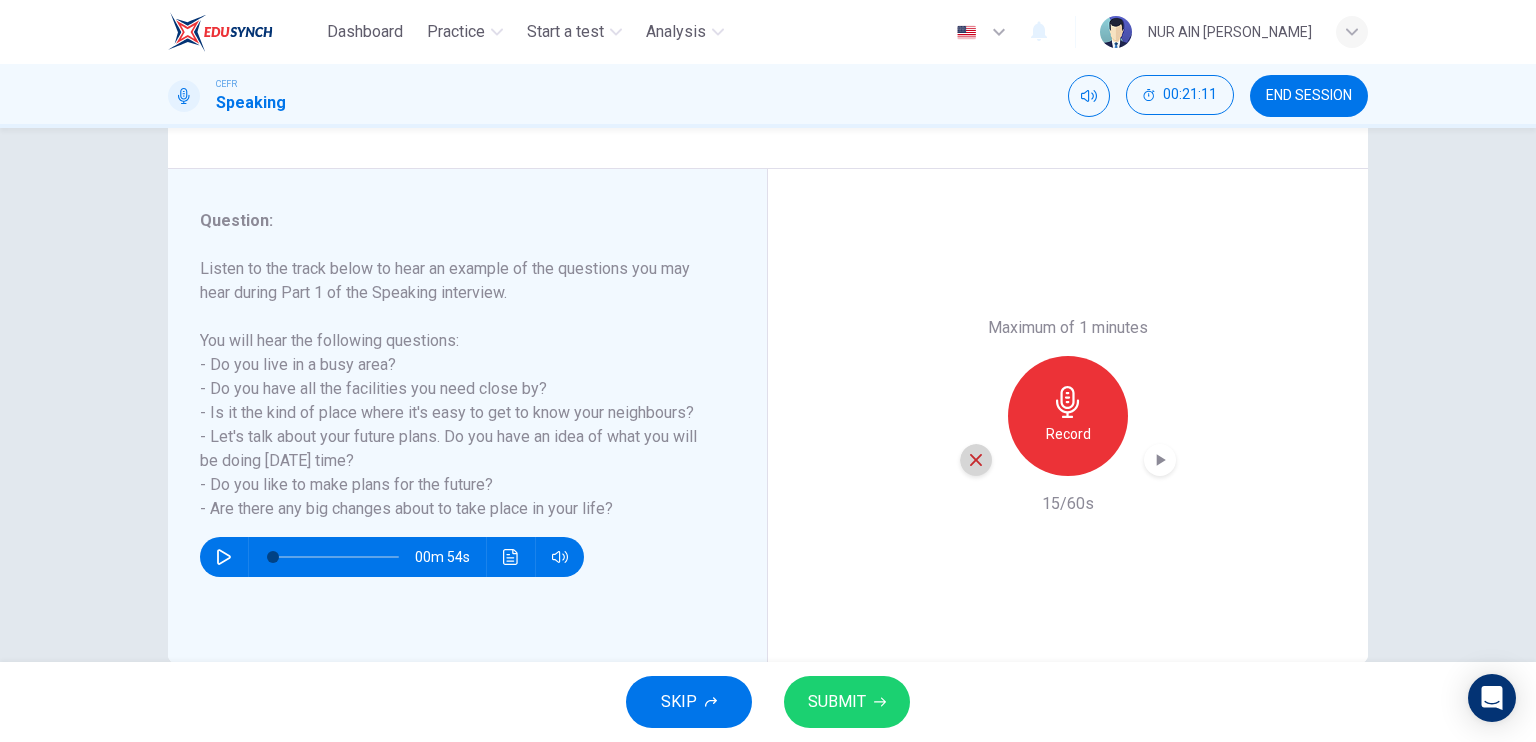 click 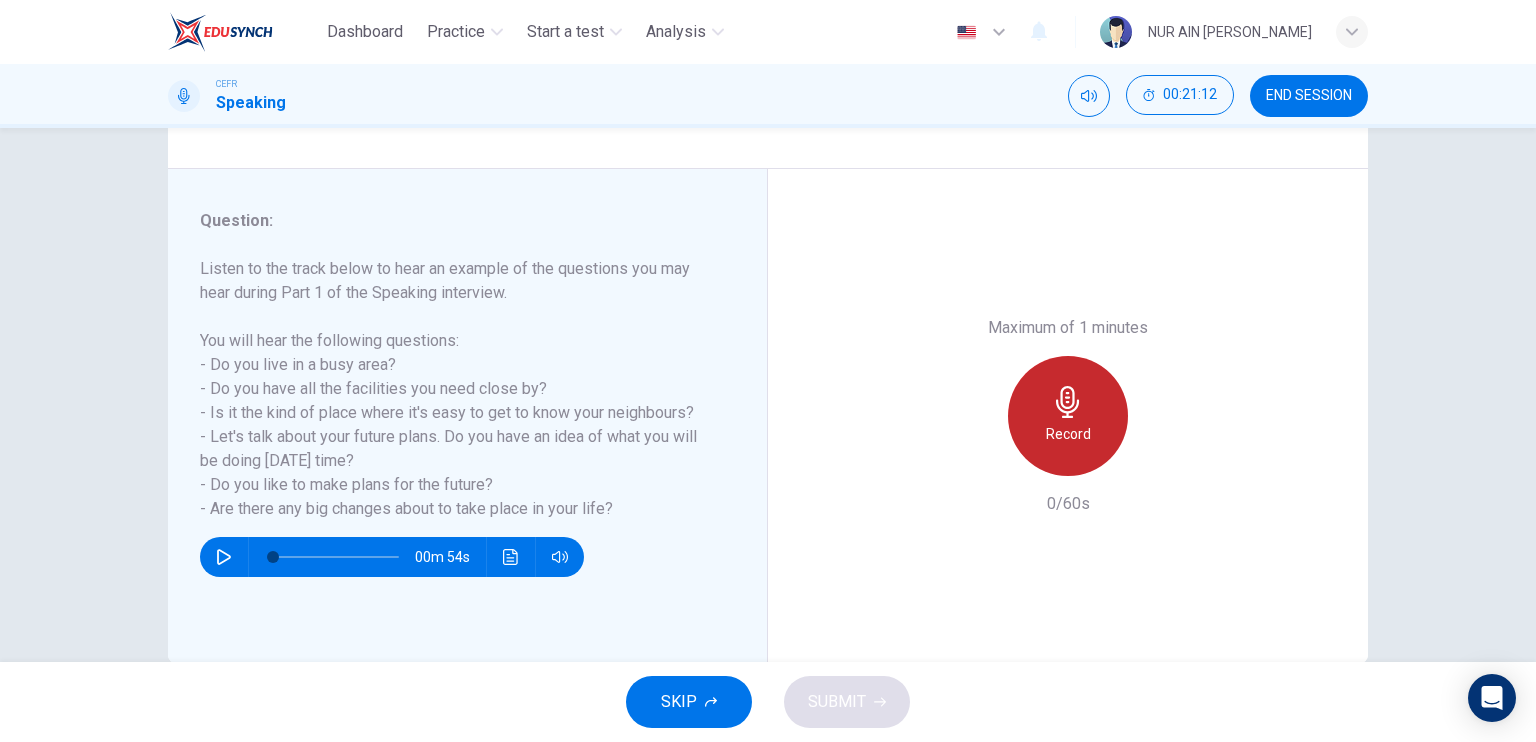 click on "Record" at bounding box center (1068, 416) 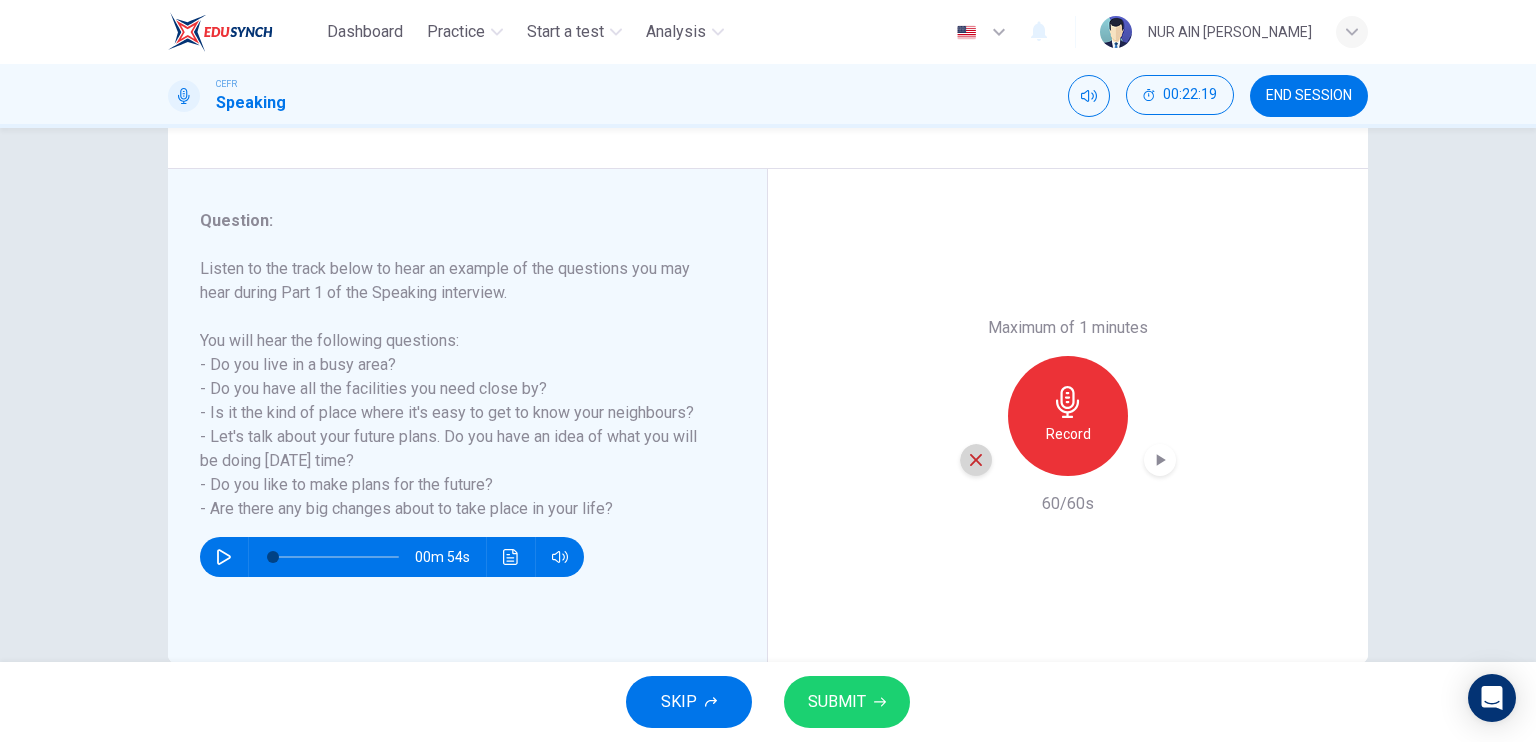 click 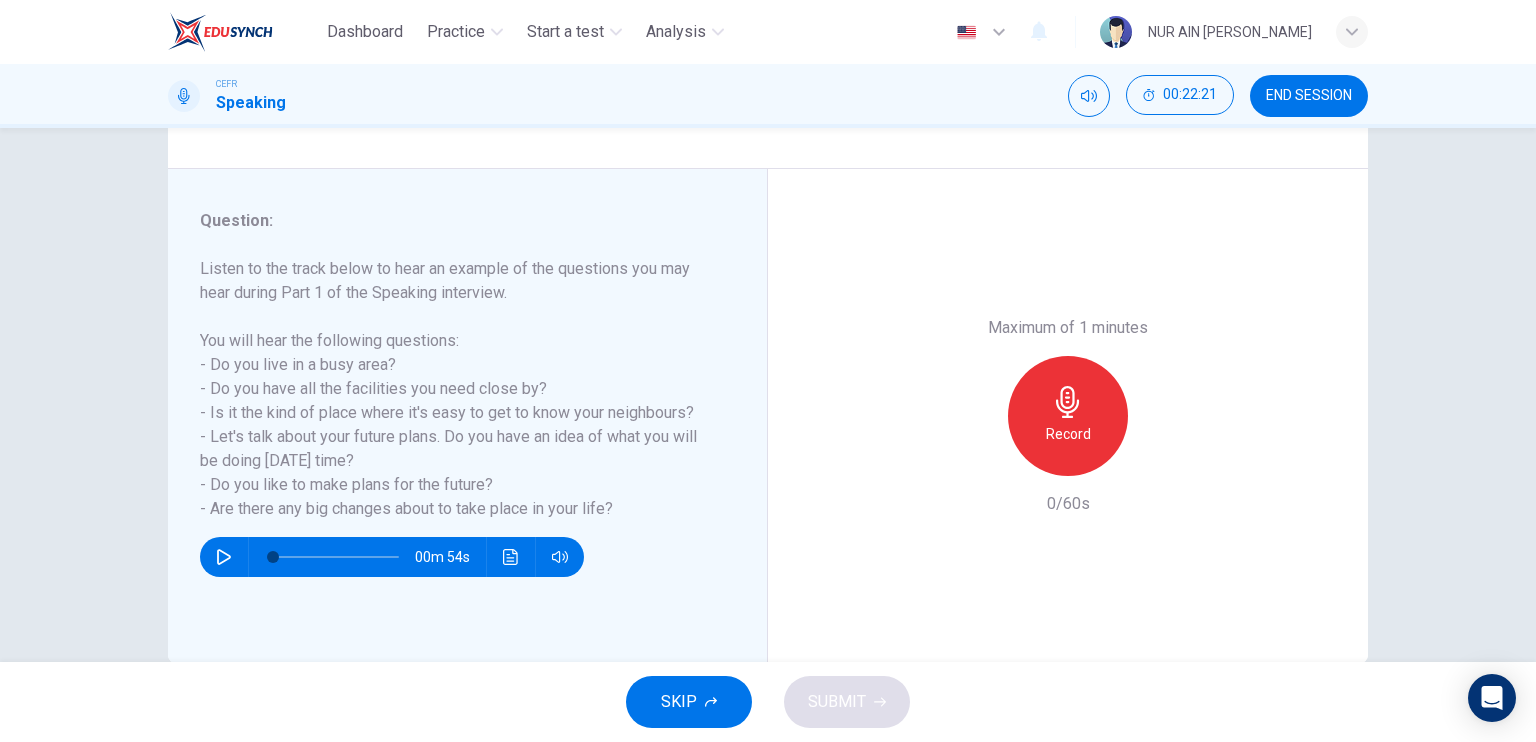click on "Record" at bounding box center [1068, 416] 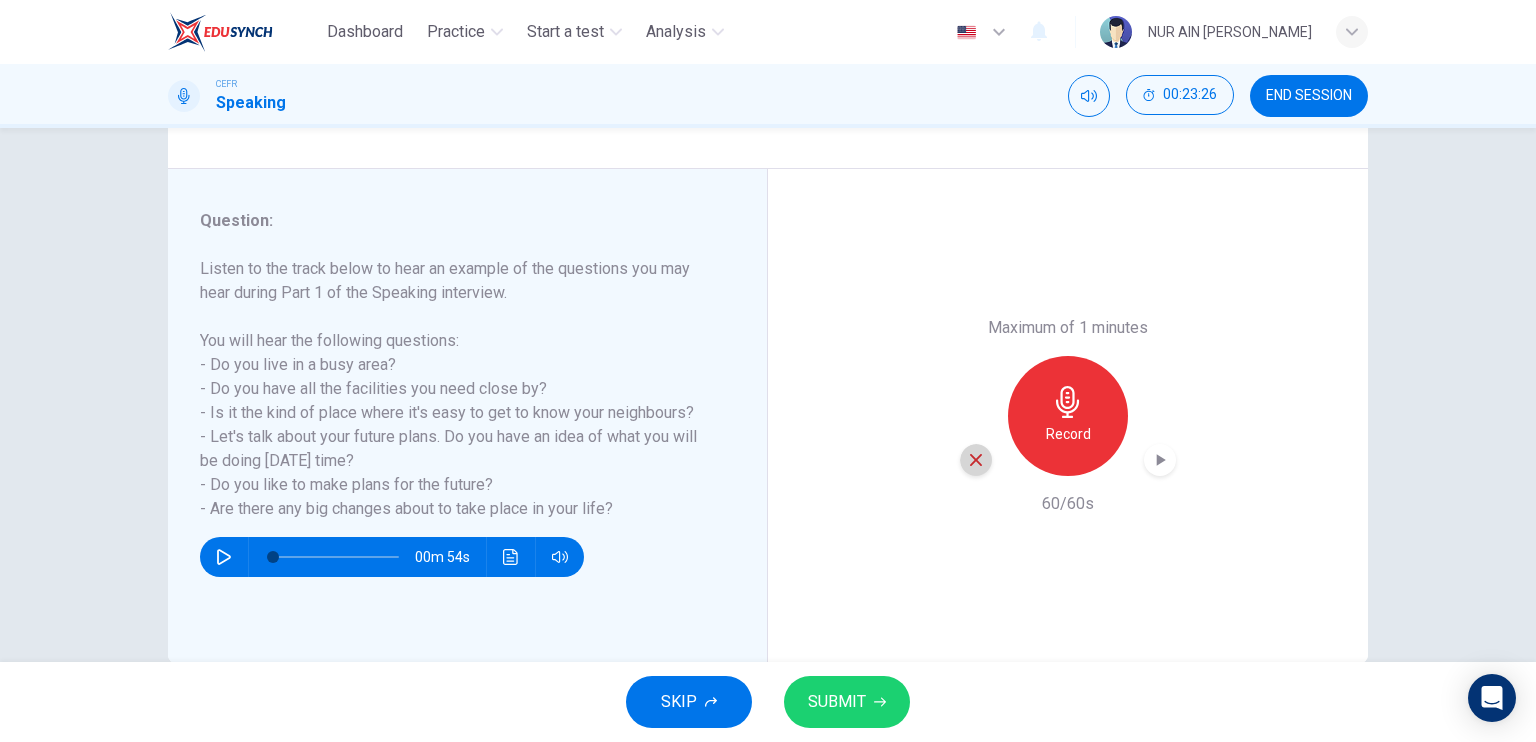 click at bounding box center (976, 460) 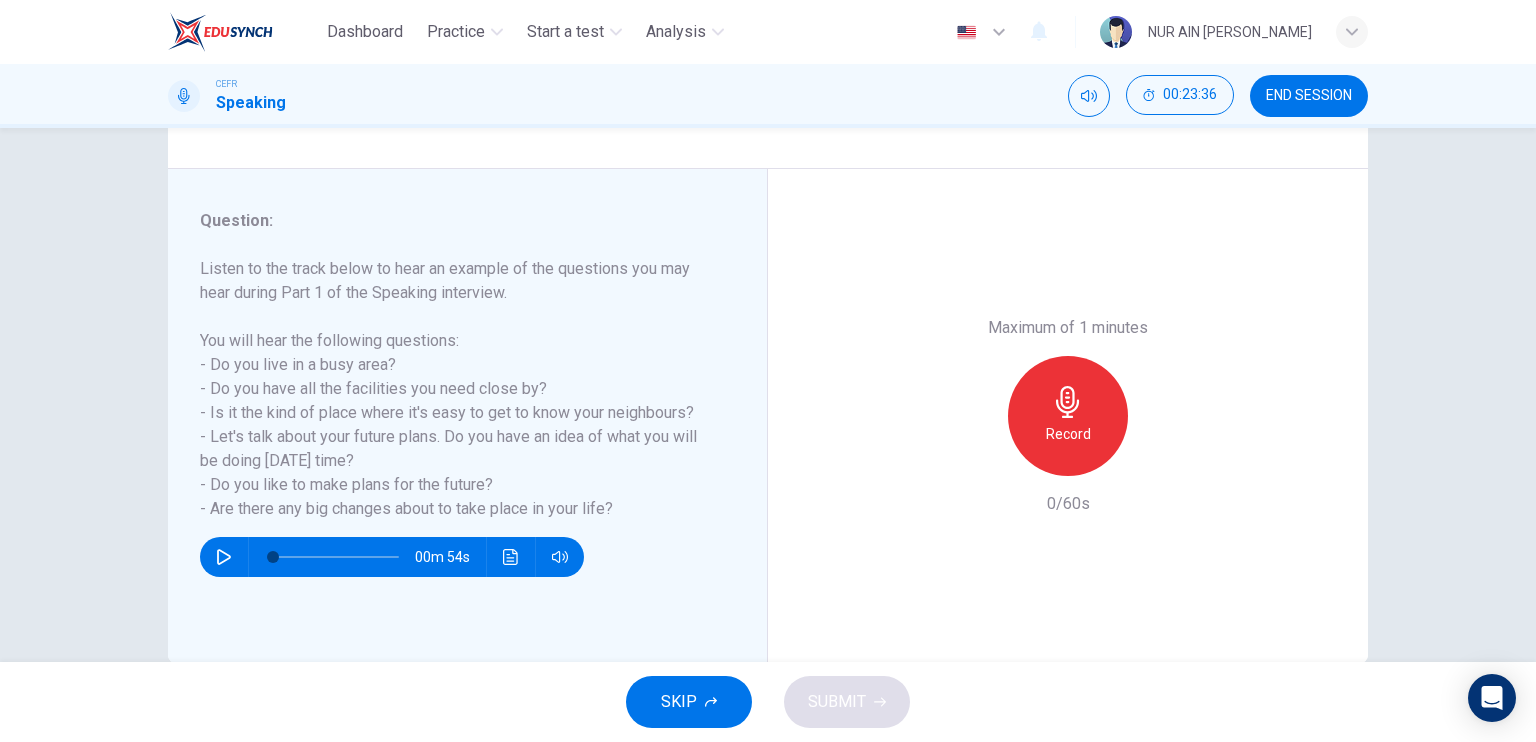 click on "Record" at bounding box center (1068, 416) 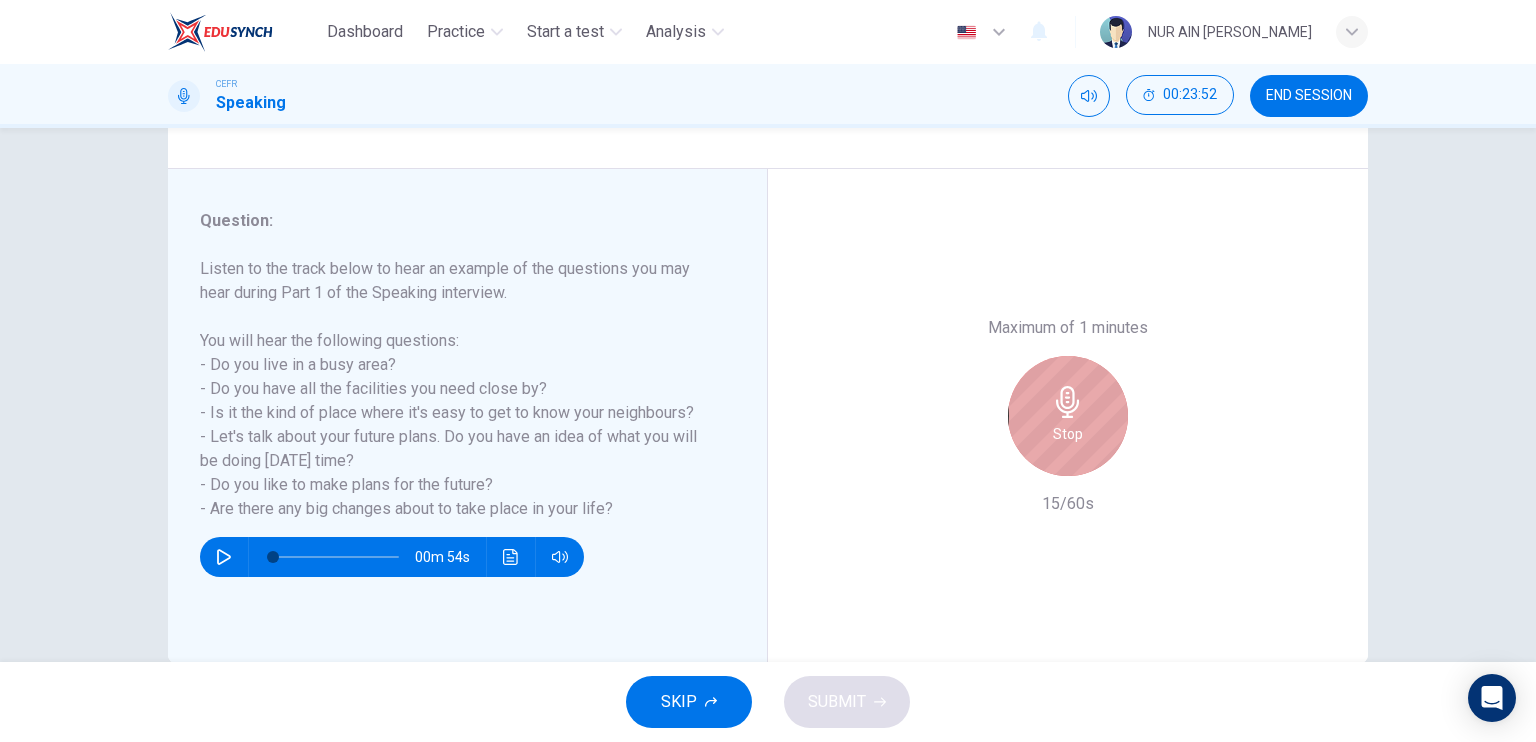 click on "Stop" at bounding box center [1068, 416] 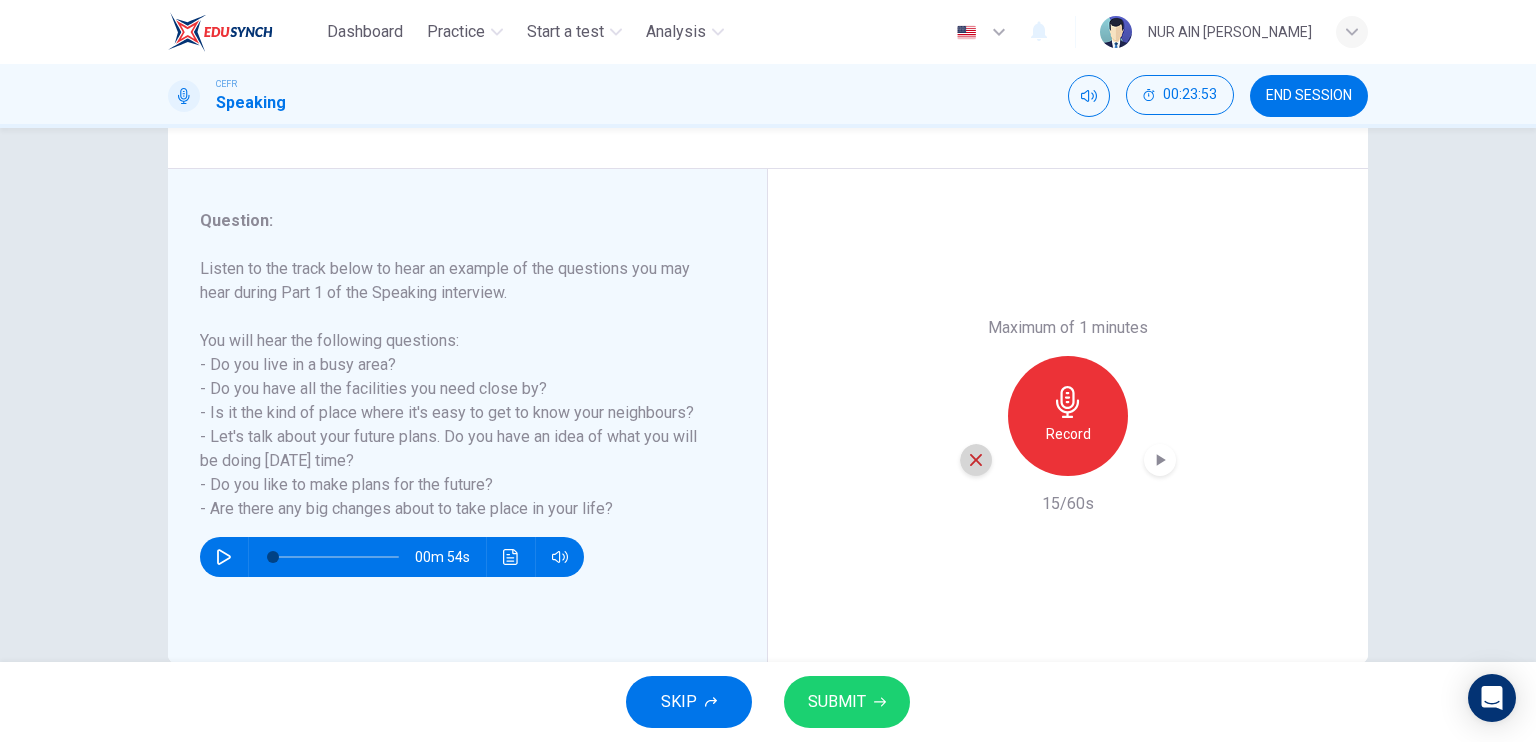 click 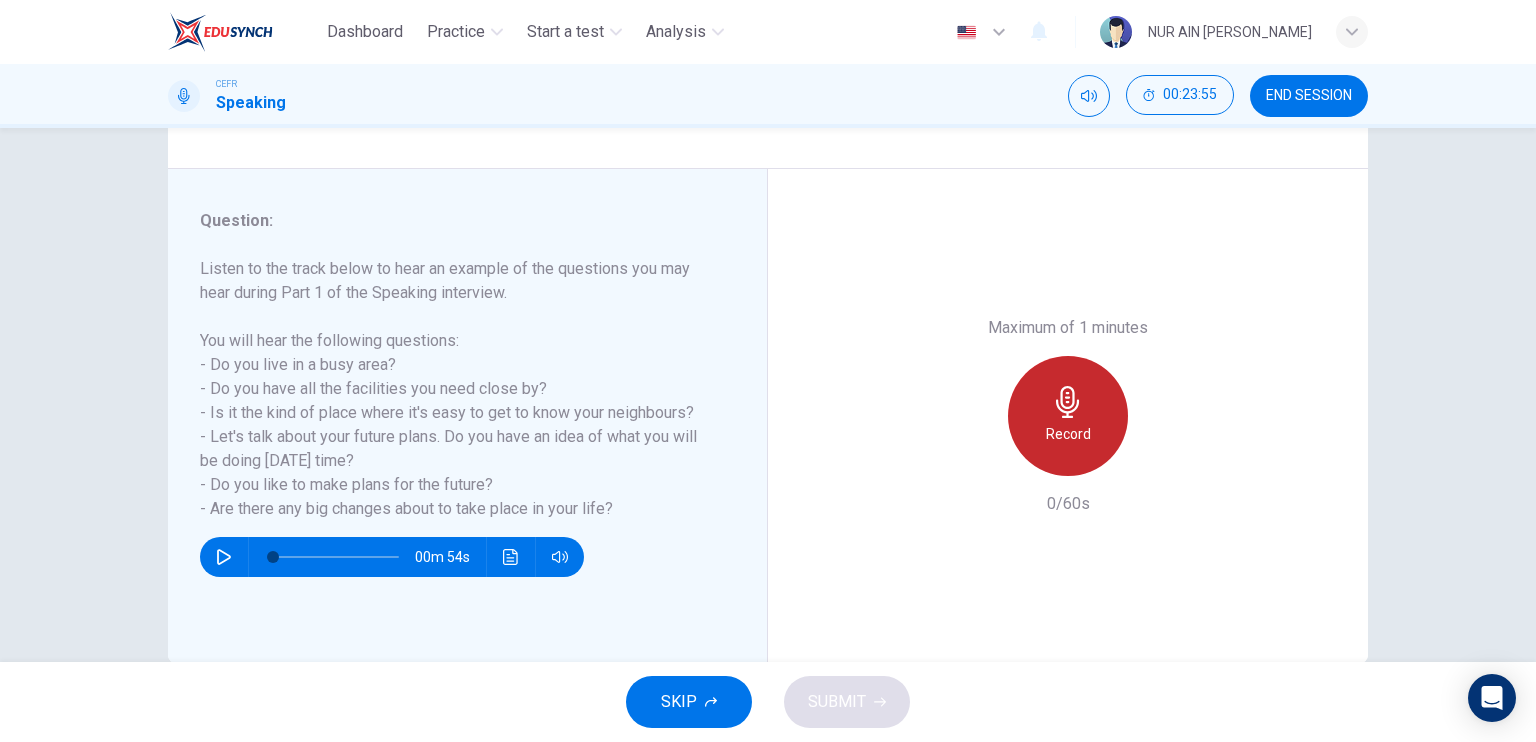 click on "Record" at bounding box center (1068, 434) 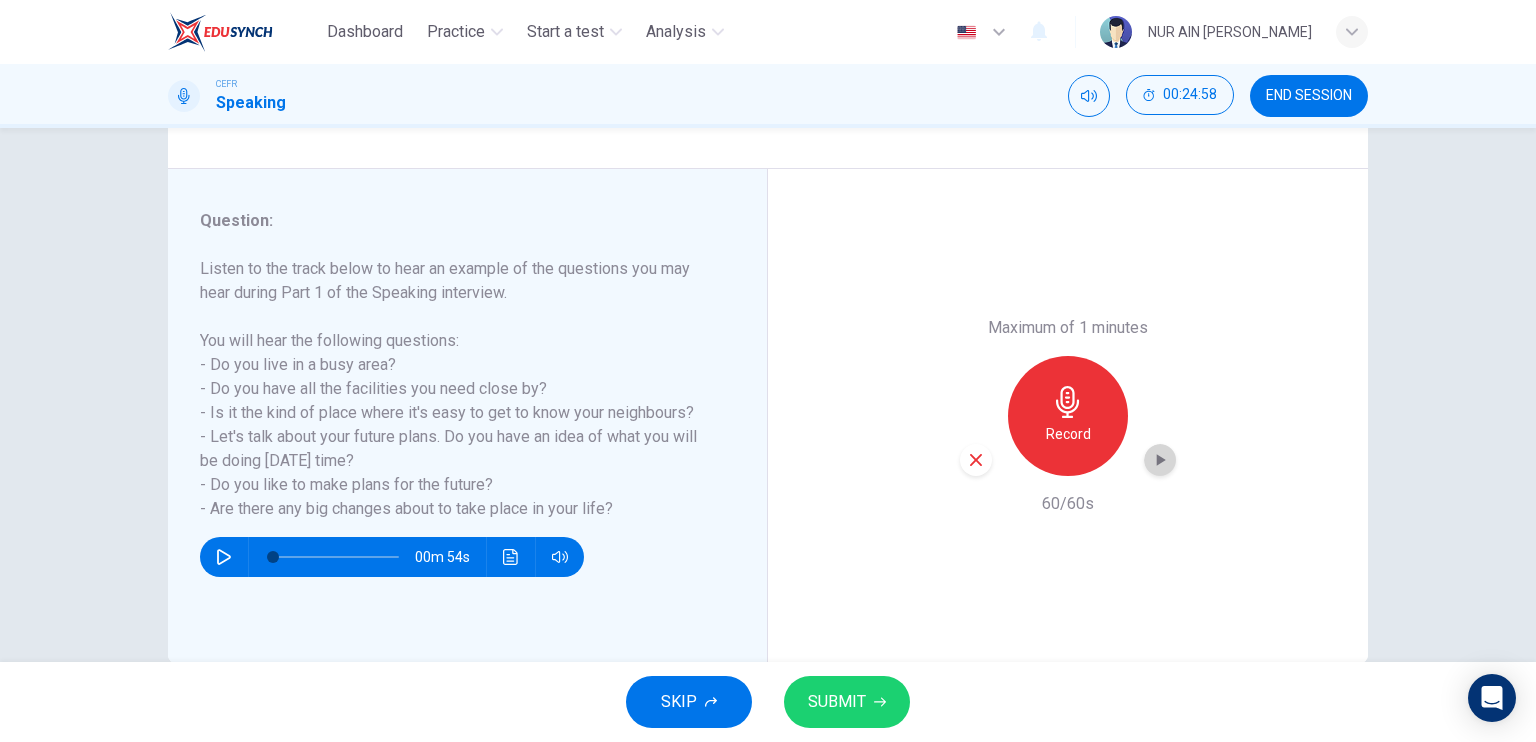 click 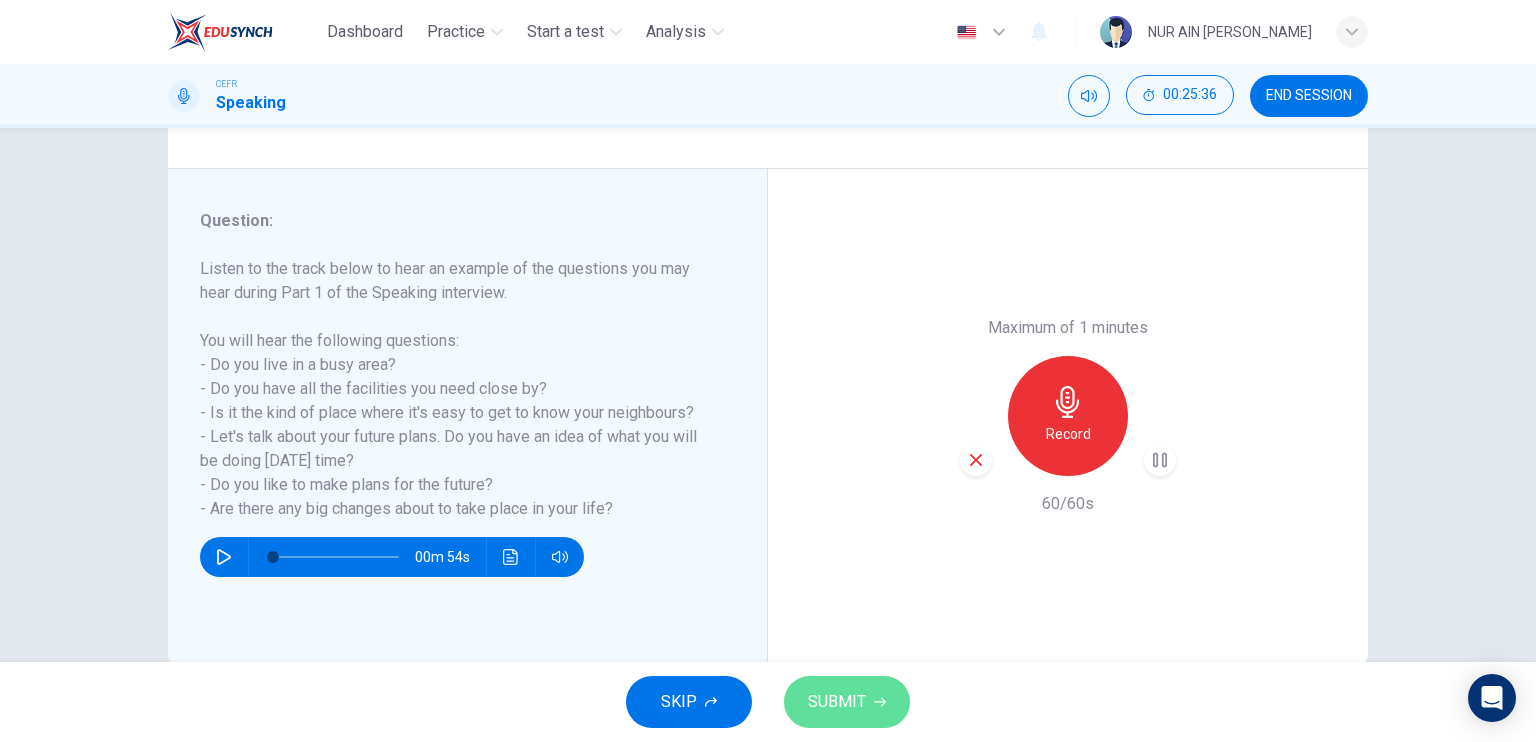 click on "SUBMIT" at bounding box center [837, 702] 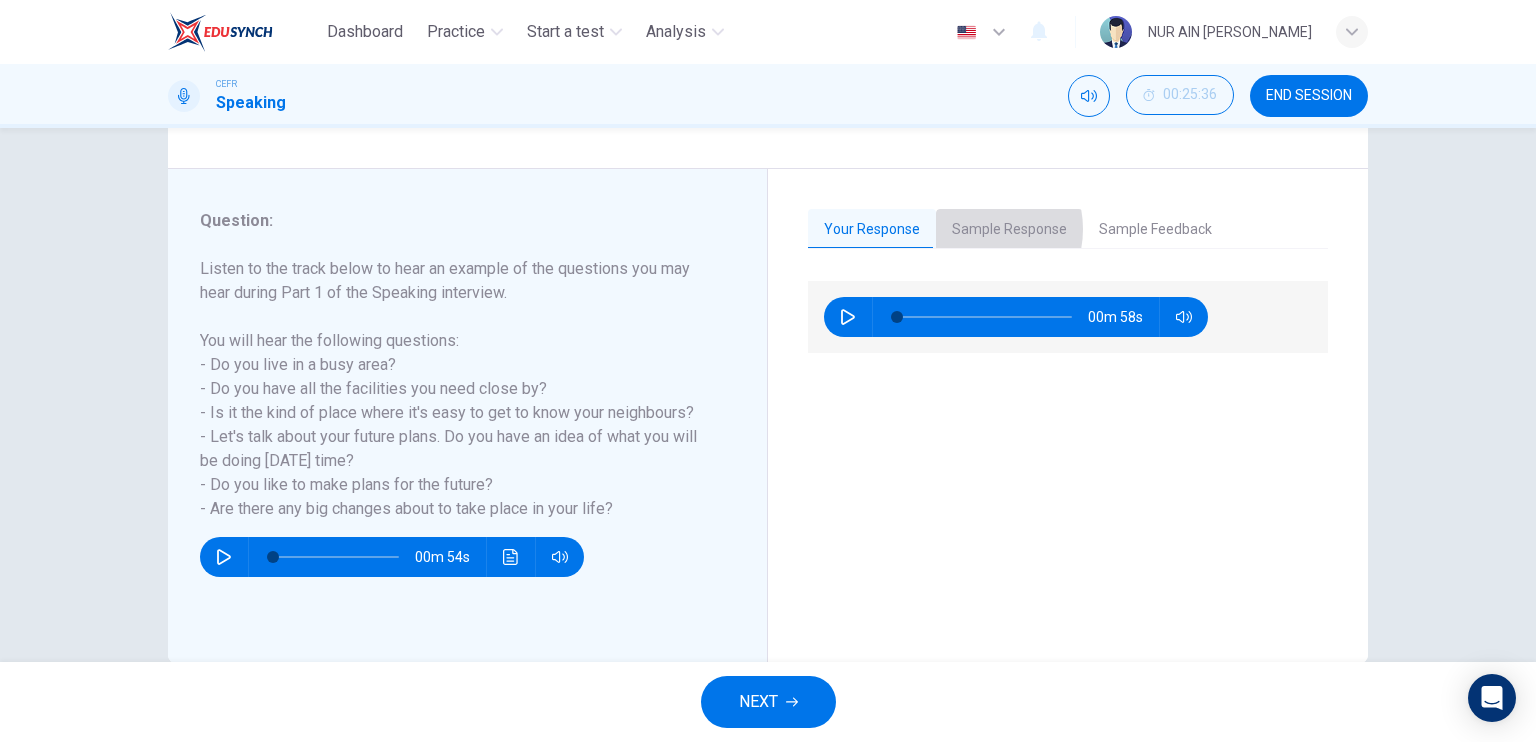 click on "Sample Response" at bounding box center (1009, 230) 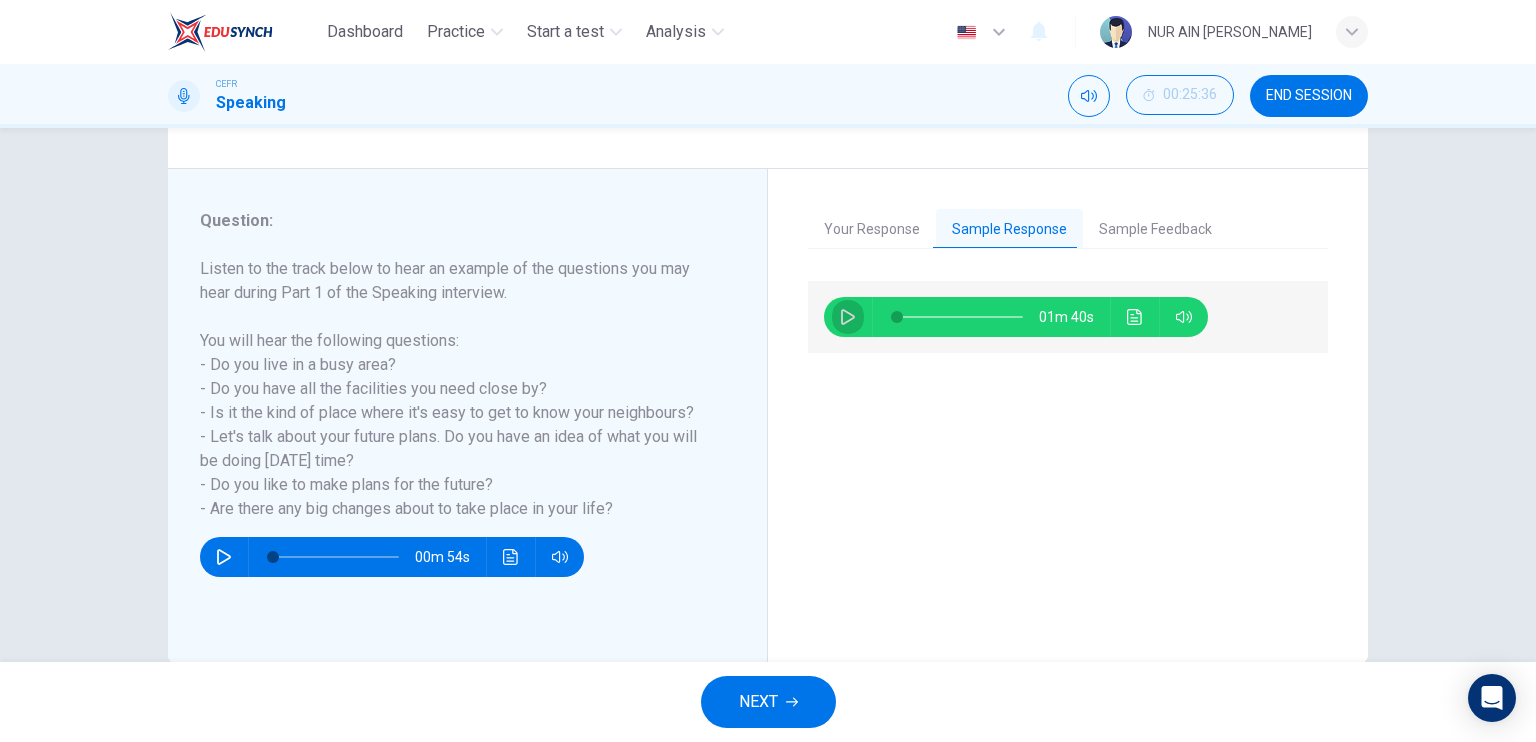 click at bounding box center [848, 317] 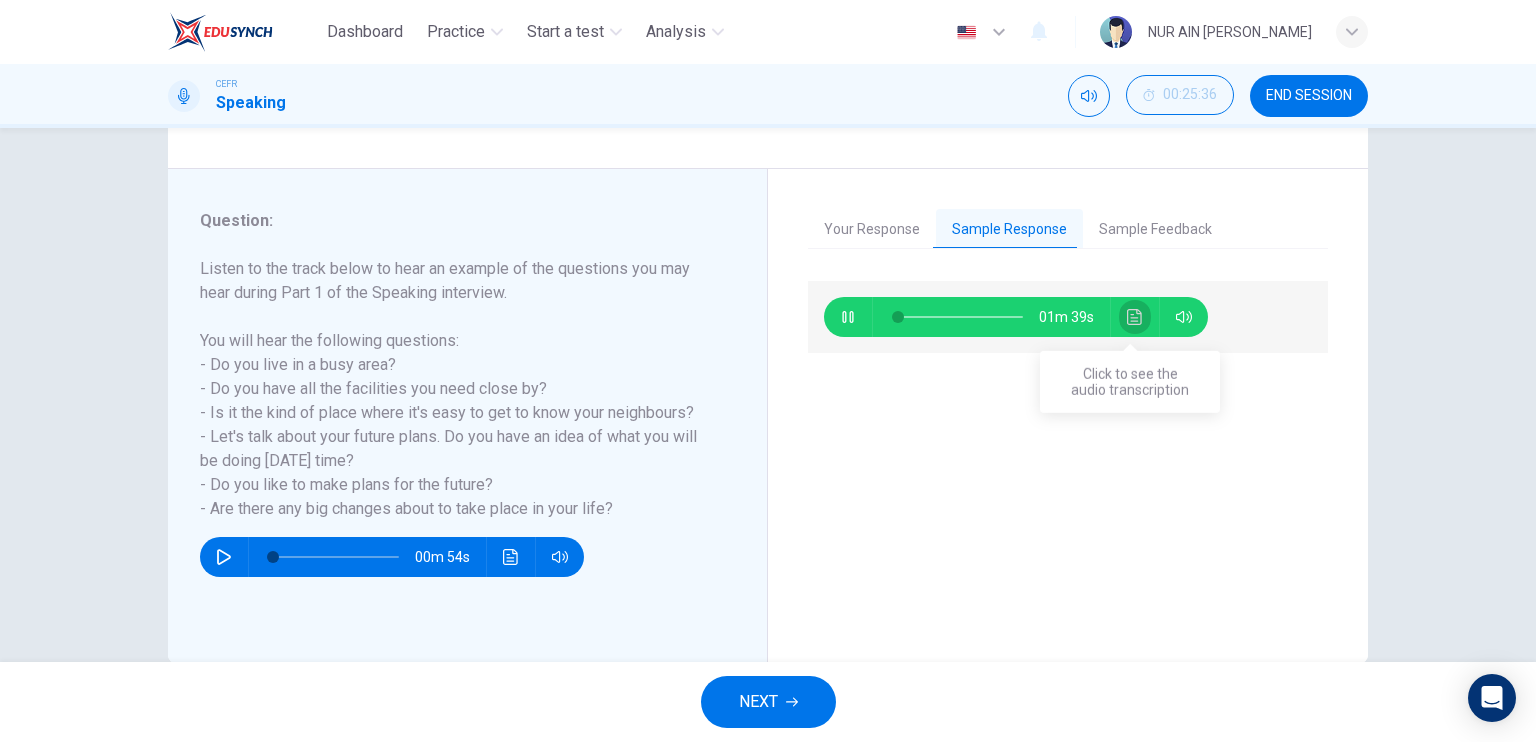 click 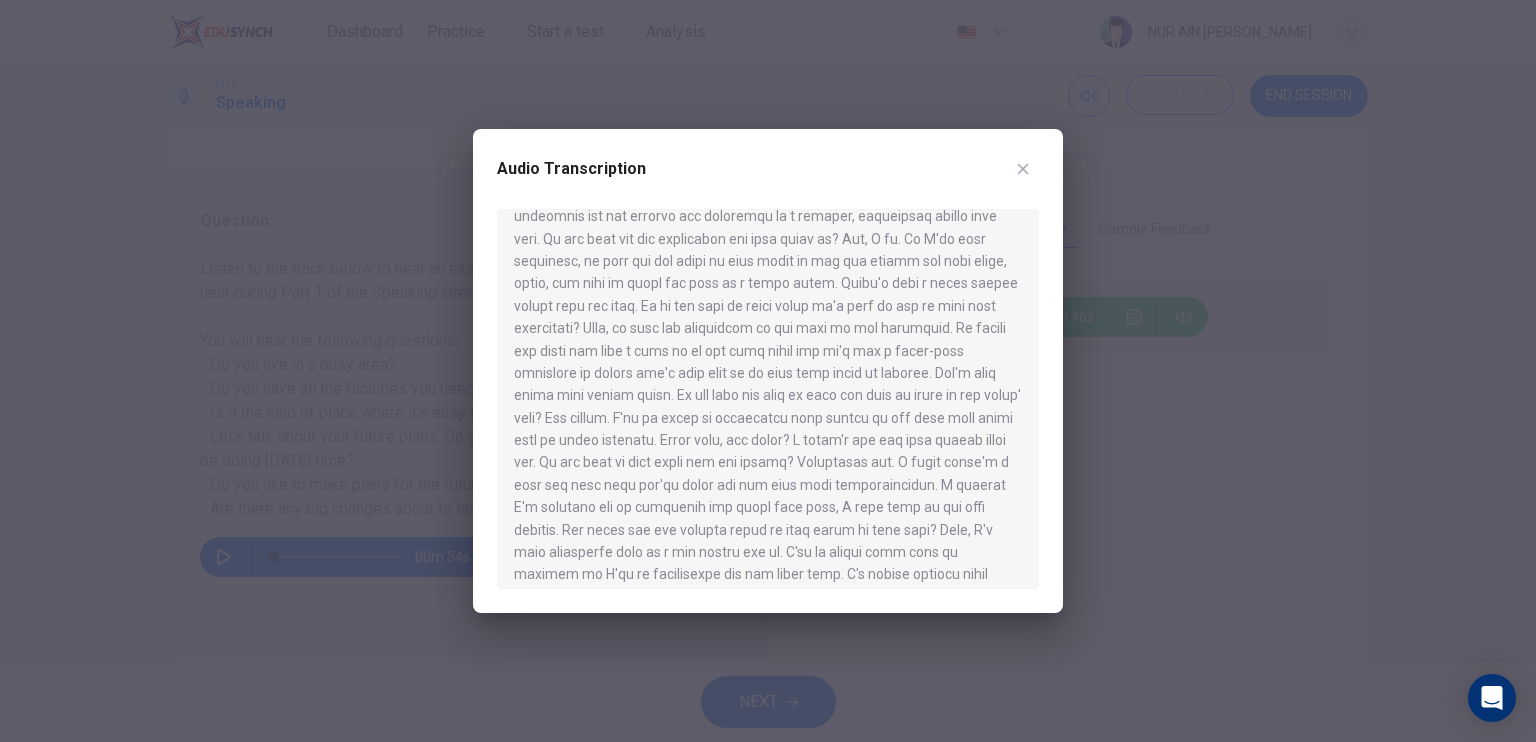 scroll, scrollTop: 124, scrollLeft: 0, axis: vertical 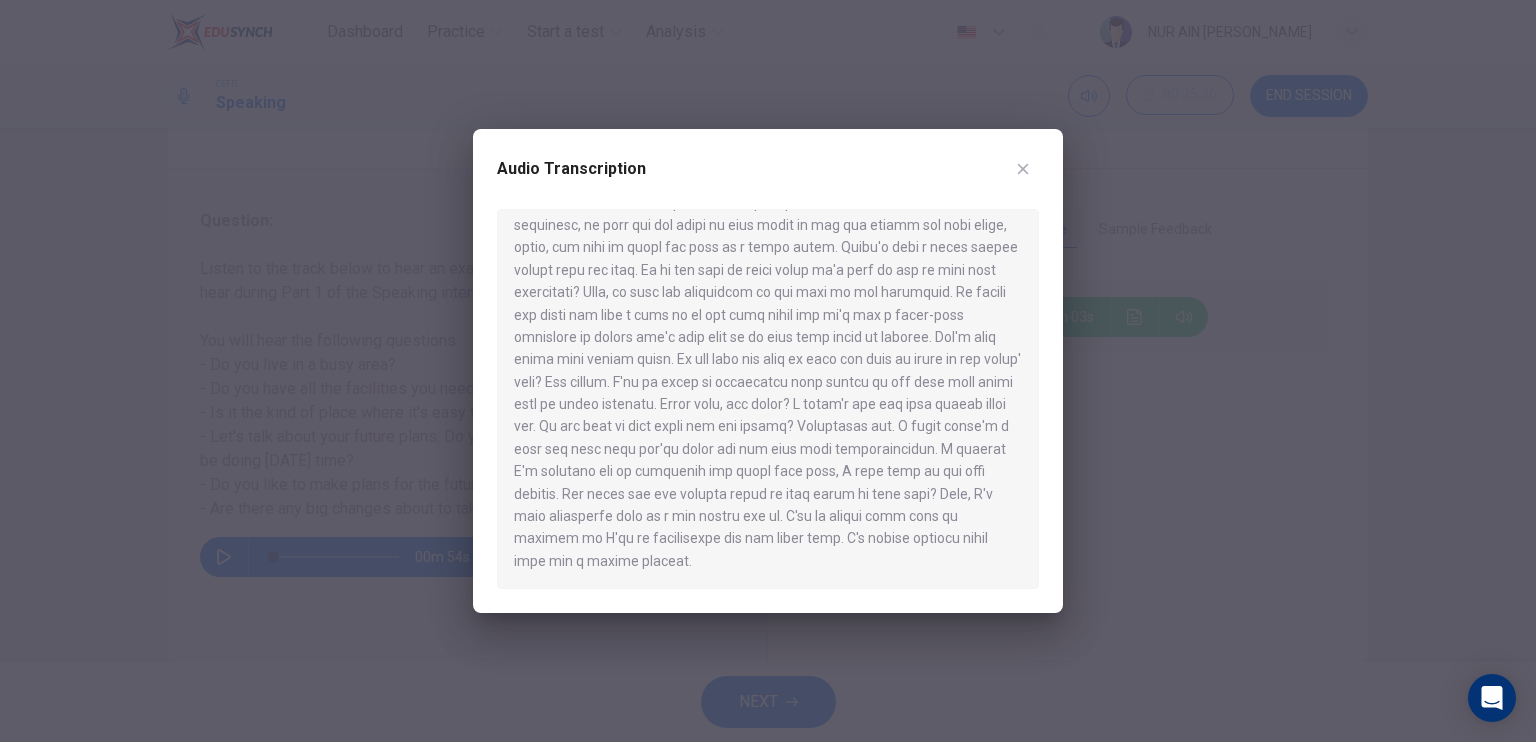 click at bounding box center (768, 371) 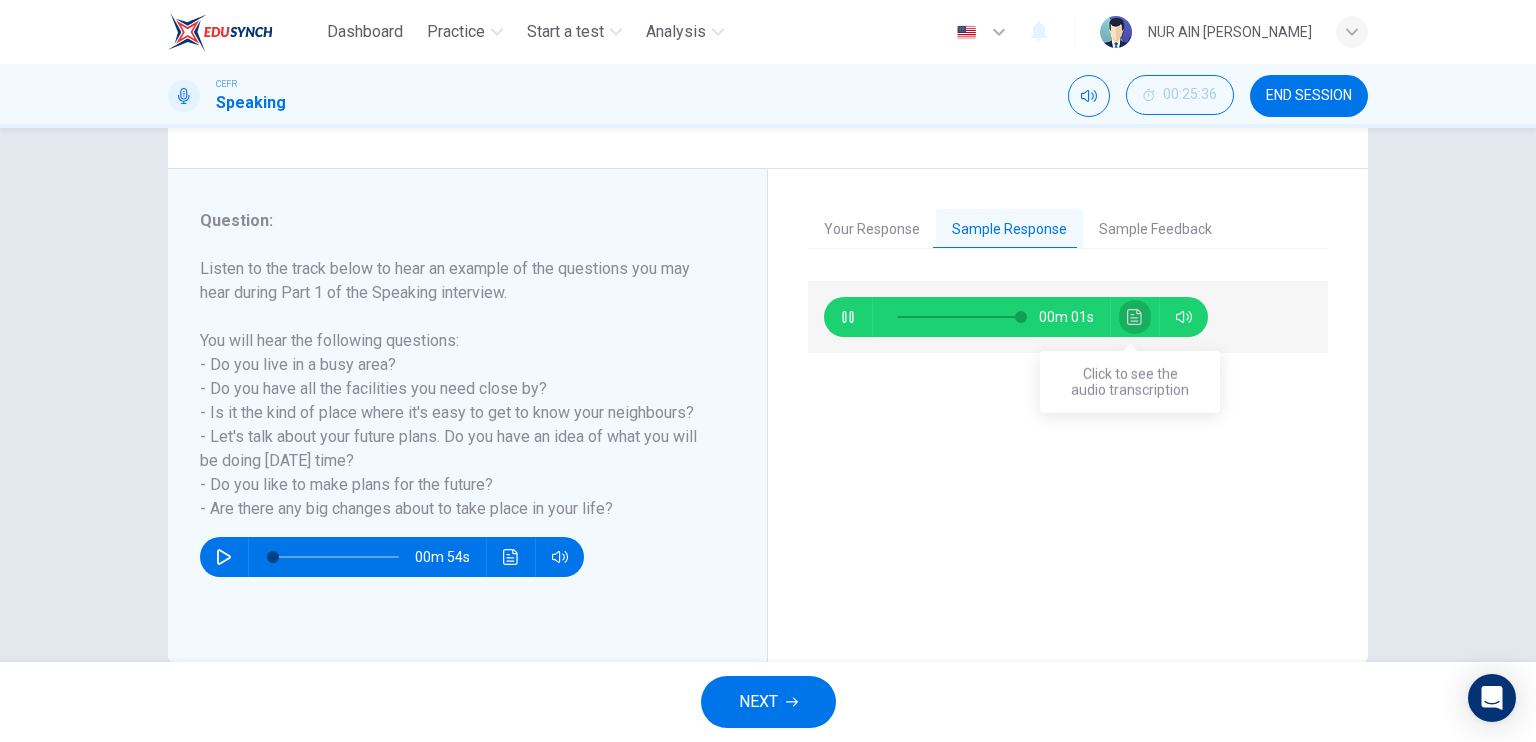 click 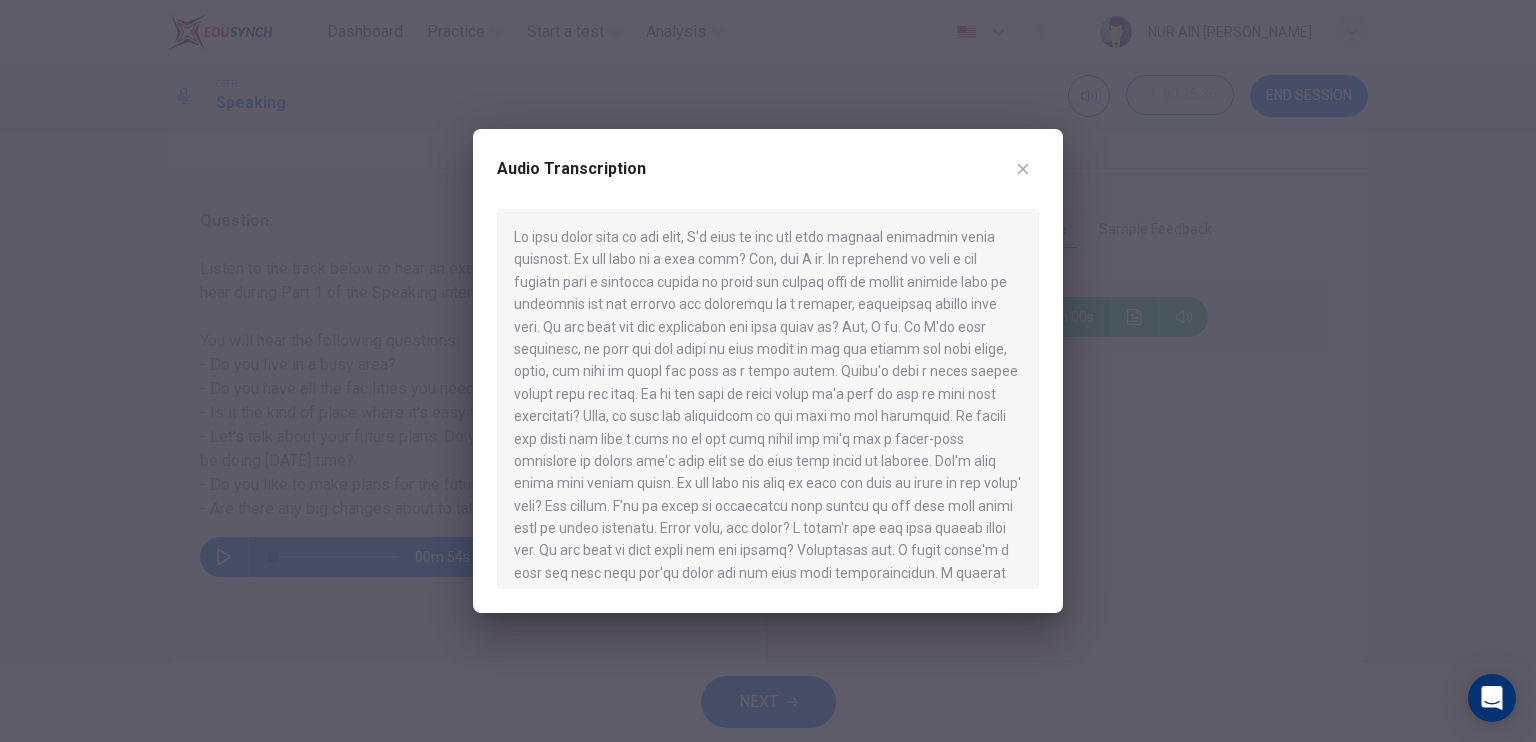 type on "0" 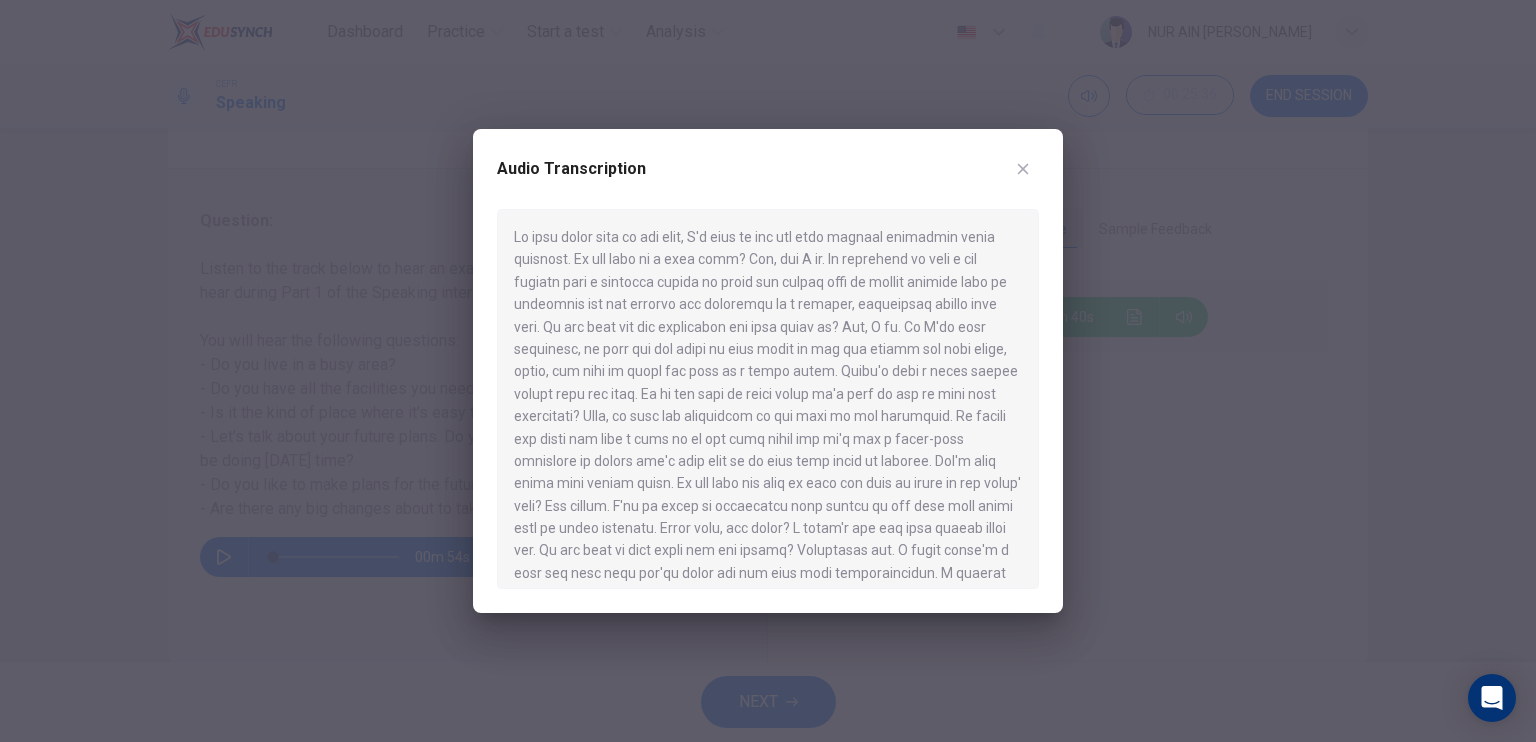 type 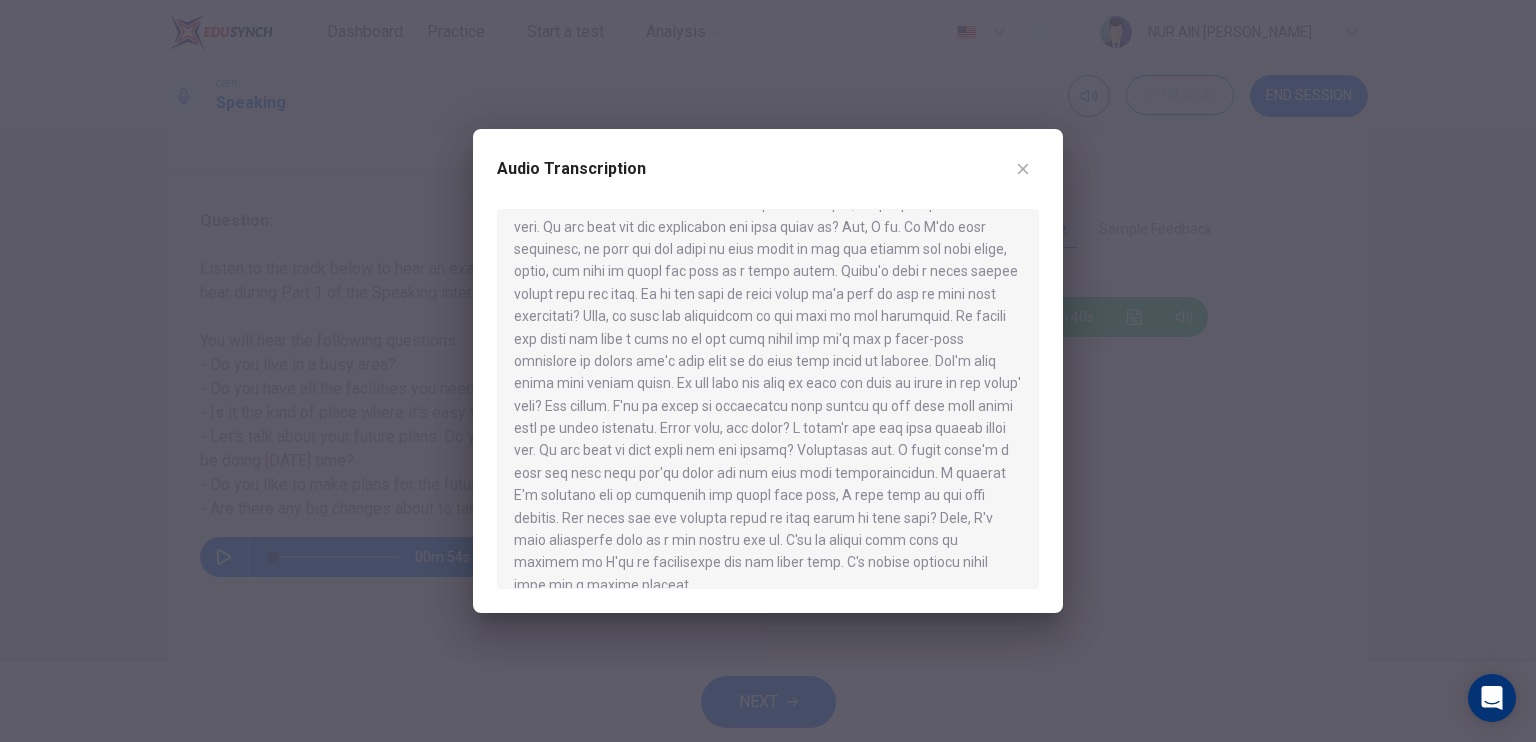 scroll, scrollTop: 124, scrollLeft: 0, axis: vertical 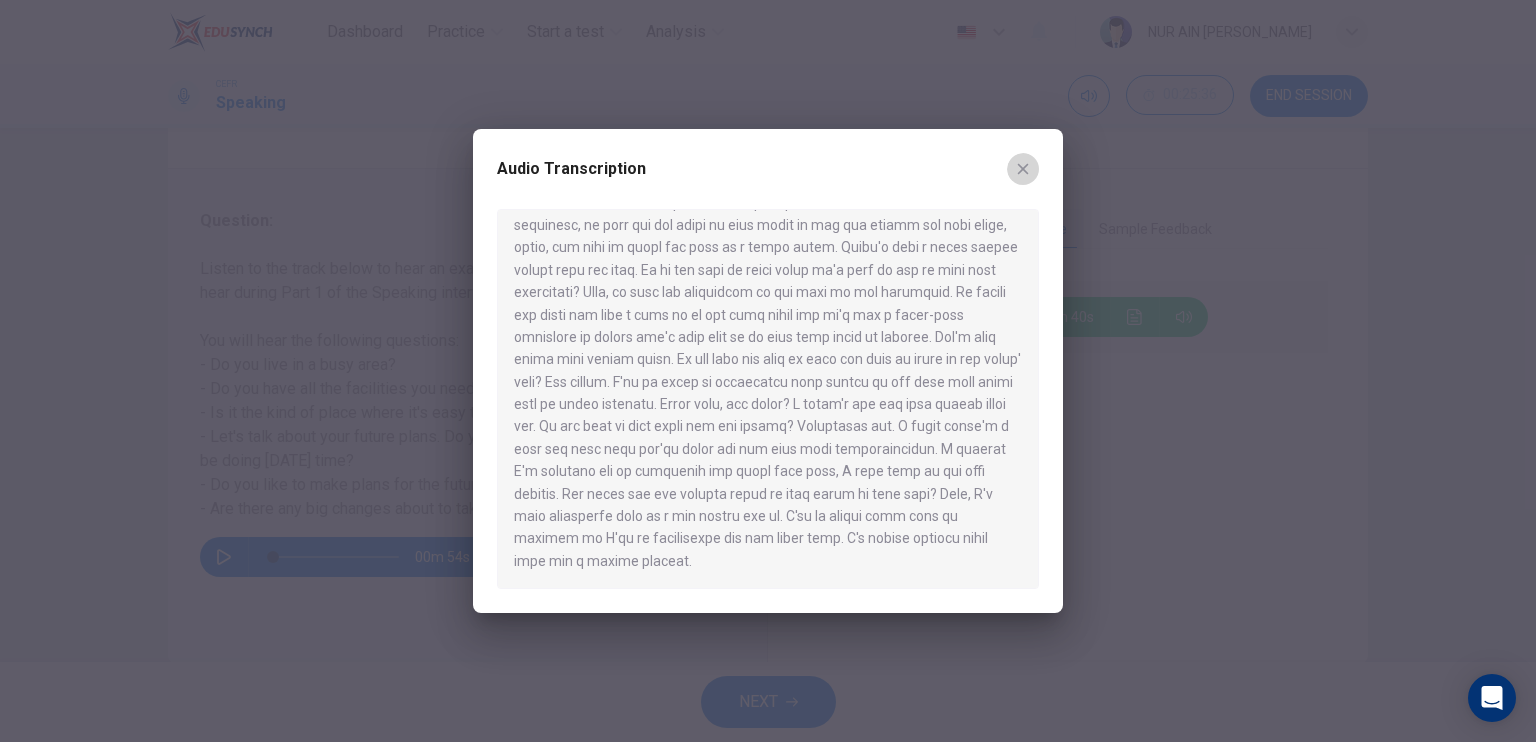 click at bounding box center [1023, 169] 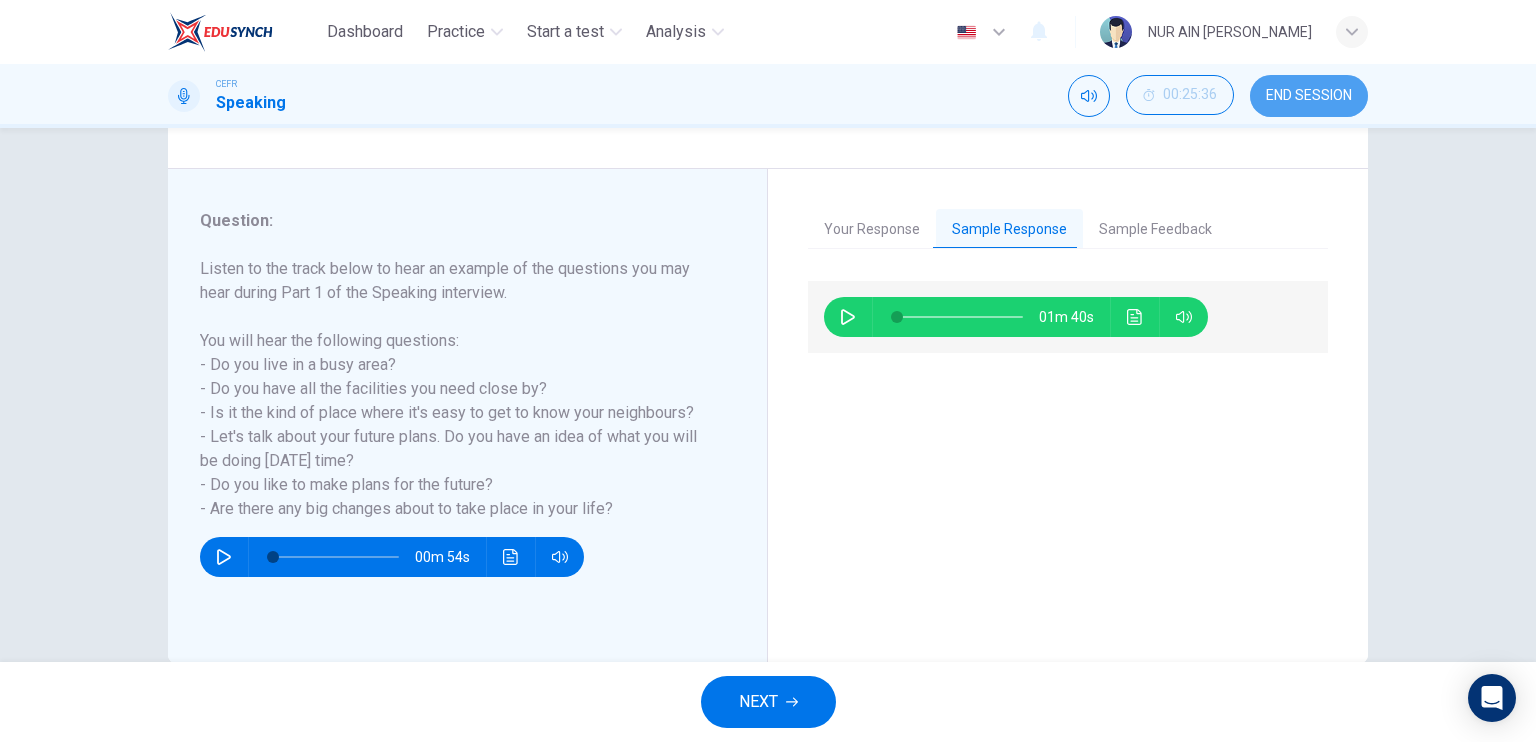 click on "END SESSION" at bounding box center (1309, 96) 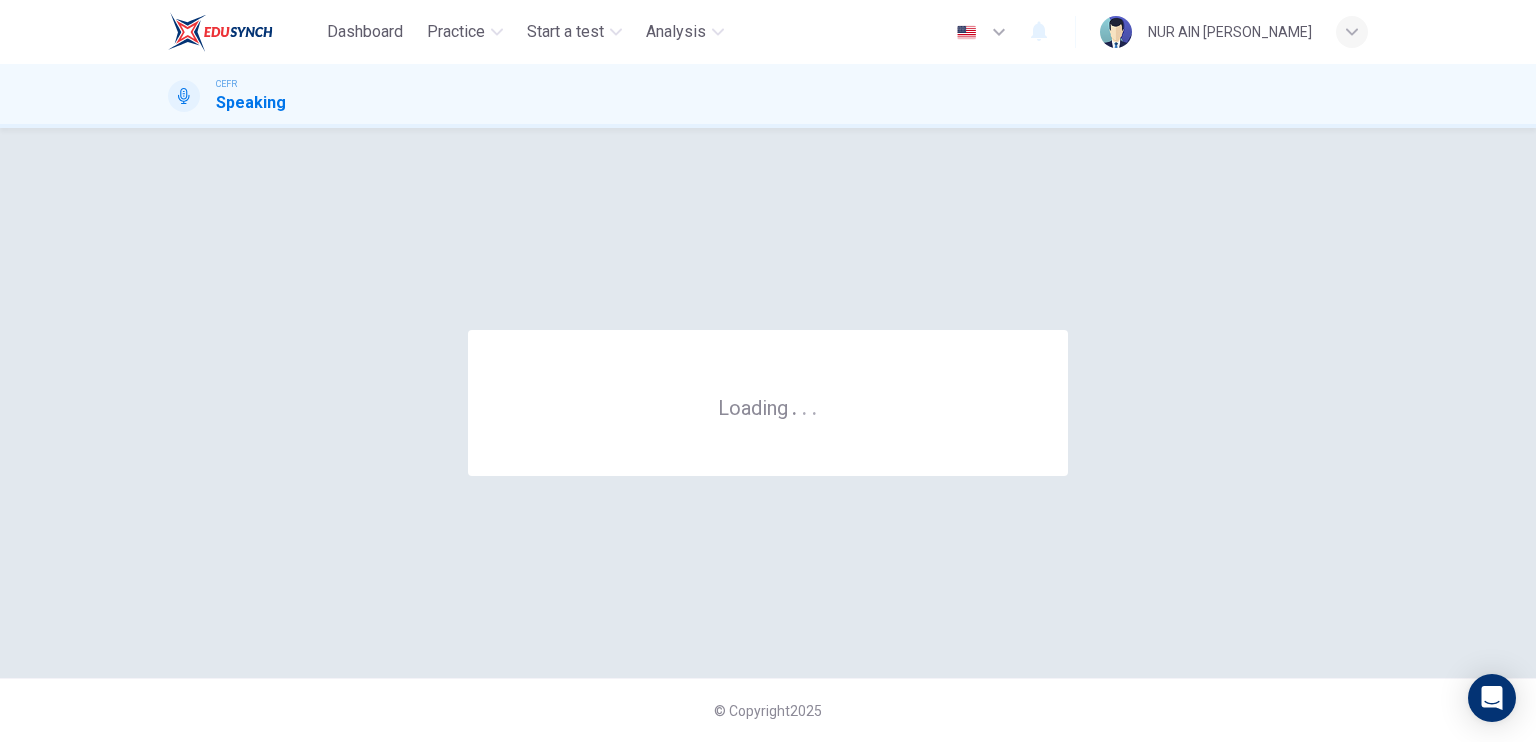 scroll, scrollTop: 0, scrollLeft: 0, axis: both 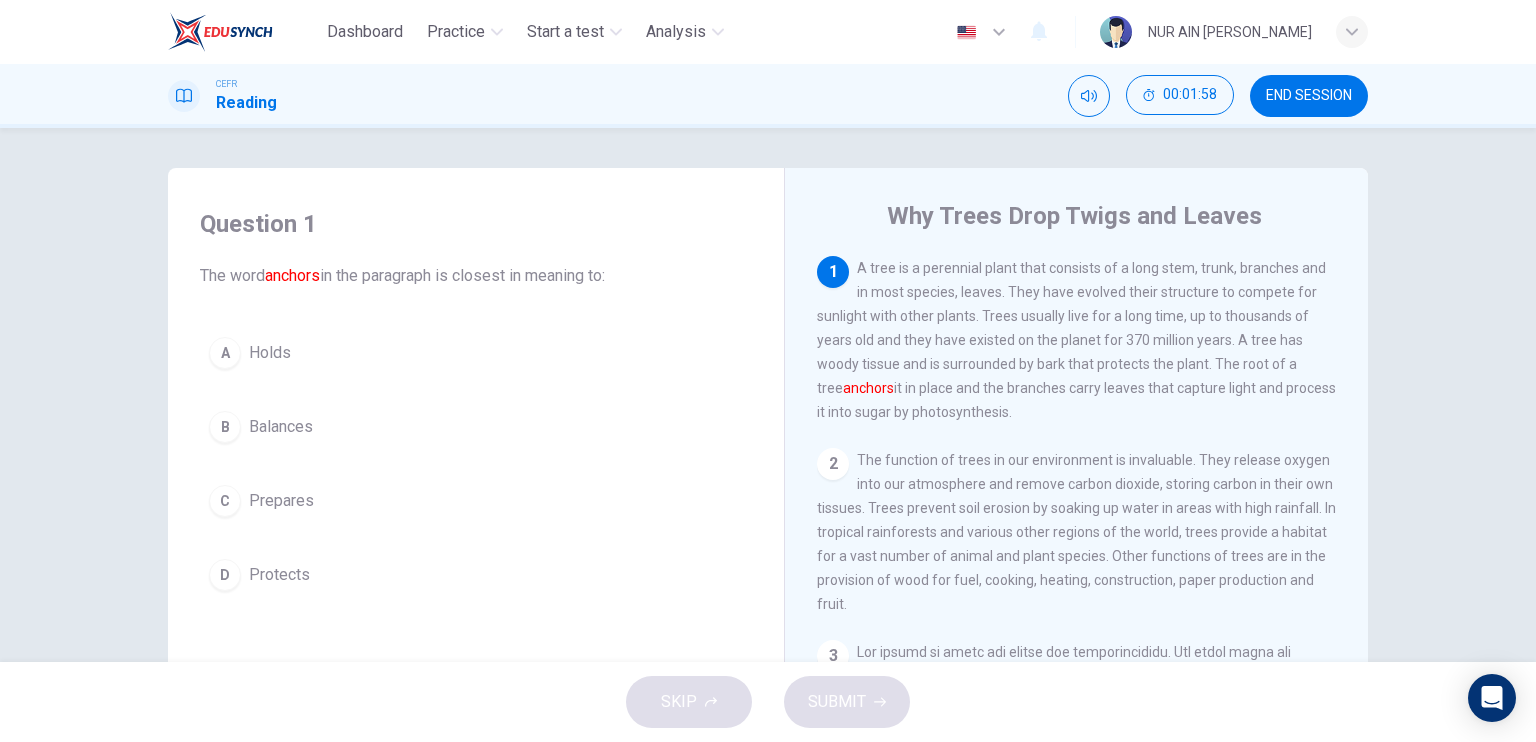 click on "Dashboard Practice Start a test Analysis English en ​ NUR AIN NAJJAH BINTI ZAIDI CEFR Reading 00:01:58 END SESSION Question 1 The word  anchors  in the paragraph is closest in meaning to: A Holds B Balances C Prepares D Protects Why Trees Drop Twigs and Leaves 1 A tree is a perennial plant that consists of a long stem, trunk, branches and in most species, leaves. They have evolved their structure to compete for sunlight with other plants. Trees usually live for a long time, up to thousands of years old and they have existed on the planet for 370 million years. A tree has woody tissue and is surrounded by bark that protects the plant. The root of a tree  anchors  it in place and the branches carry leaves that capture light and process it into sugar by photosynthesis. 2 3 4 5 SKIP SUBMIT EduSynch - Online Language Proficiency Testing
Dashboard Practice Start a test Analysis Notifications © Copyright  2025" at bounding box center (768, 371) 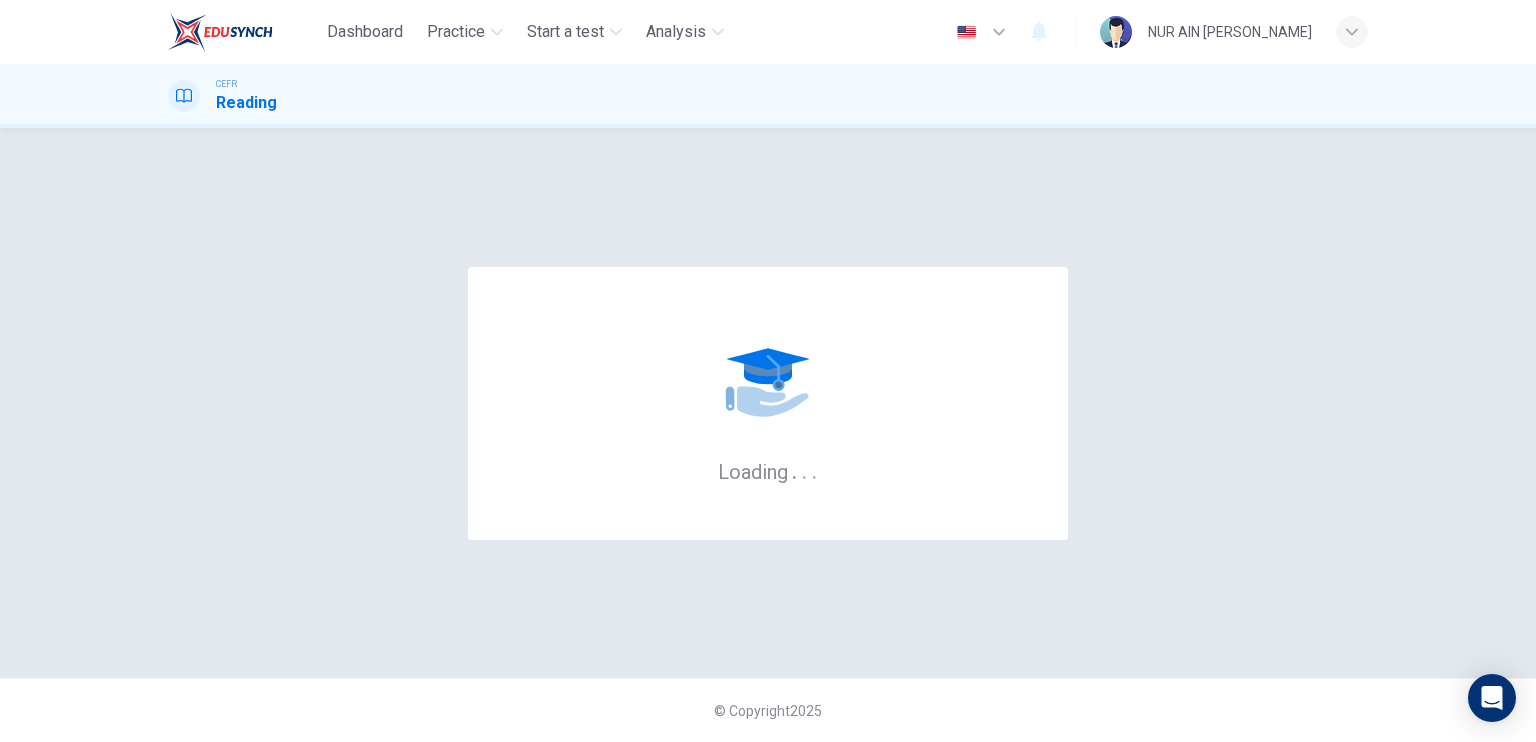 scroll, scrollTop: 0, scrollLeft: 0, axis: both 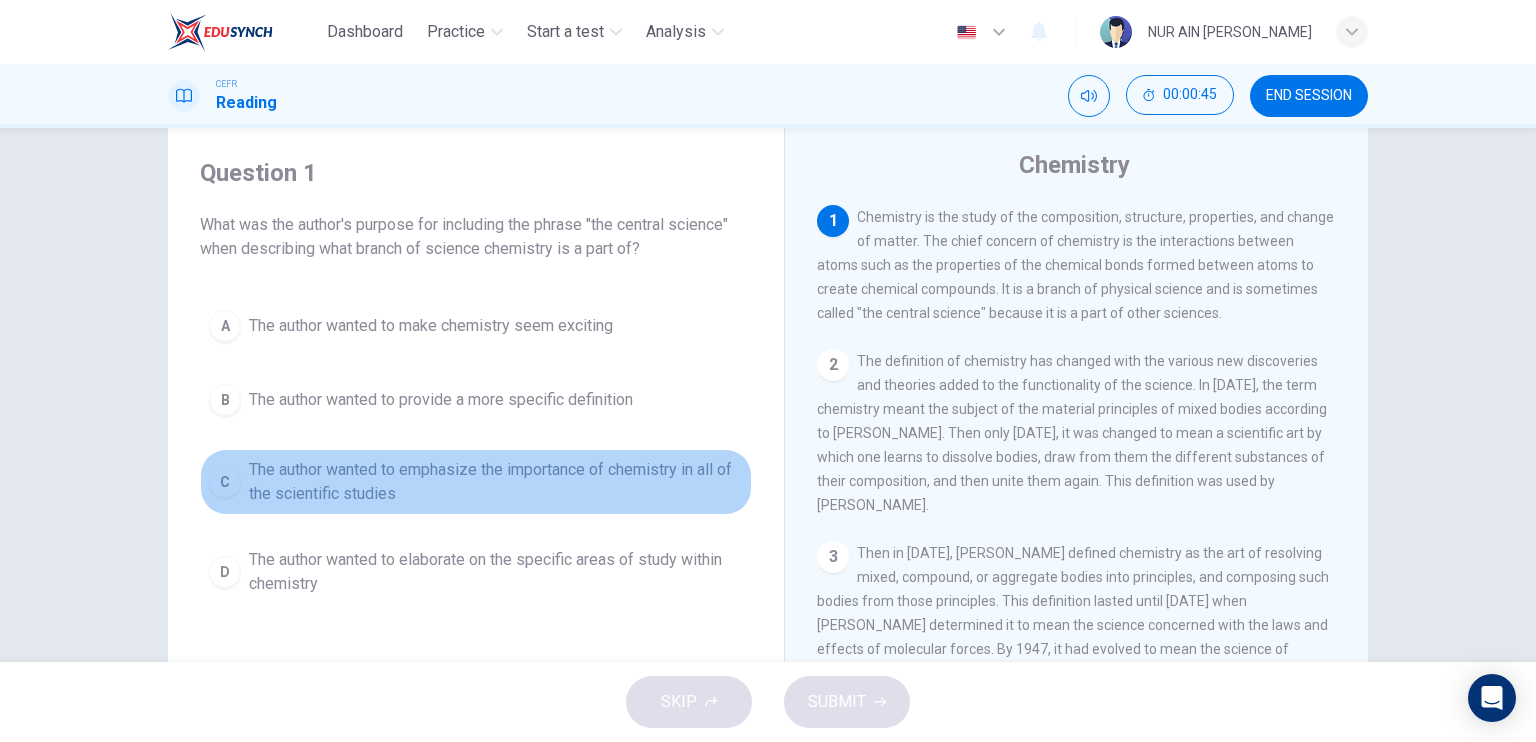 click on "The author wanted to emphasize the importance of chemistry in all of the scientific studies" at bounding box center [496, 482] 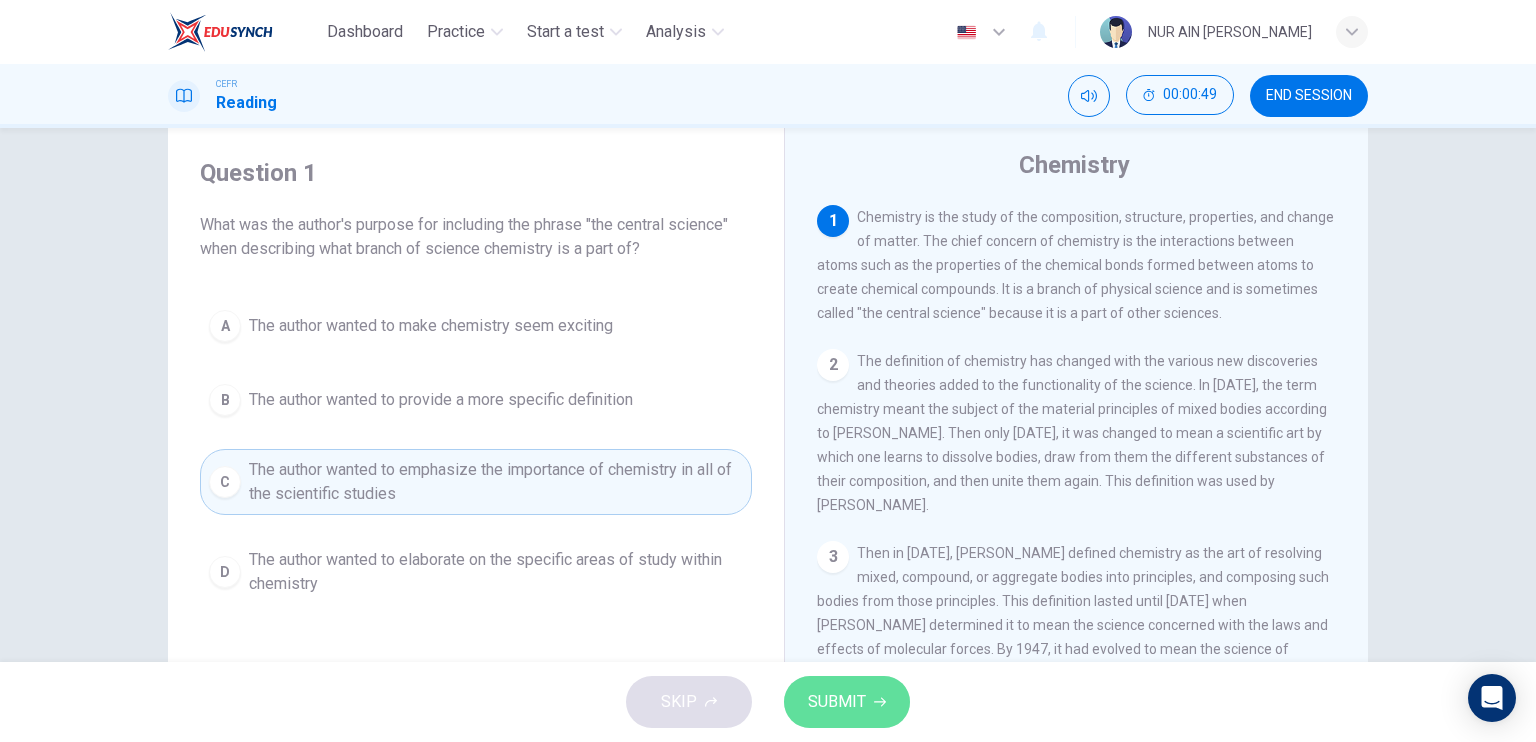 click on "SUBMIT" at bounding box center (847, 702) 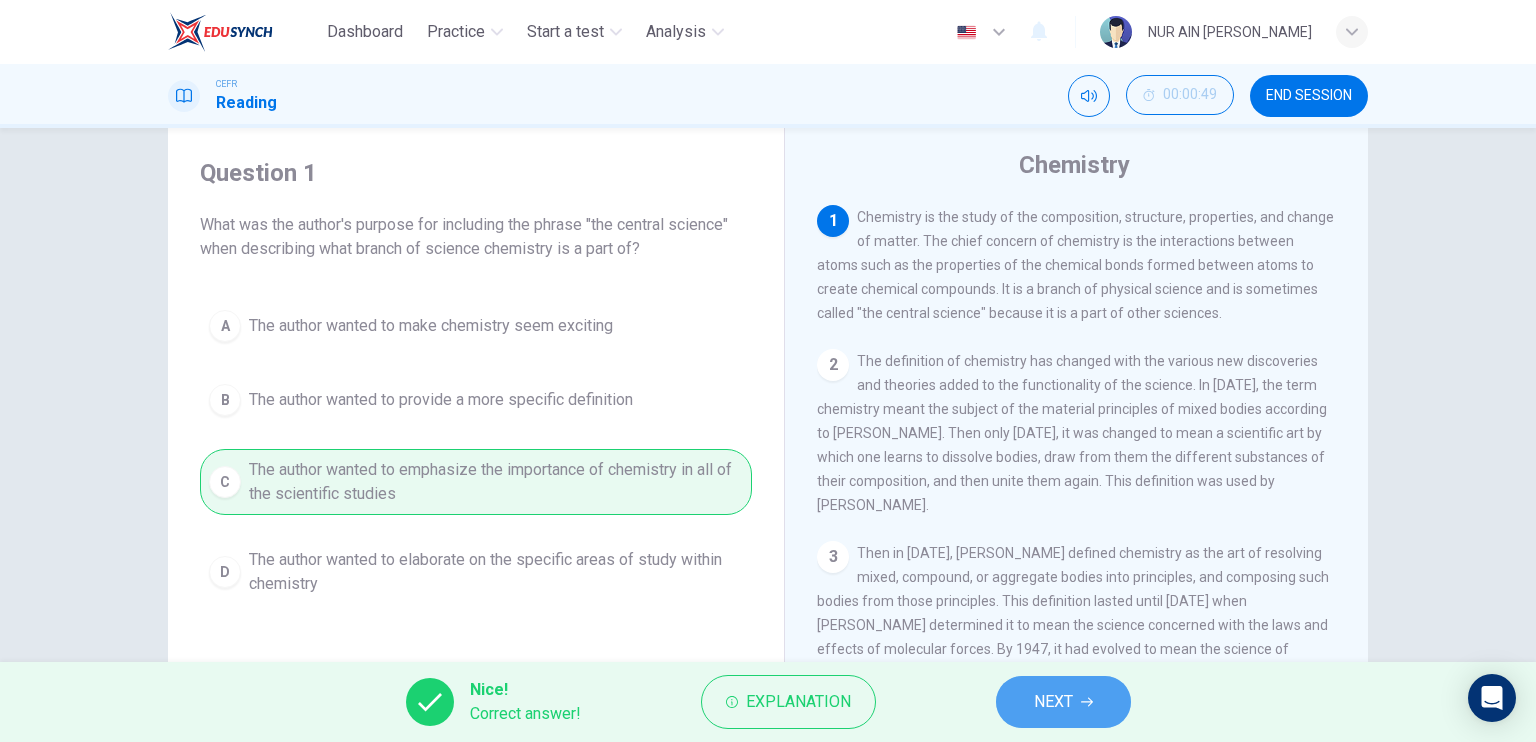 click on "NEXT" at bounding box center [1063, 702] 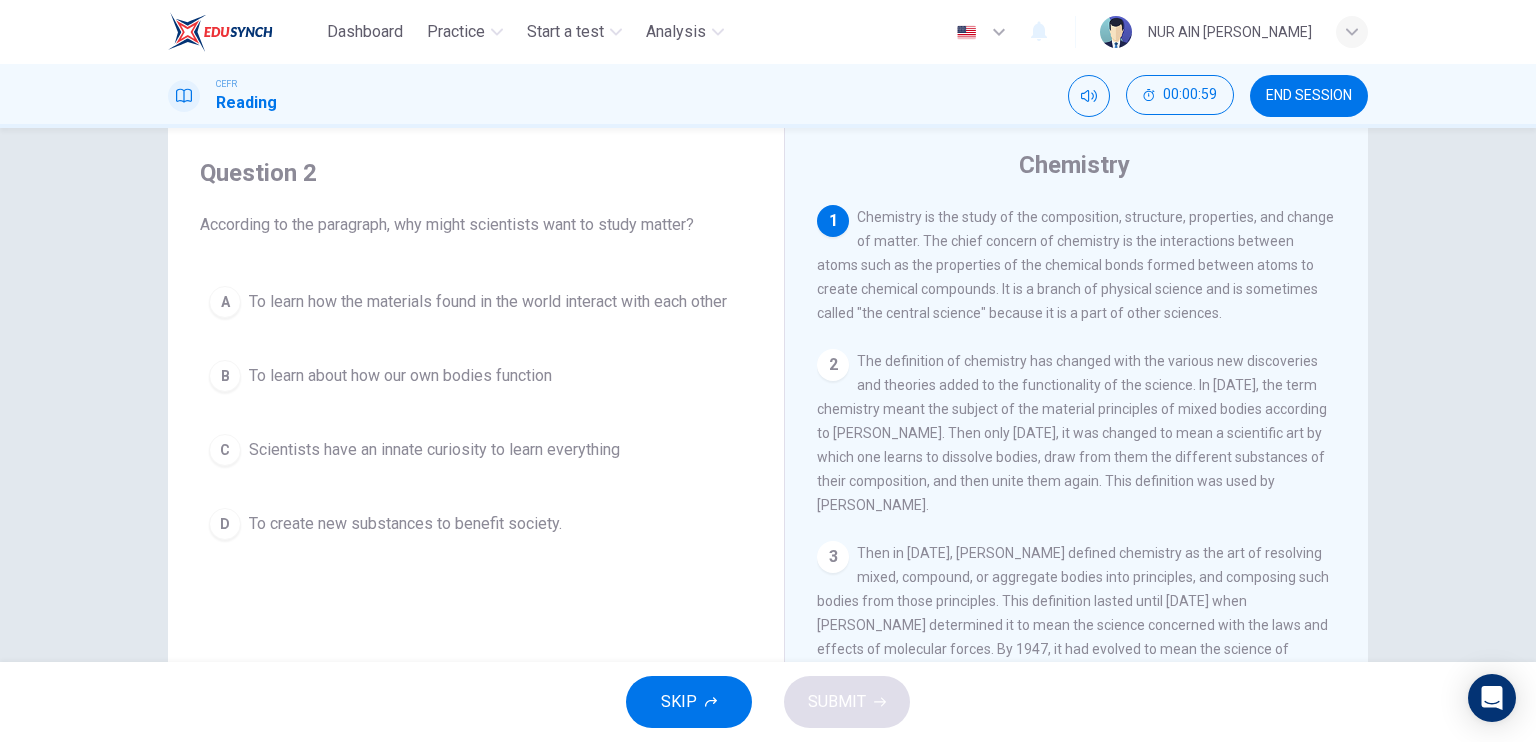 click on "To learn how the materials found in the world interact with each other" at bounding box center [488, 302] 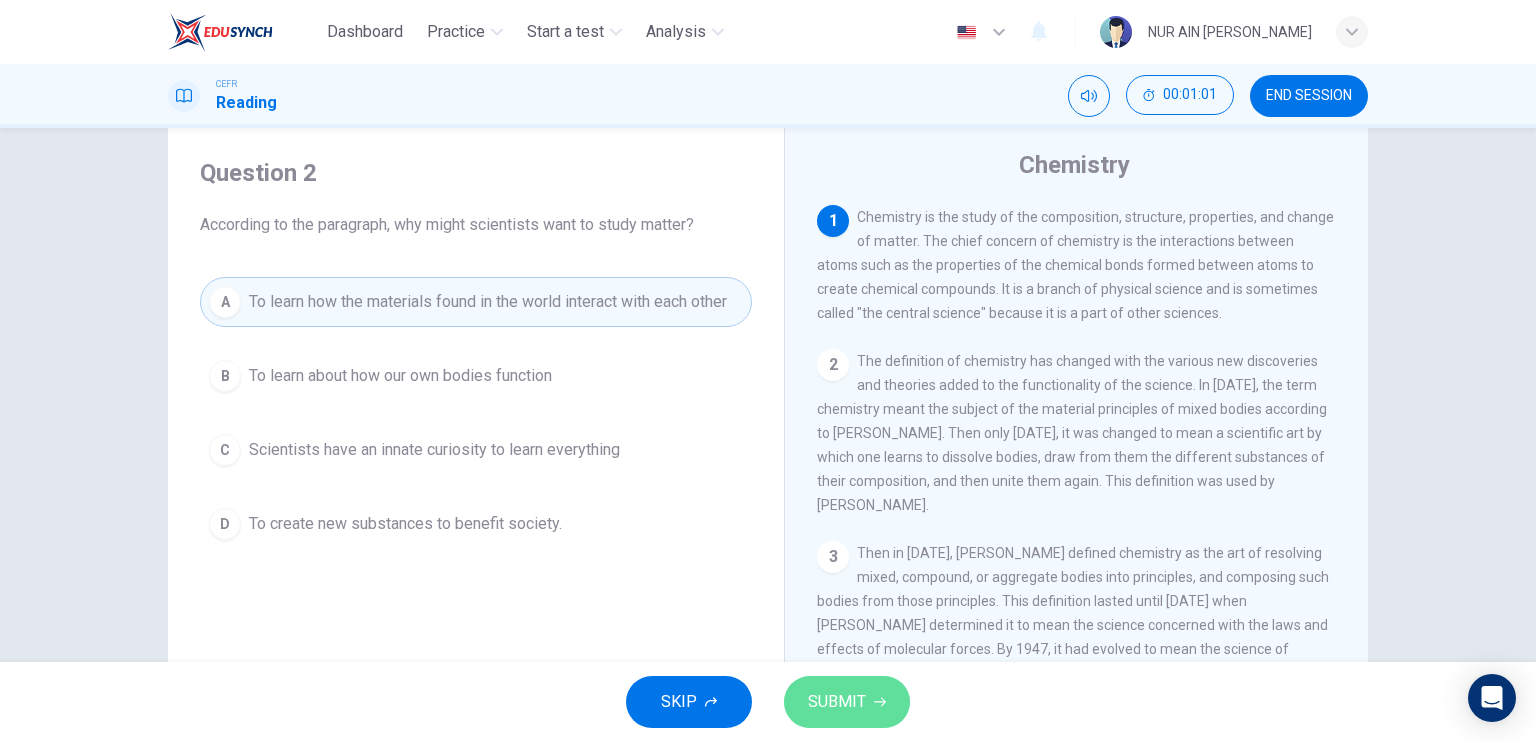 click on "SUBMIT" at bounding box center [837, 702] 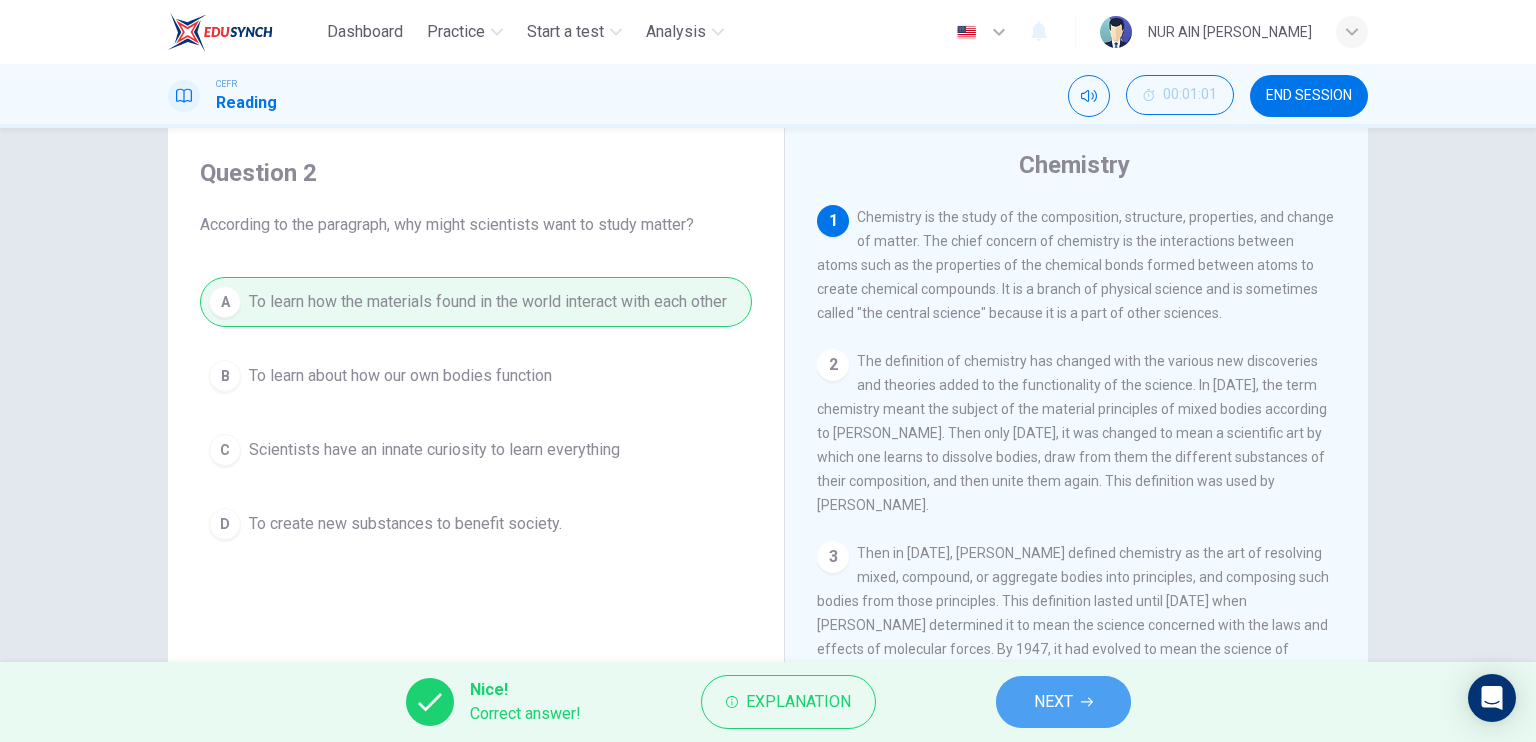 click on "NEXT" at bounding box center (1063, 702) 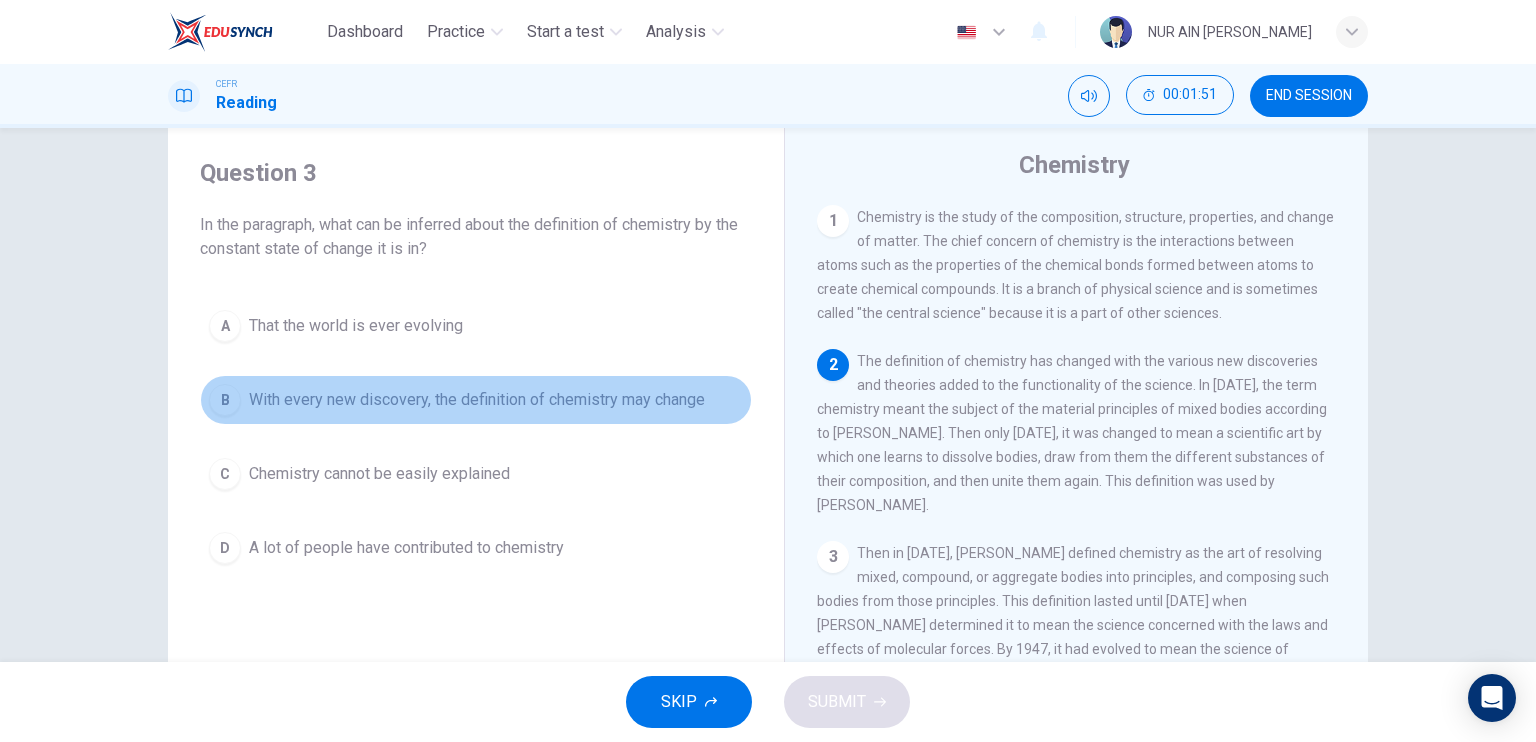 click on "With every new discovery, the definition of chemistry may change" at bounding box center (477, 400) 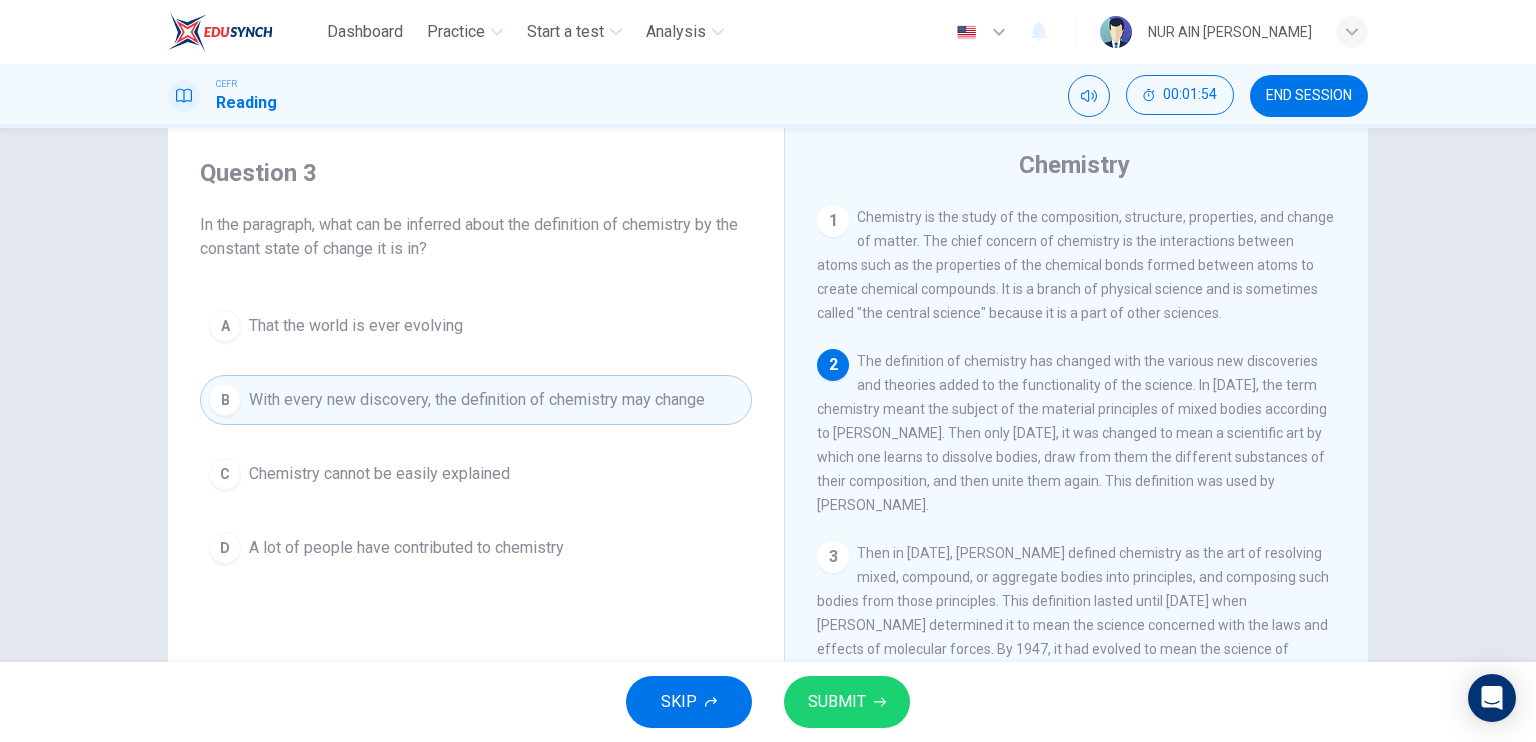 click on "SUBMIT" at bounding box center (837, 702) 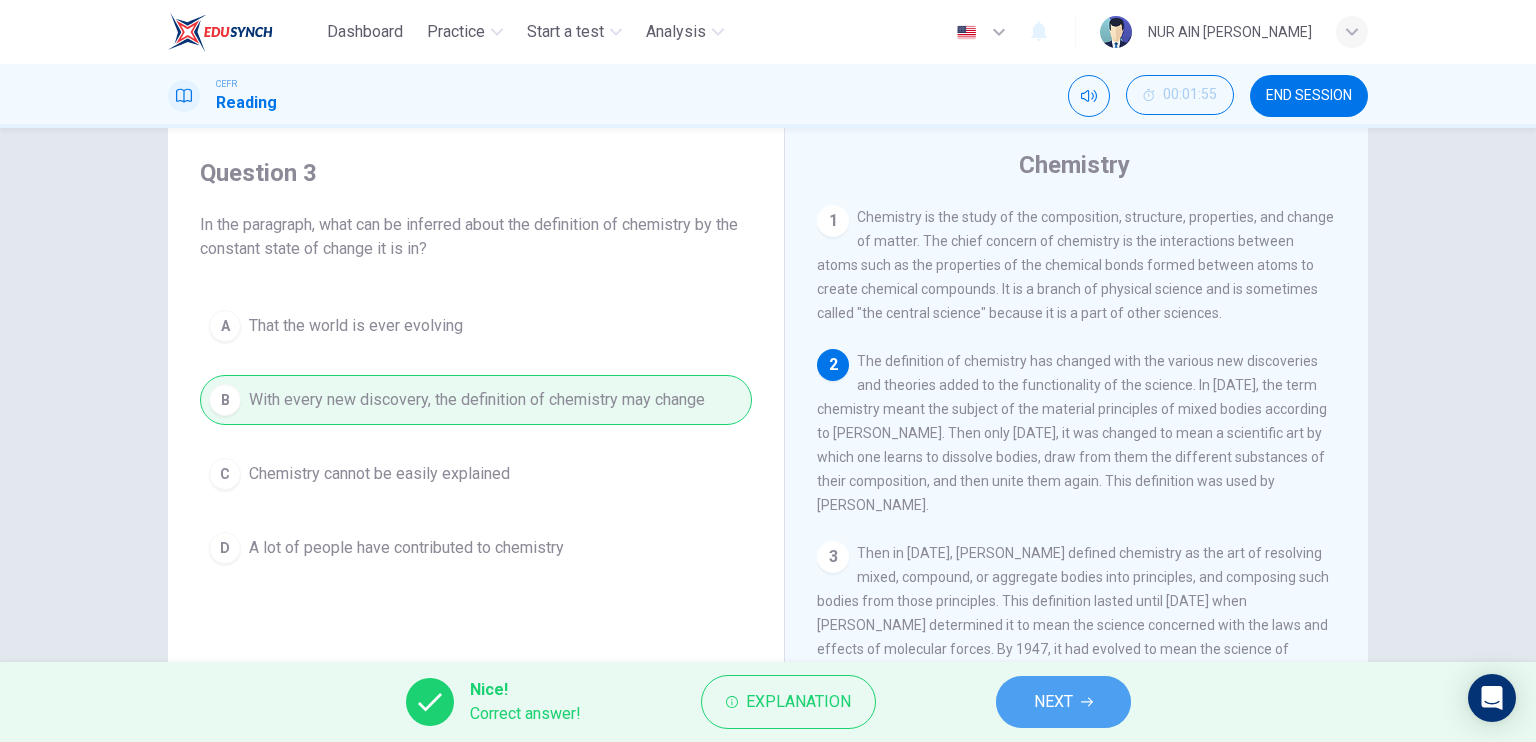 click on "NEXT" at bounding box center [1063, 702] 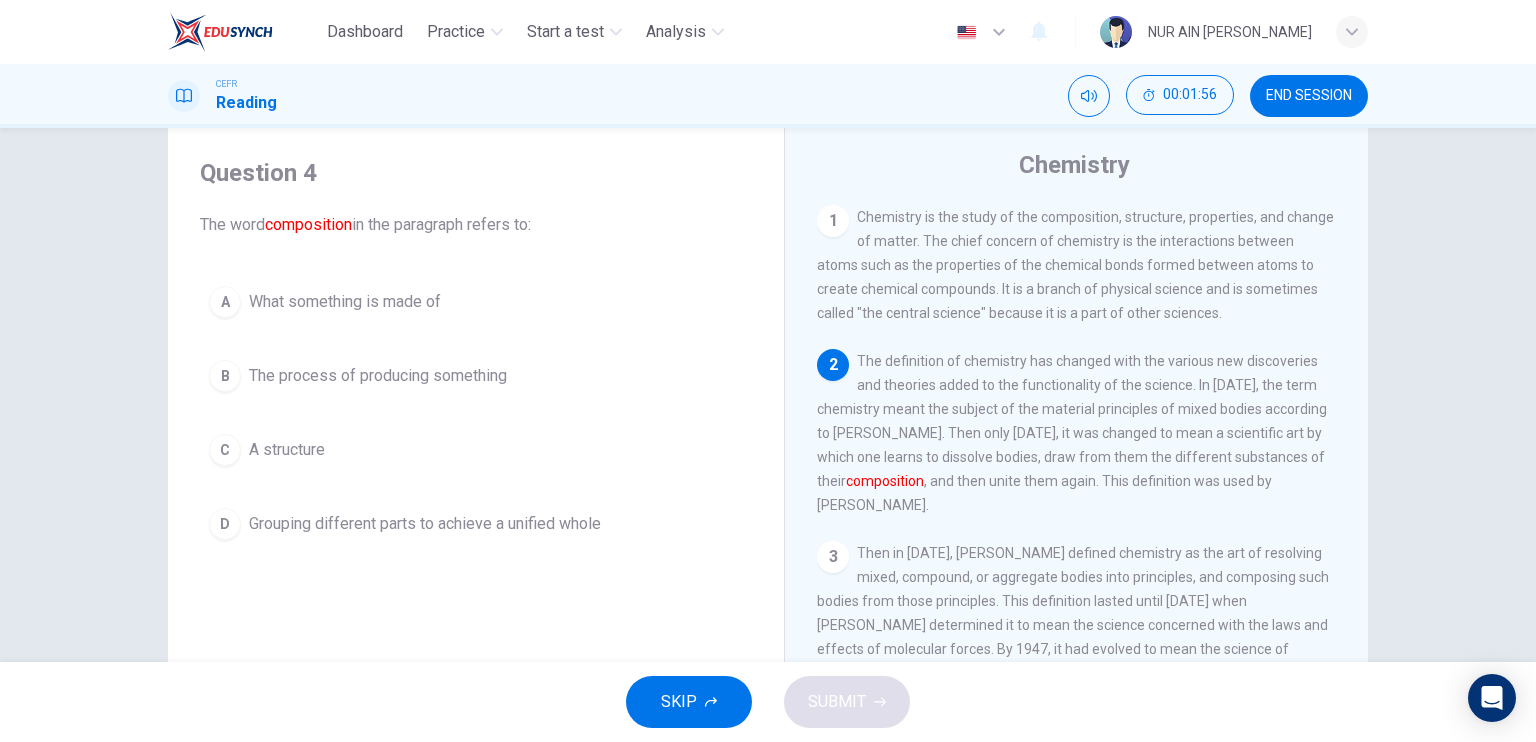 scroll, scrollTop: 20, scrollLeft: 0, axis: vertical 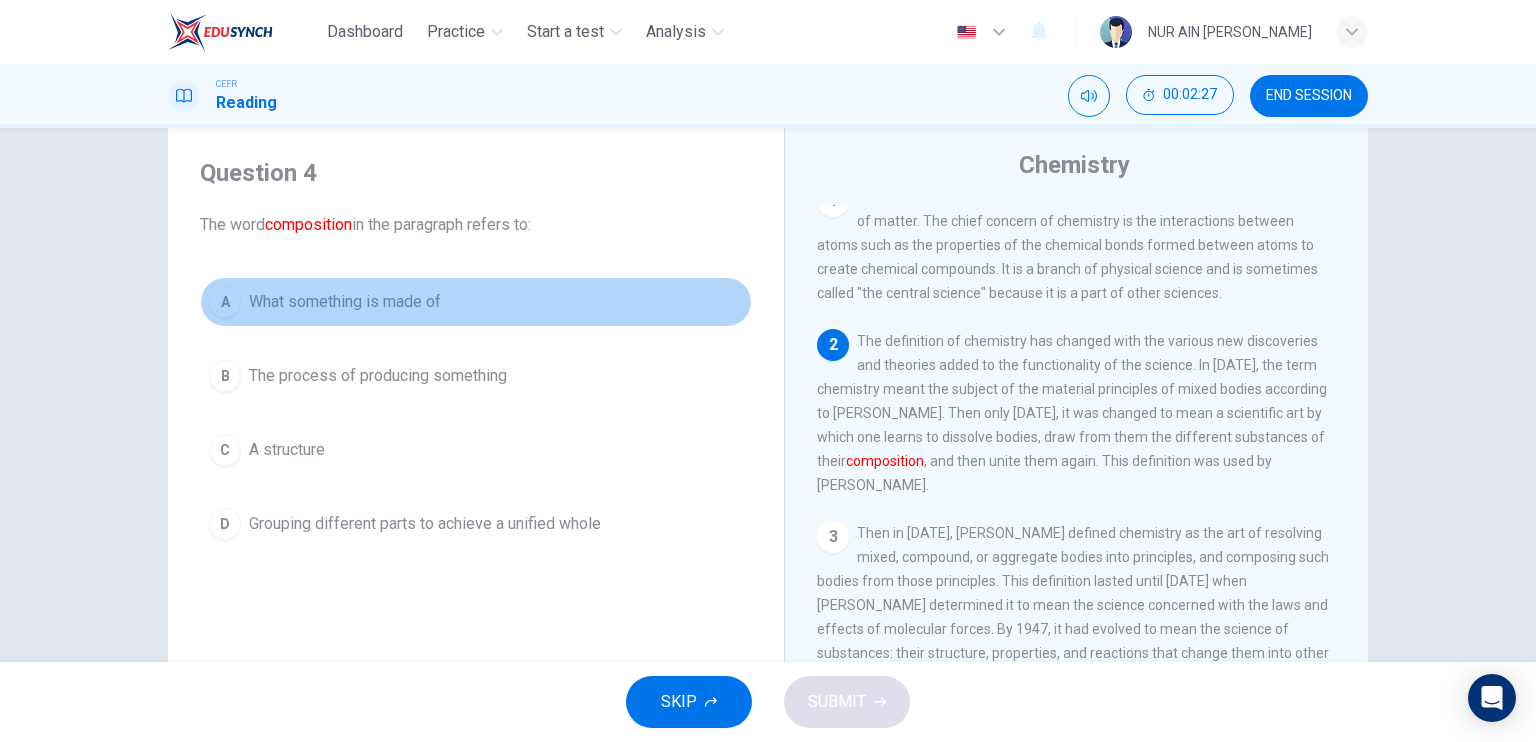 click on "What something is made of" at bounding box center (345, 302) 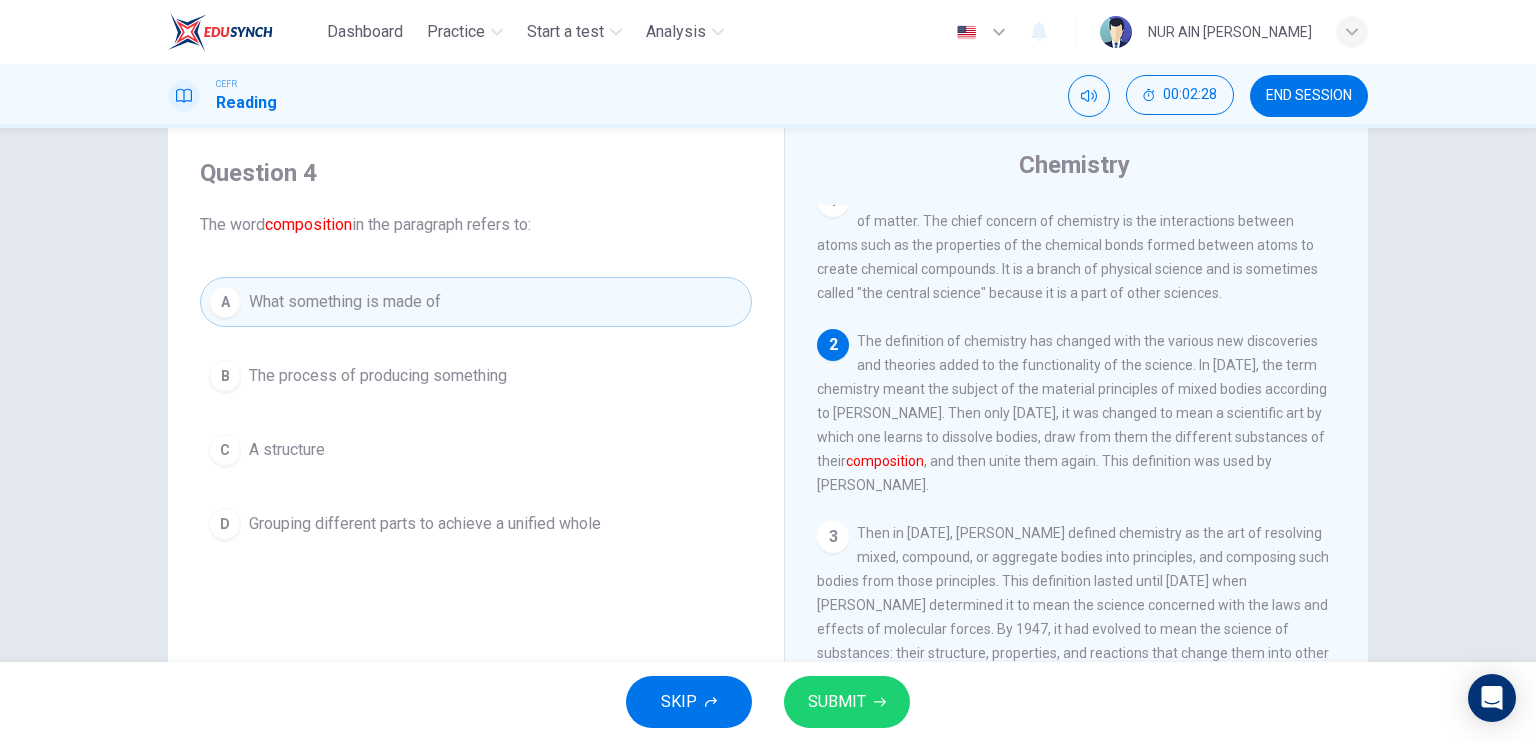 click on "SUBMIT" at bounding box center [837, 702] 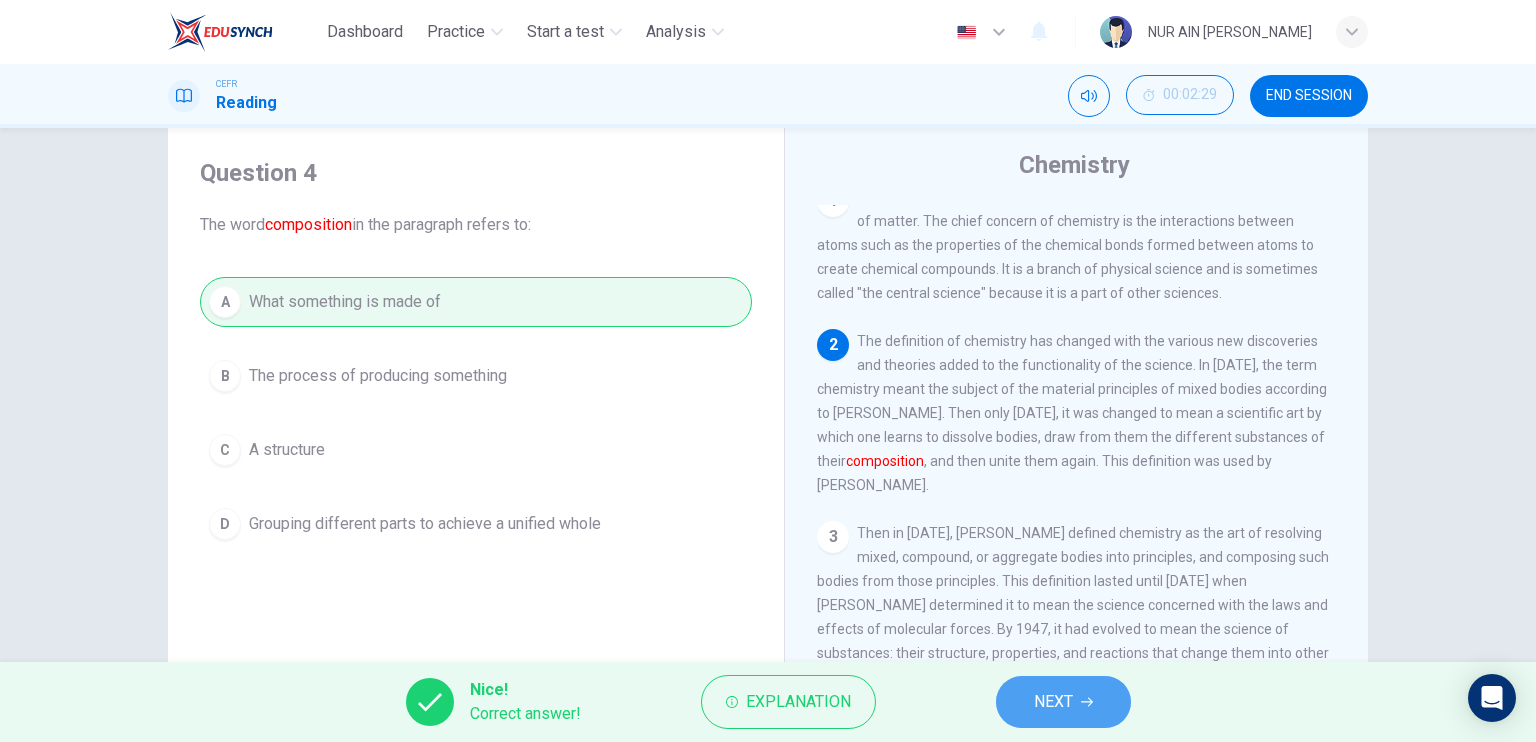 click on "NEXT" at bounding box center (1063, 702) 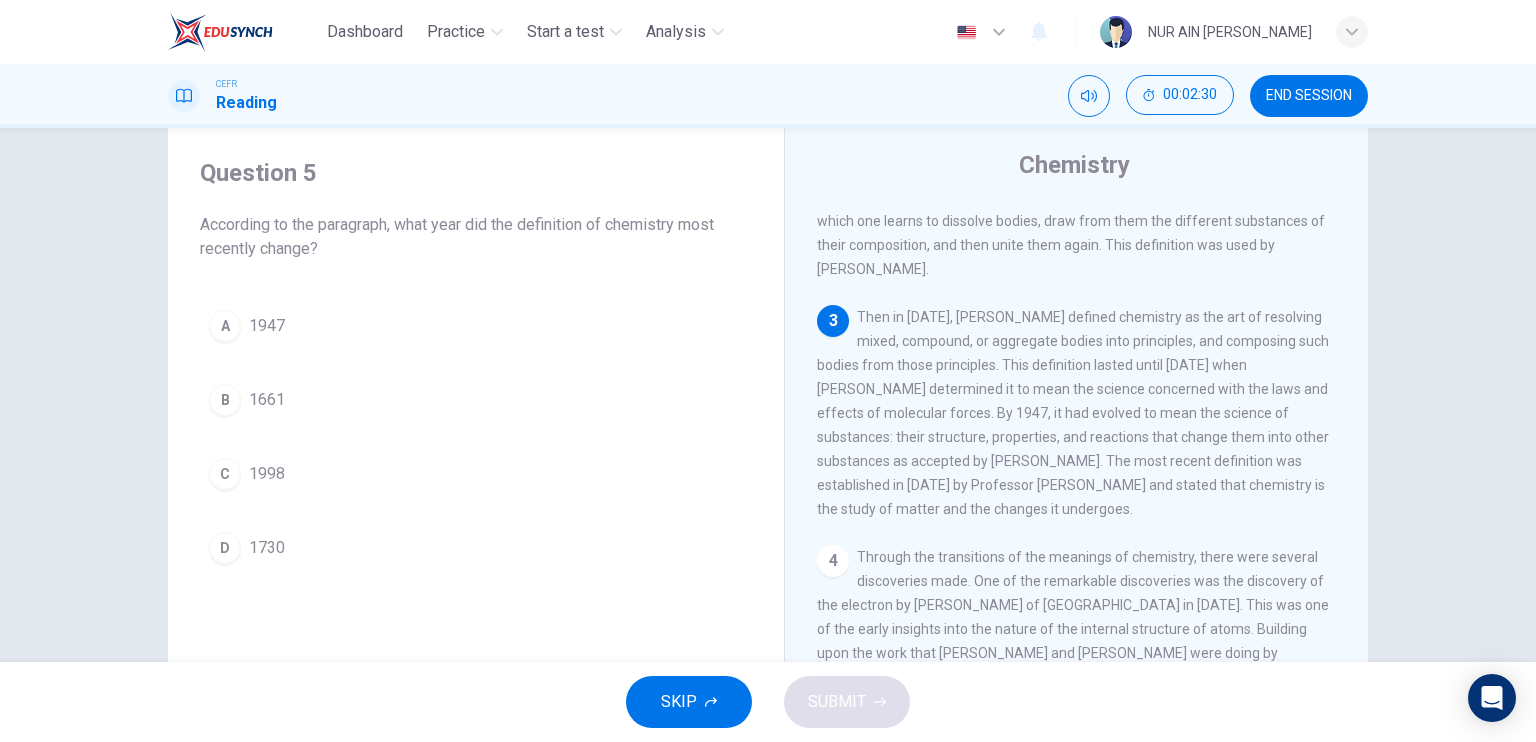 scroll, scrollTop: 218, scrollLeft: 0, axis: vertical 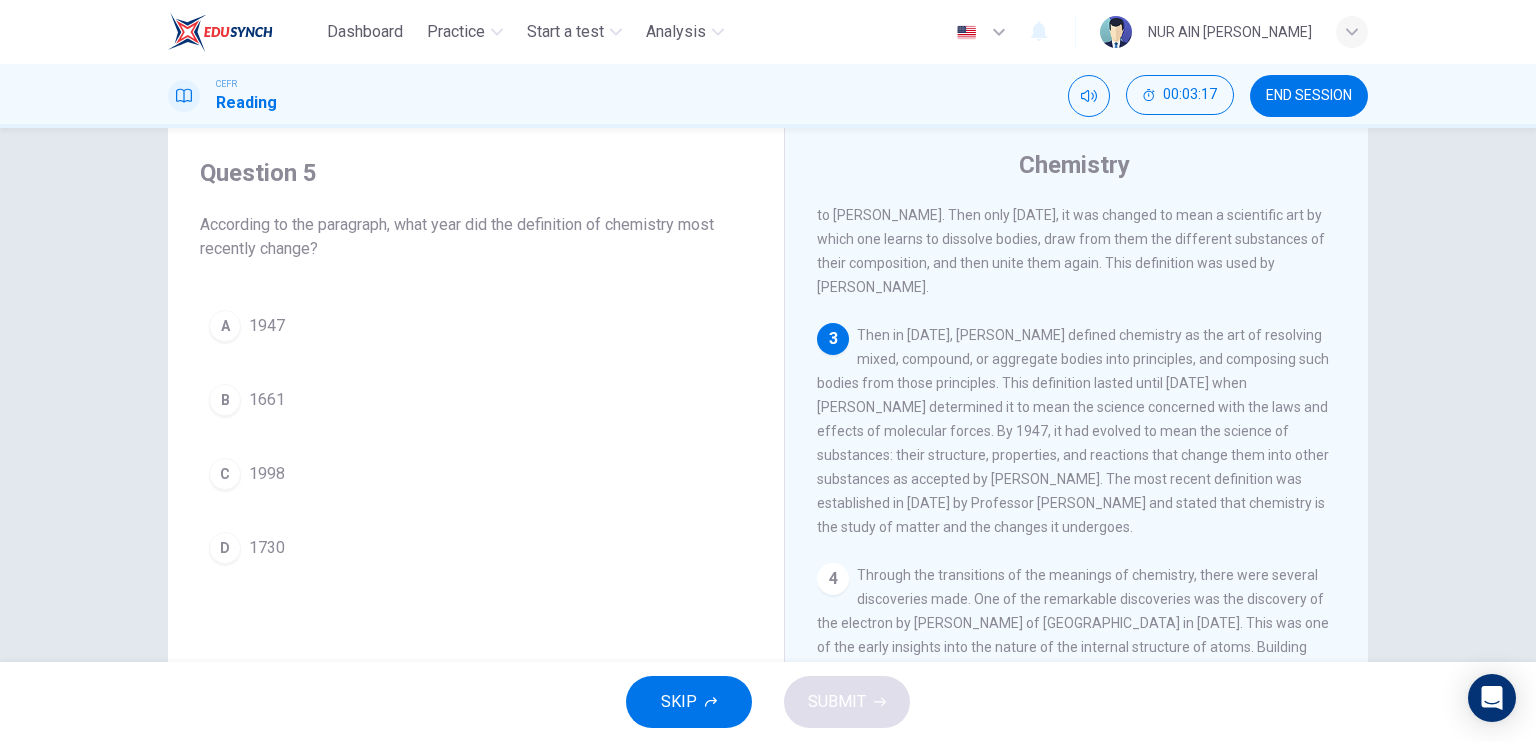 click on "C" at bounding box center [225, 474] 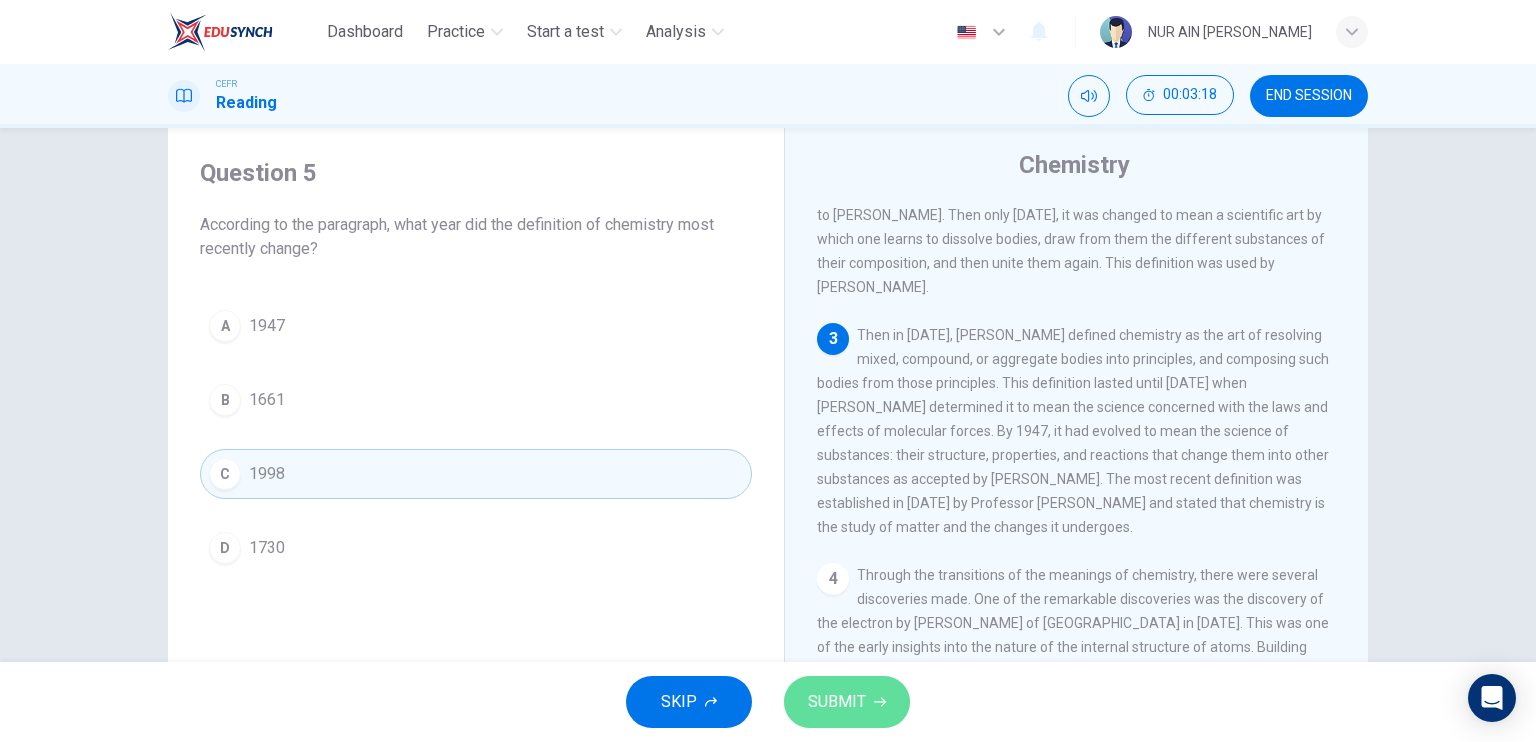 click on "SUBMIT" at bounding box center [837, 702] 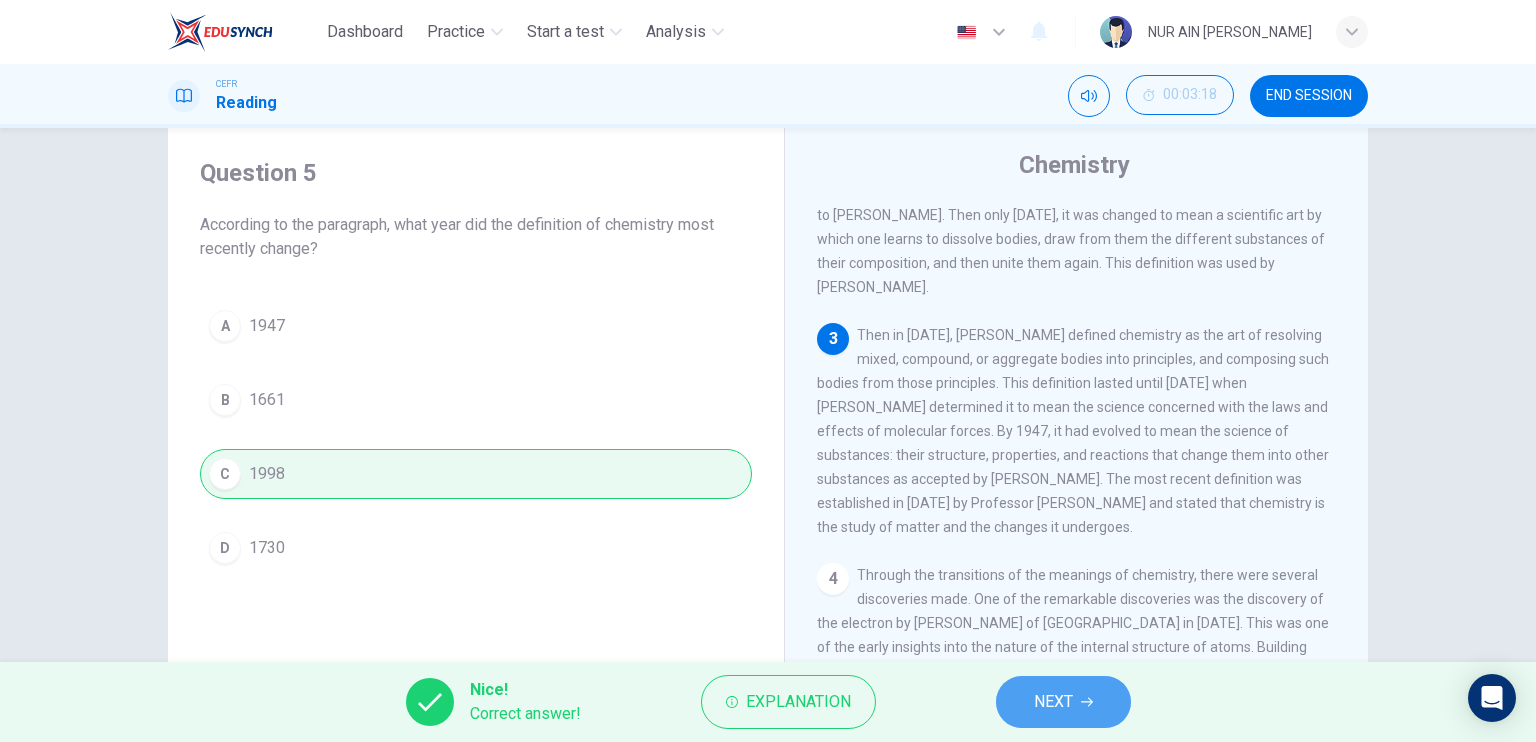 click on "NEXT" at bounding box center [1063, 702] 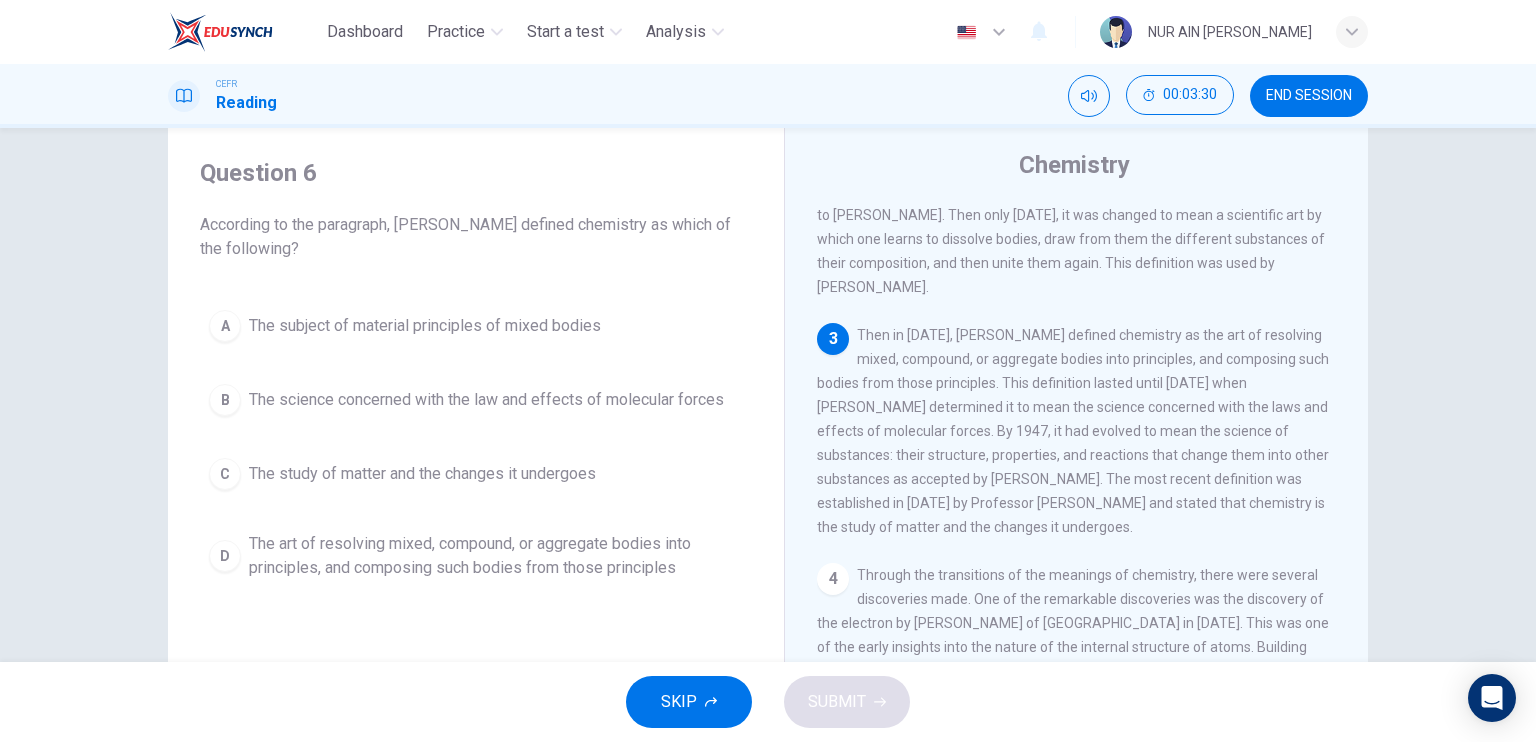 click on "The art of resolving mixed, compound, or aggregate bodies into principles, and composing such bodies from those principles" at bounding box center [496, 556] 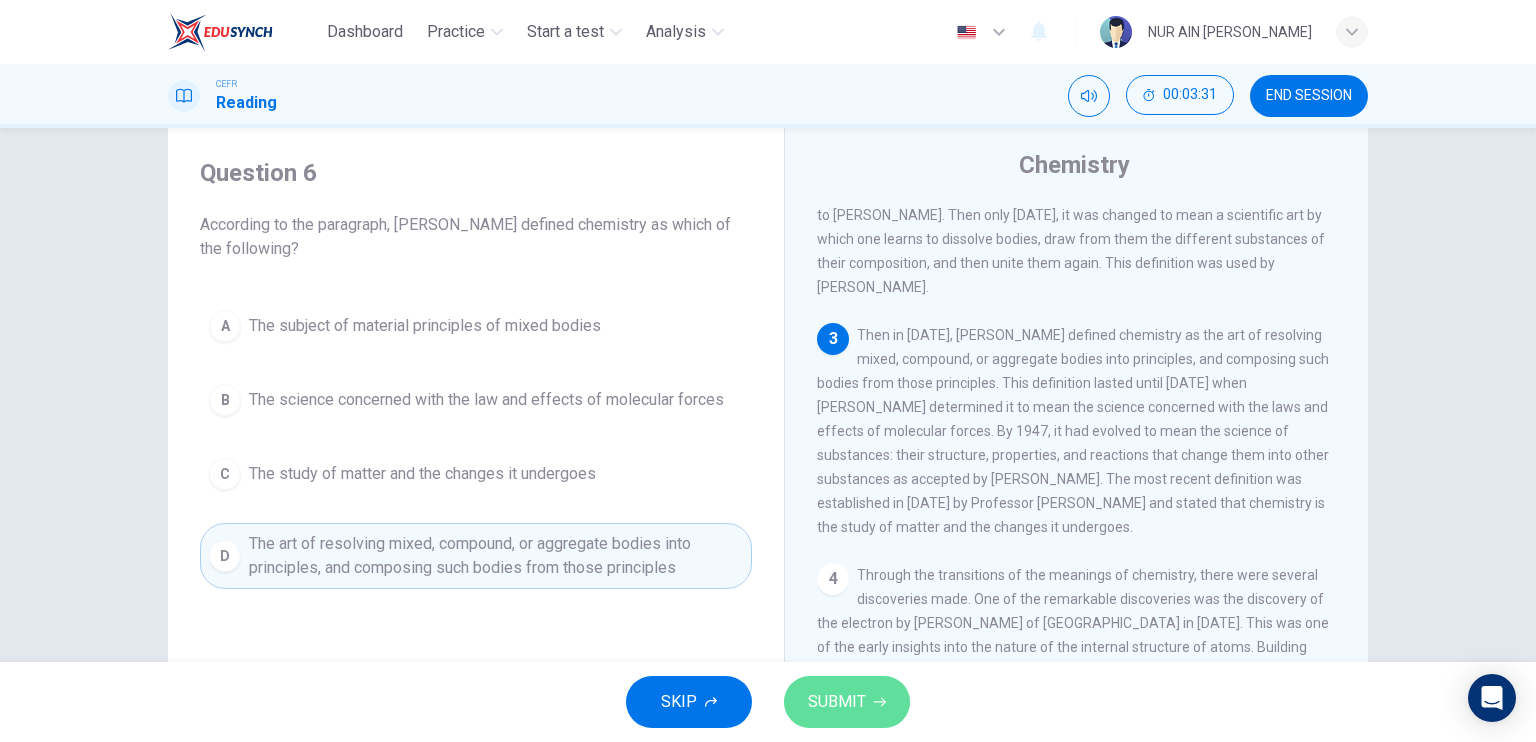 click on "SUBMIT" at bounding box center [847, 702] 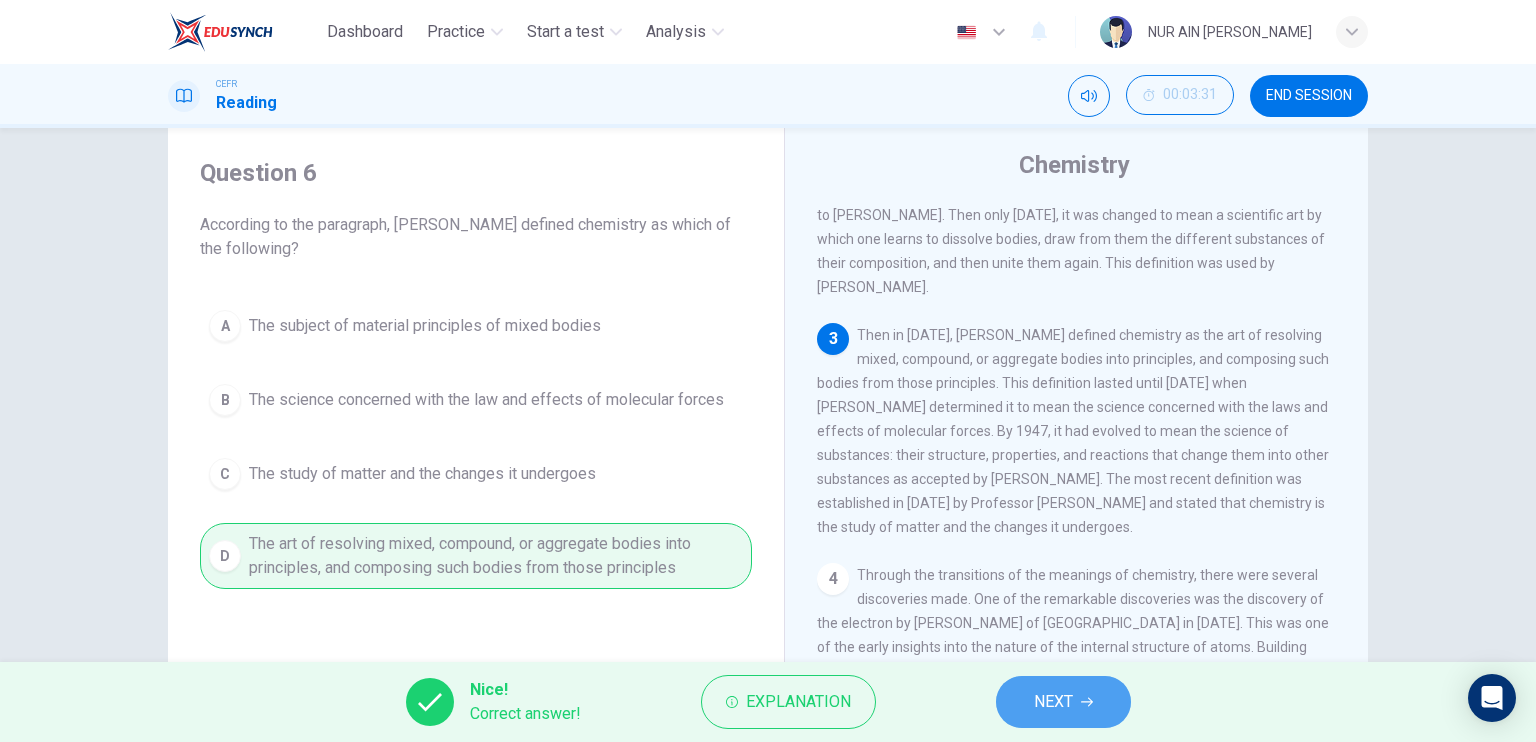 click on "NEXT" at bounding box center [1063, 702] 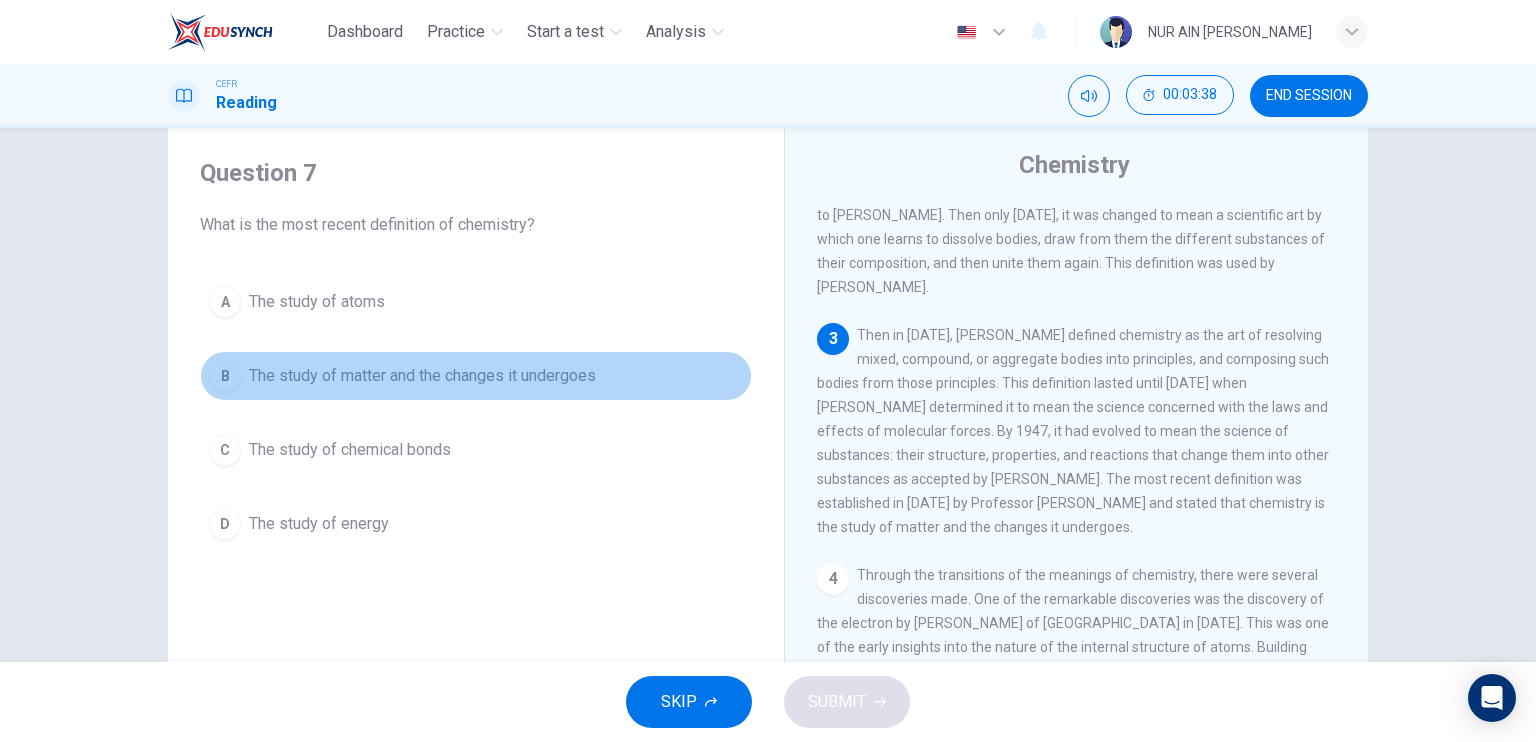 click on "The study of matter and the changes it undergoes" at bounding box center (422, 376) 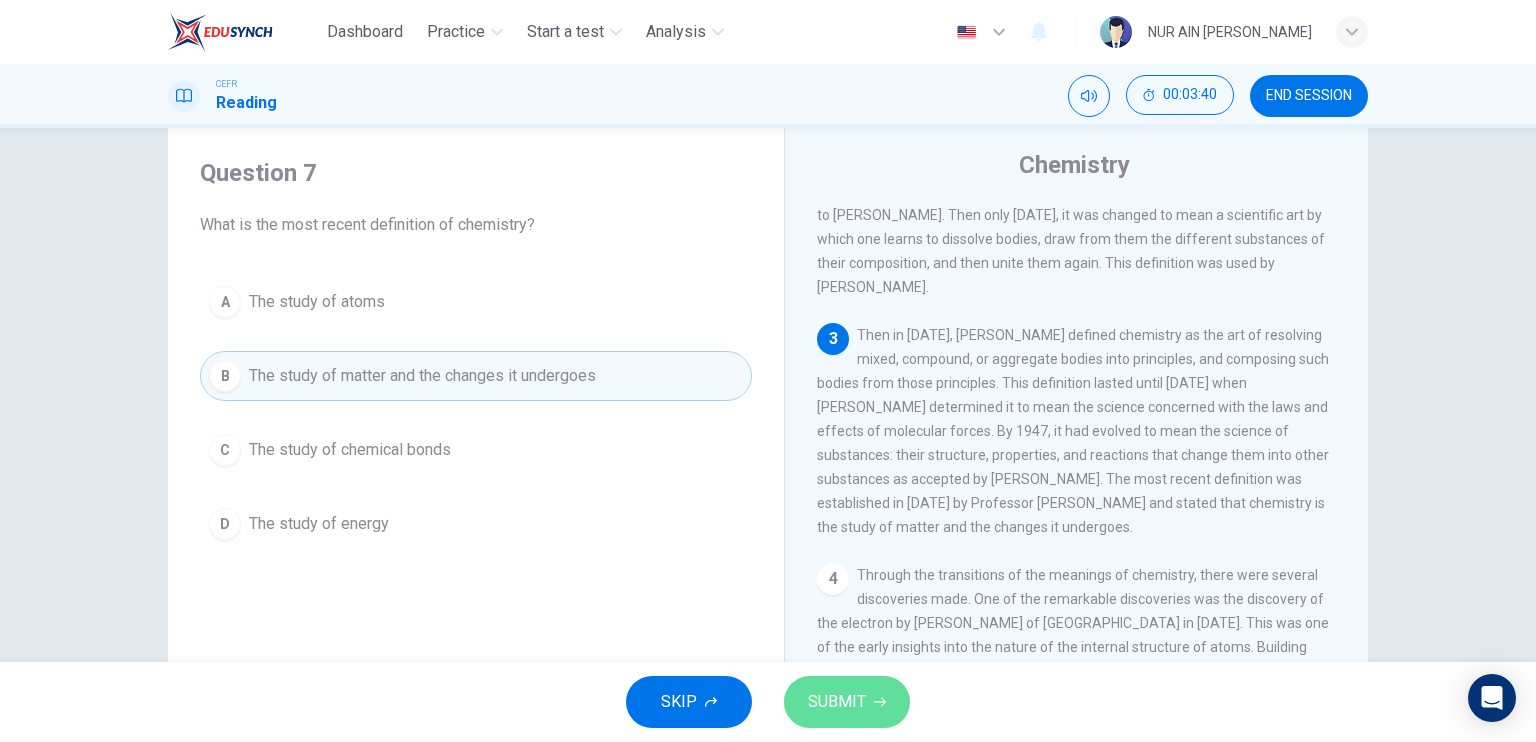 click on "SUBMIT" at bounding box center (847, 702) 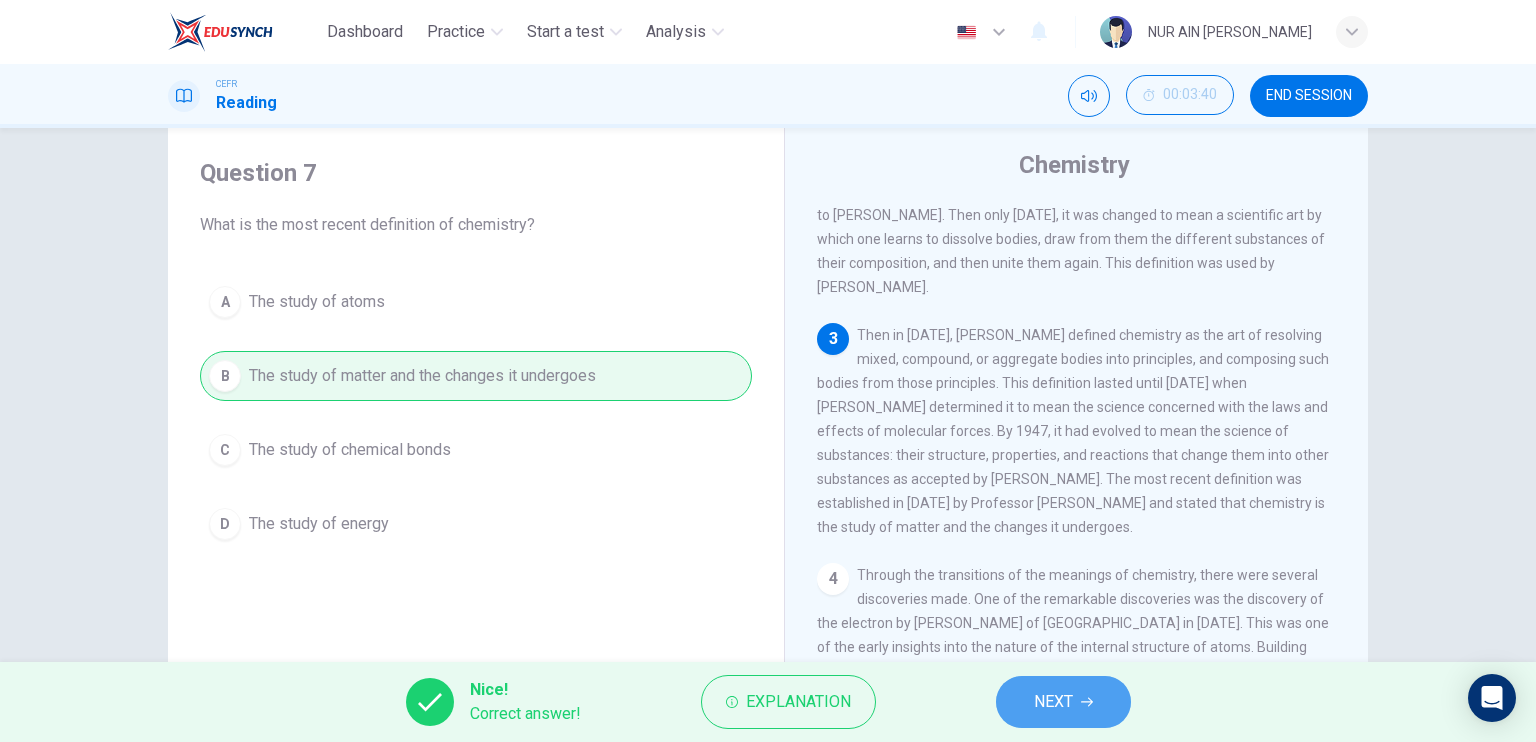 click on "NEXT" at bounding box center (1063, 702) 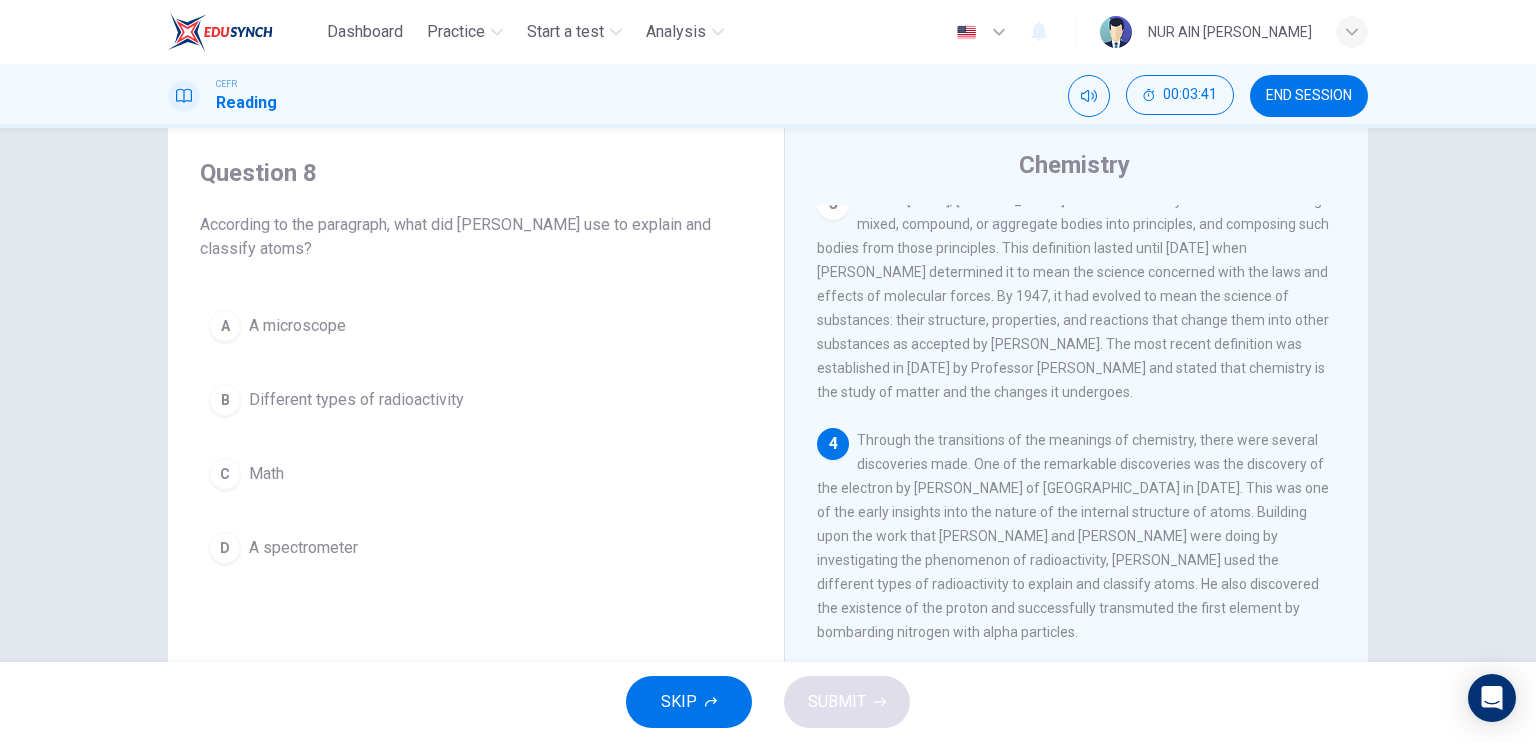 scroll, scrollTop: 380, scrollLeft: 0, axis: vertical 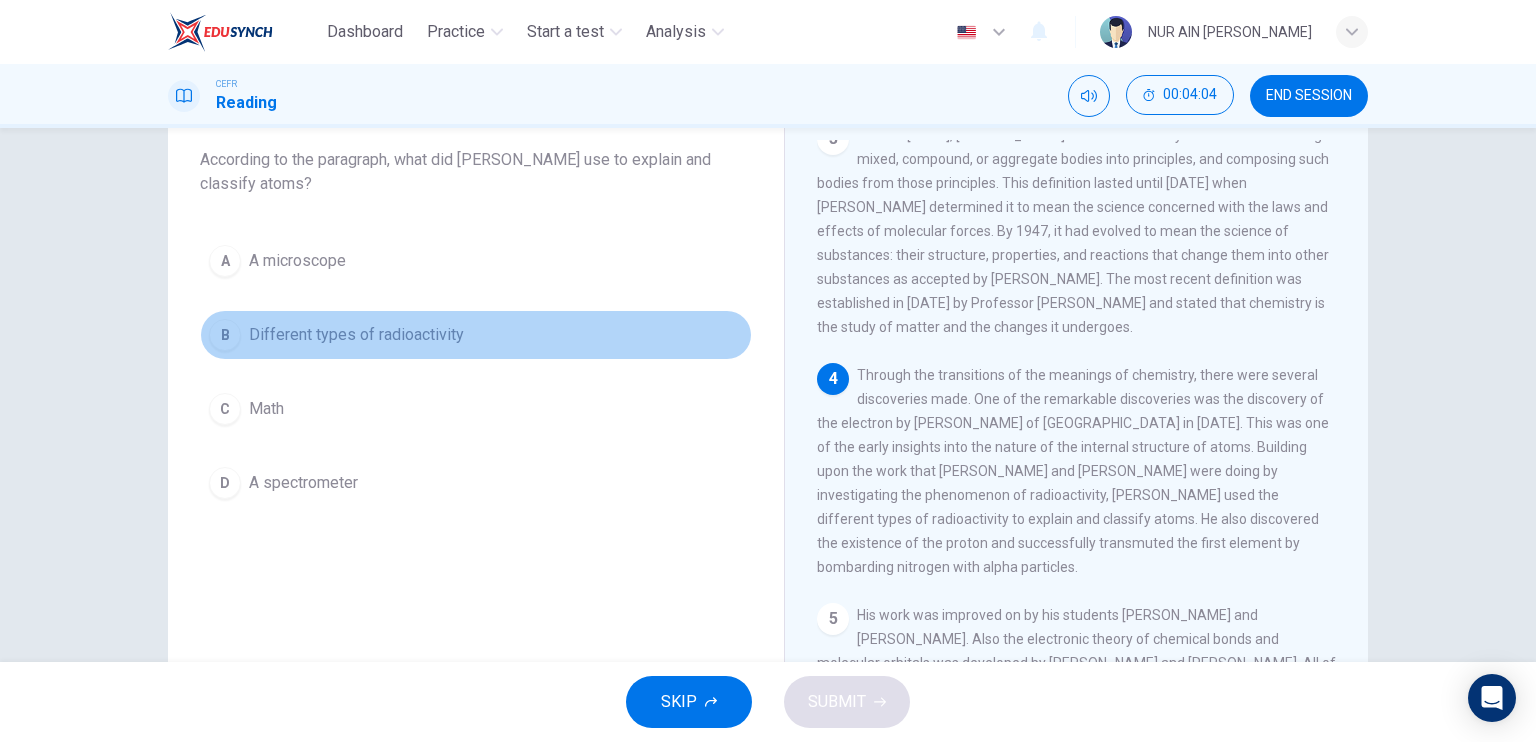 click on "Different types of radioactivity" at bounding box center [356, 335] 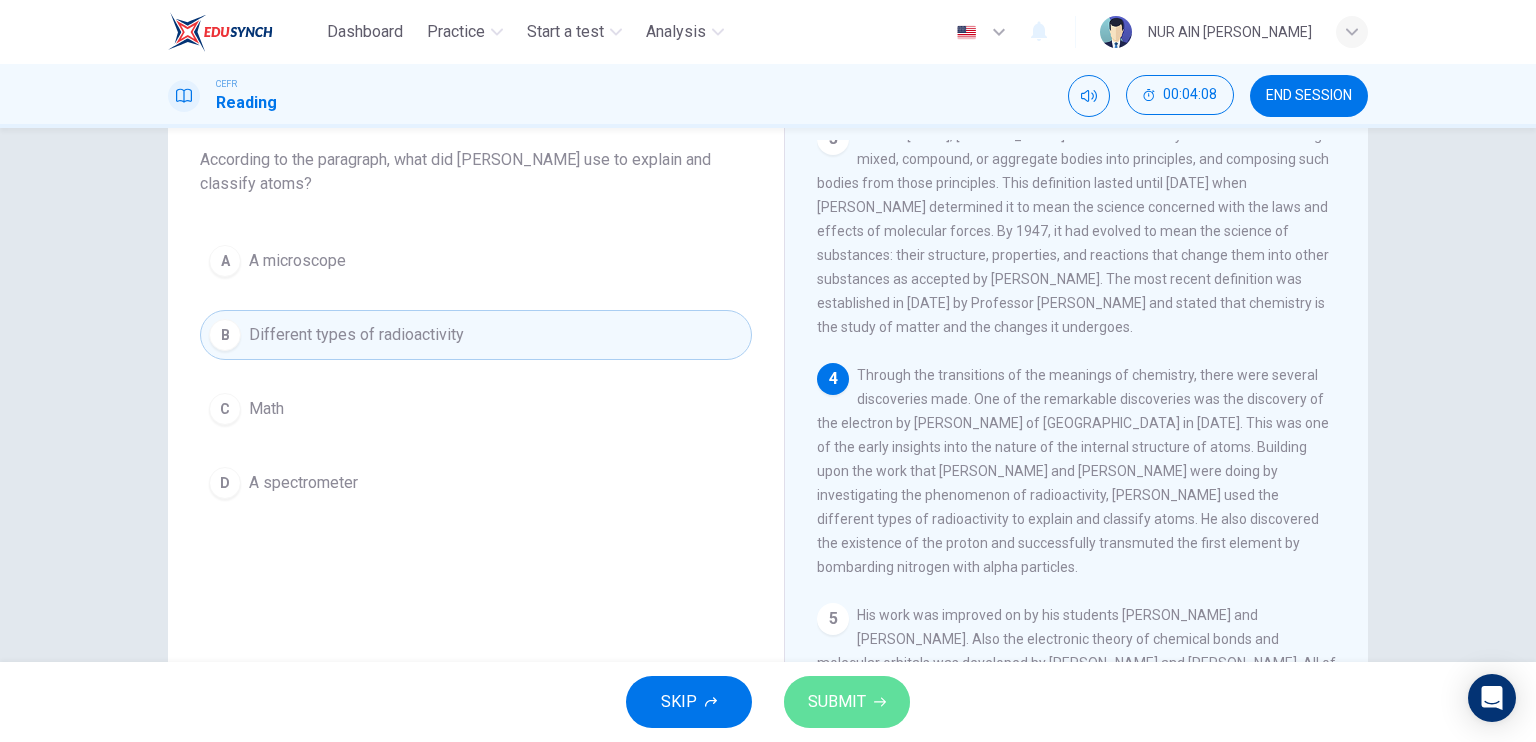click on "SUBMIT" at bounding box center [847, 702] 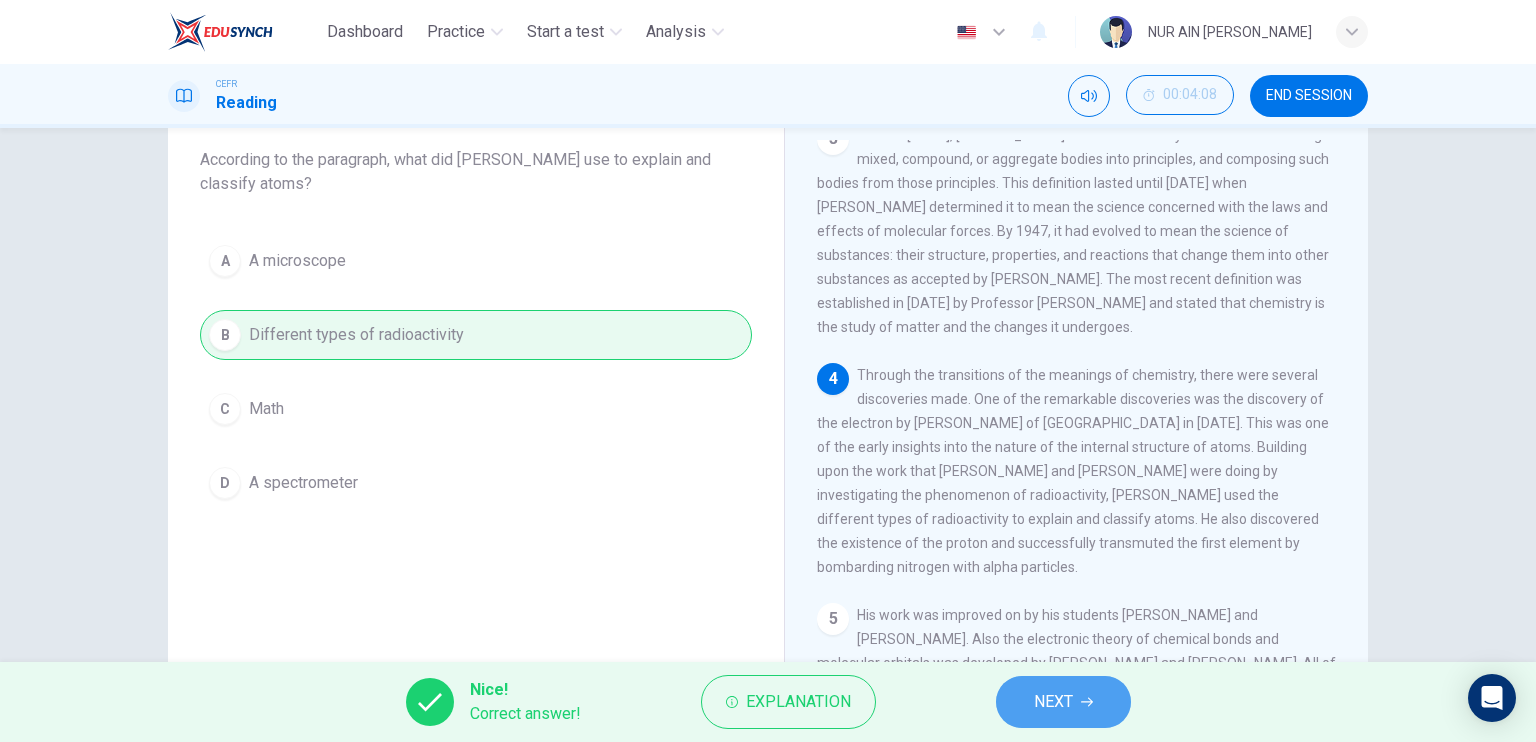 click on "NEXT" at bounding box center [1063, 702] 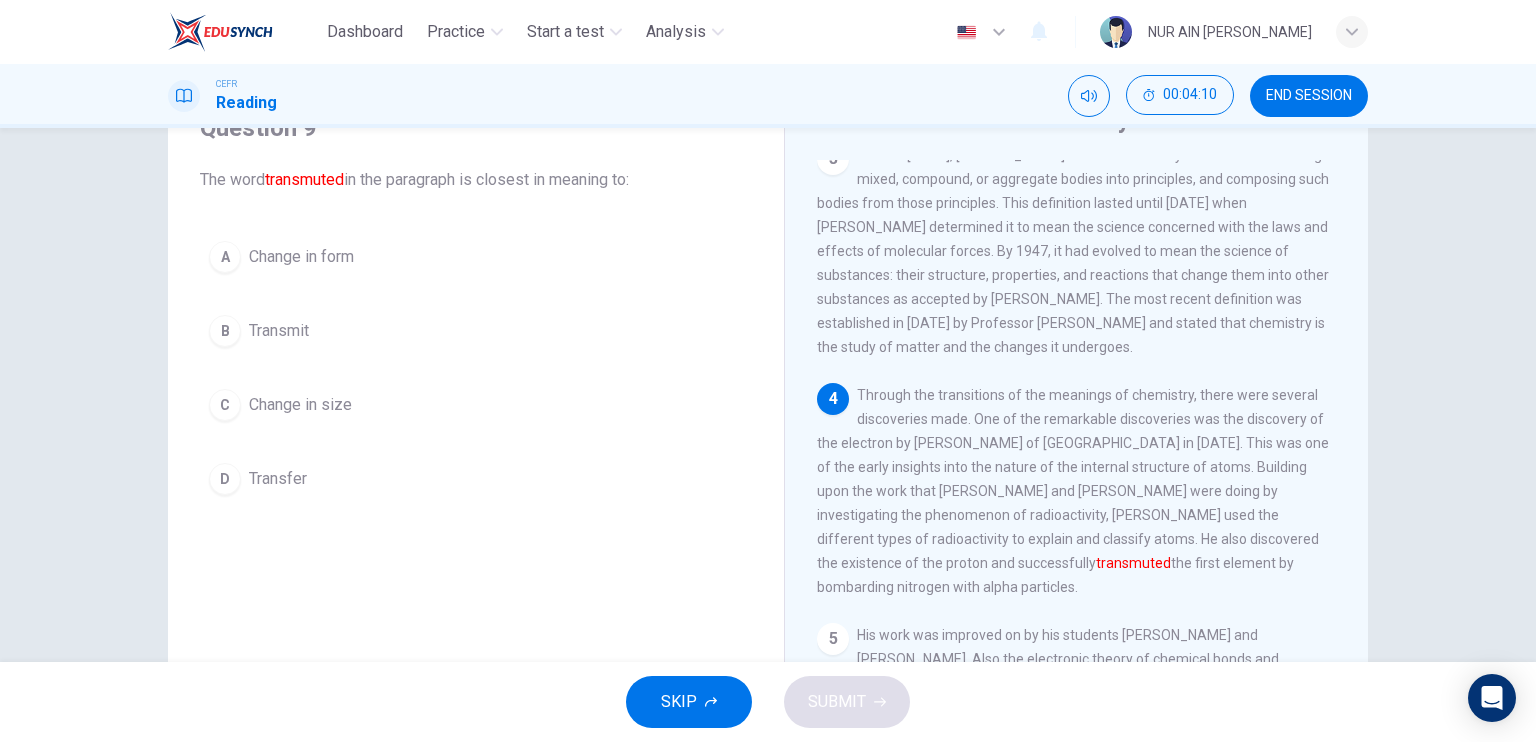 scroll, scrollTop: 96, scrollLeft: 0, axis: vertical 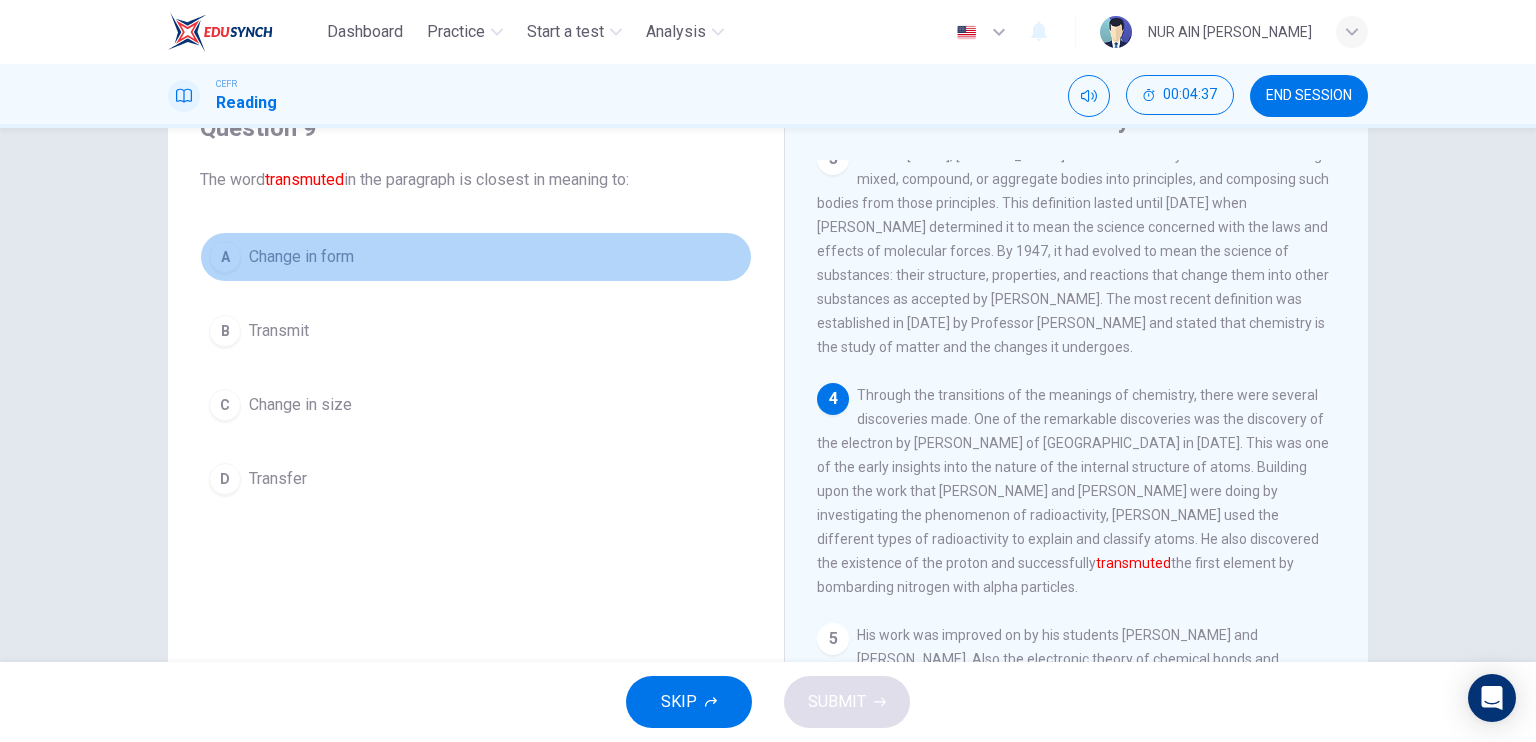 click on "Change in form" at bounding box center [301, 257] 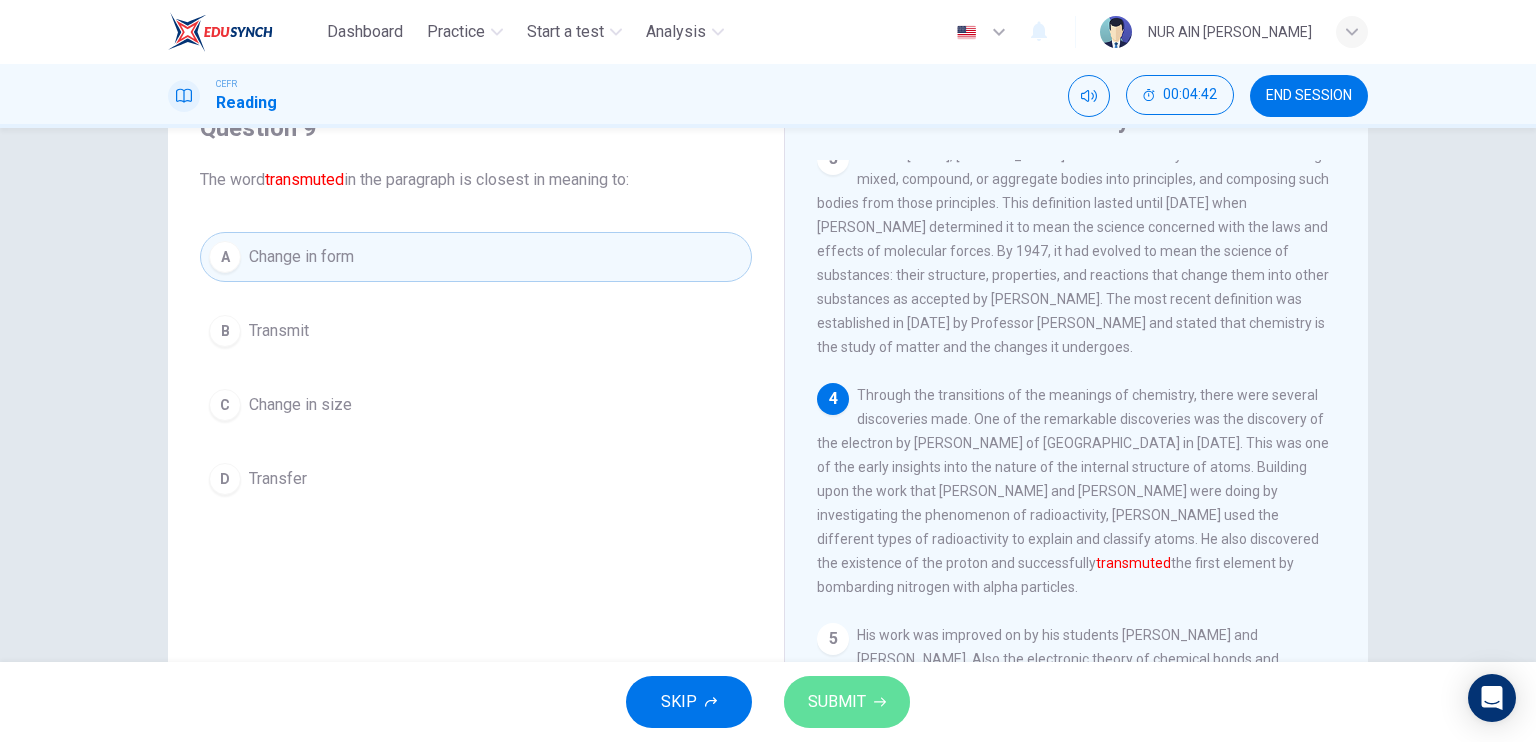 click on "SUBMIT" at bounding box center [837, 702] 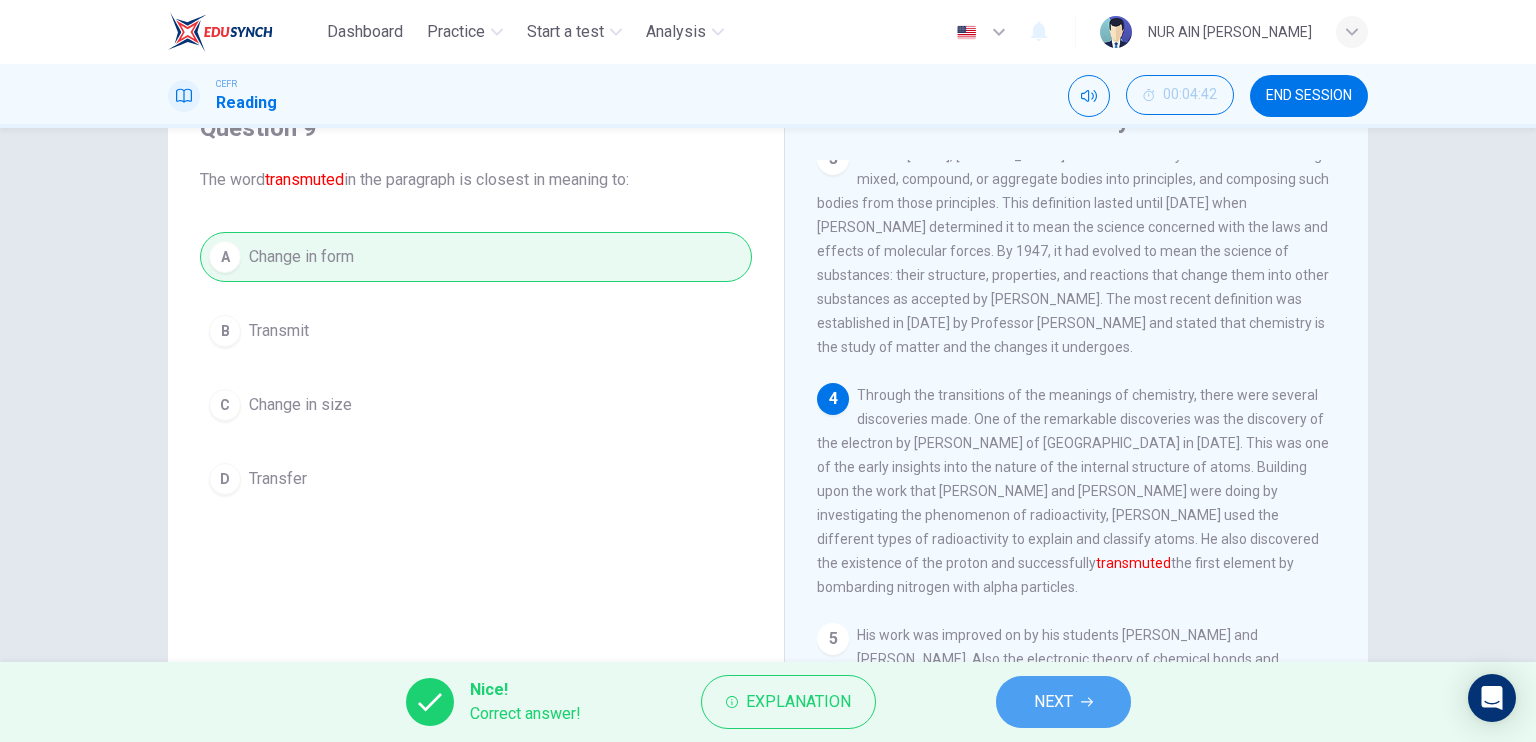 click on "NEXT" at bounding box center [1063, 702] 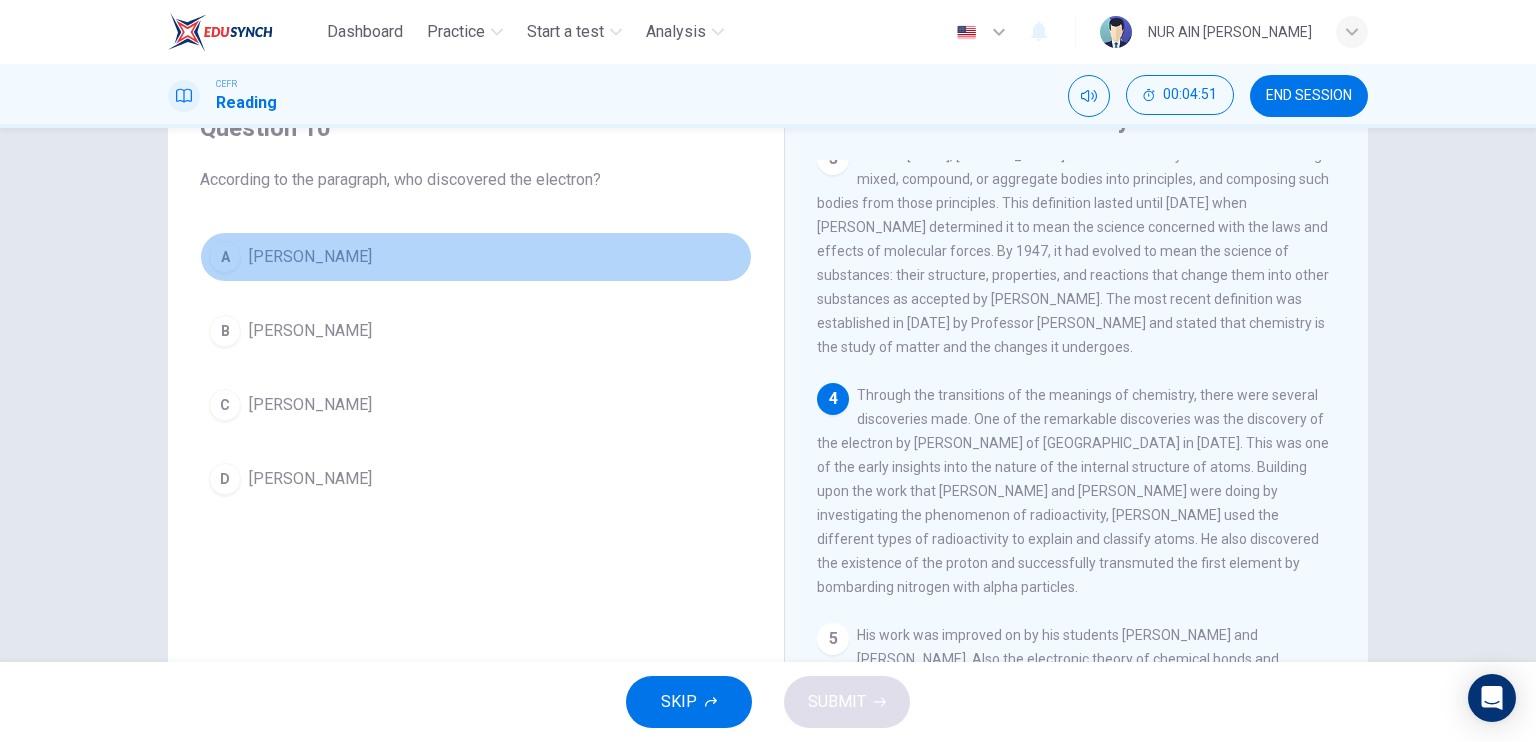 click on "JJ Thomson" at bounding box center [310, 257] 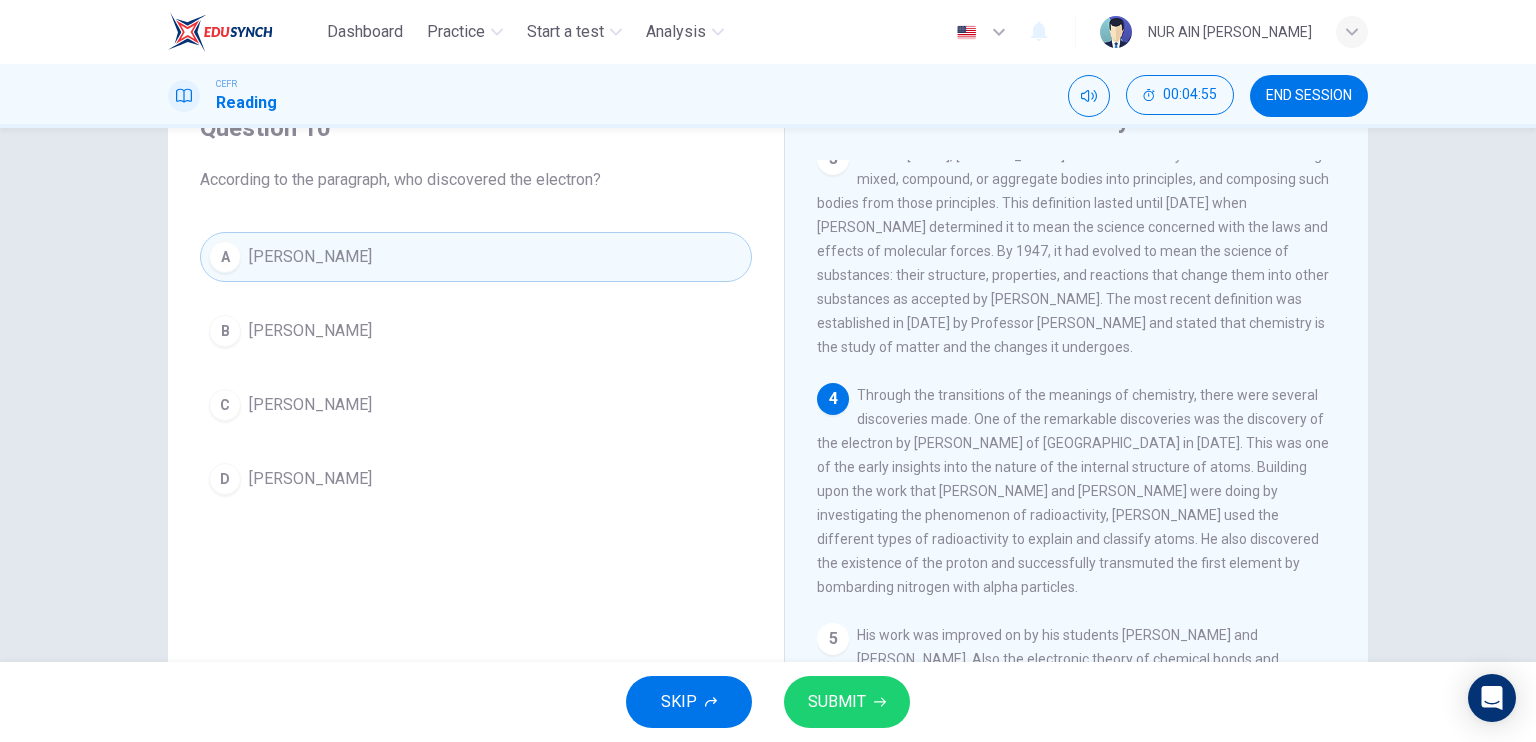 click on "SUBMIT" at bounding box center [837, 702] 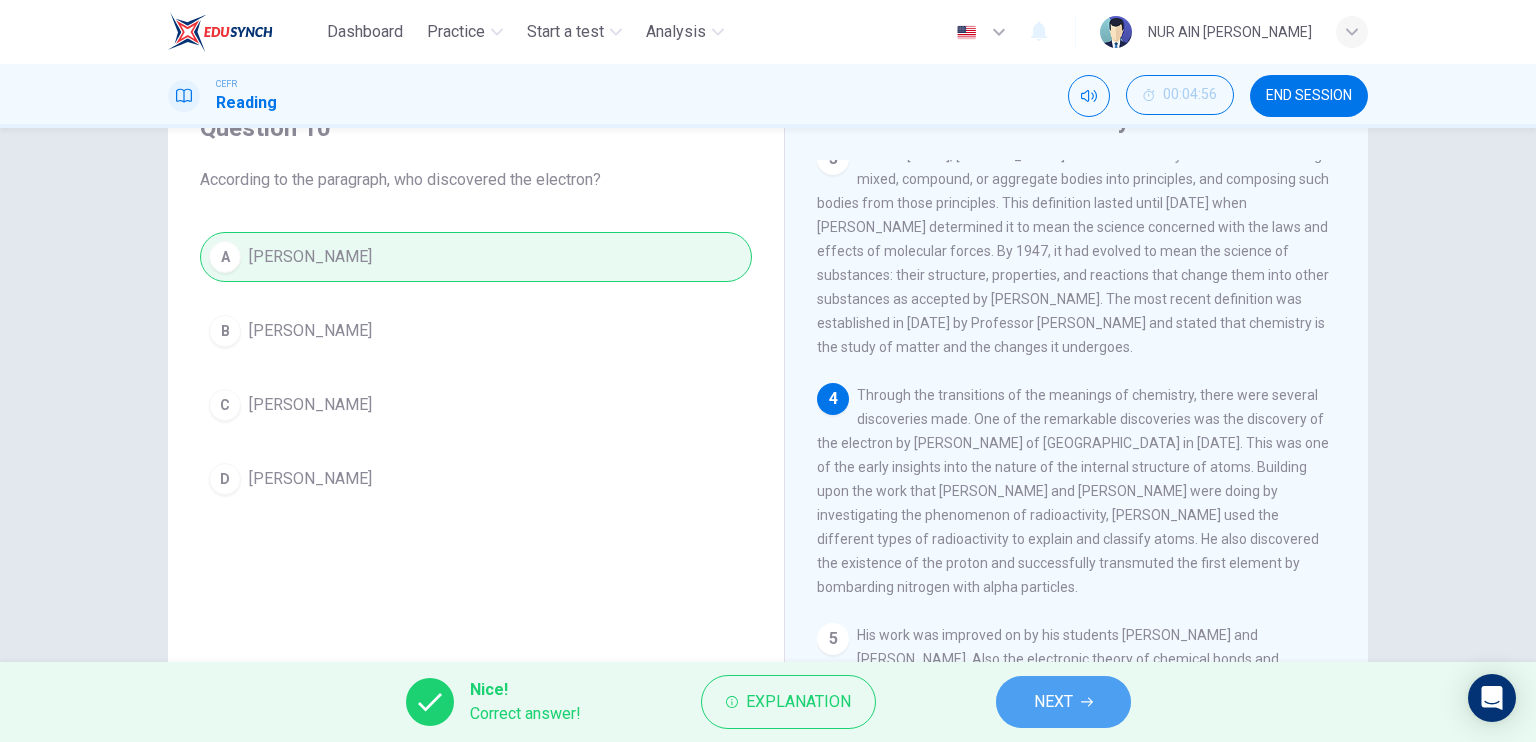 click on "NEXT" at bounding box center (1053, 702) 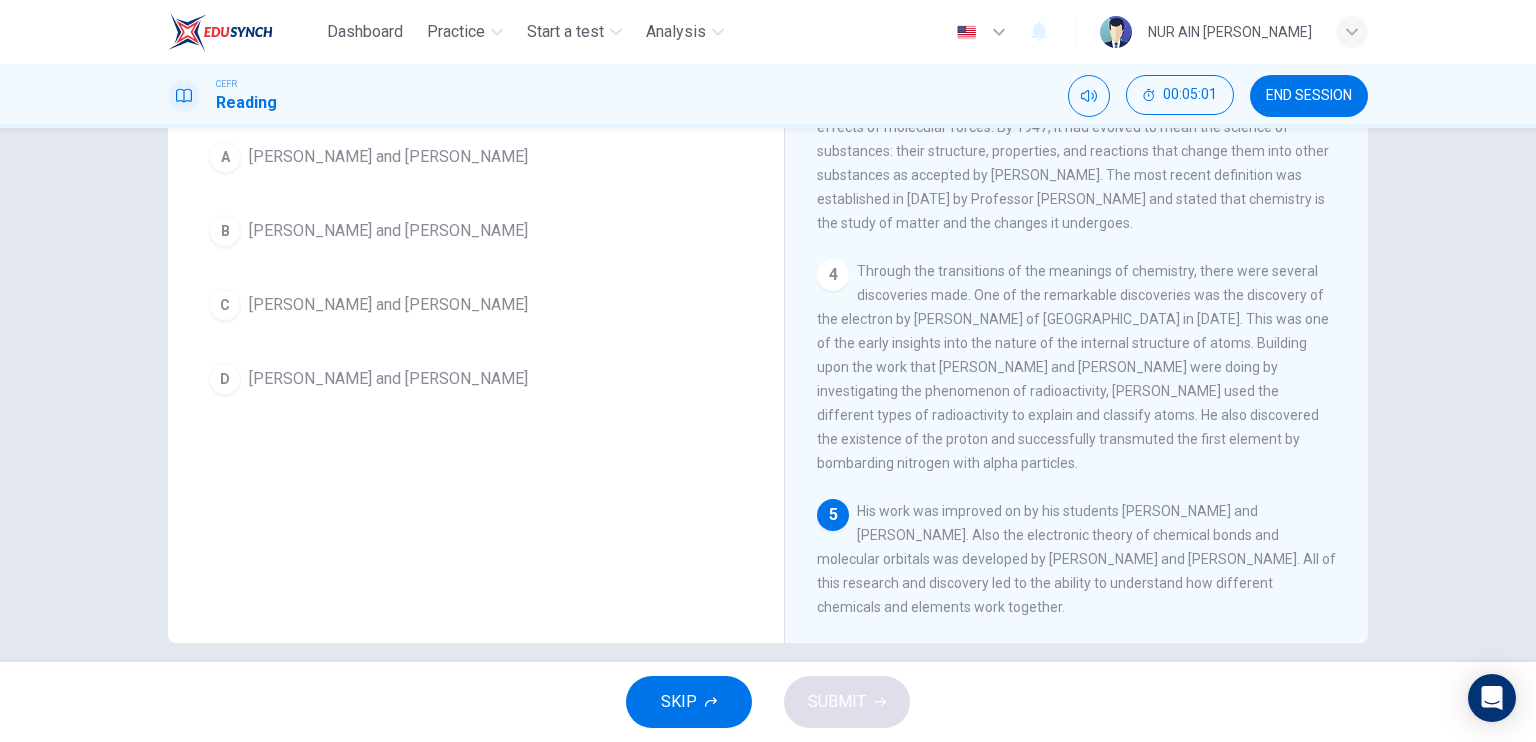 scroll, scrollTop: 236, scrollLeft: 0, axis: vertical 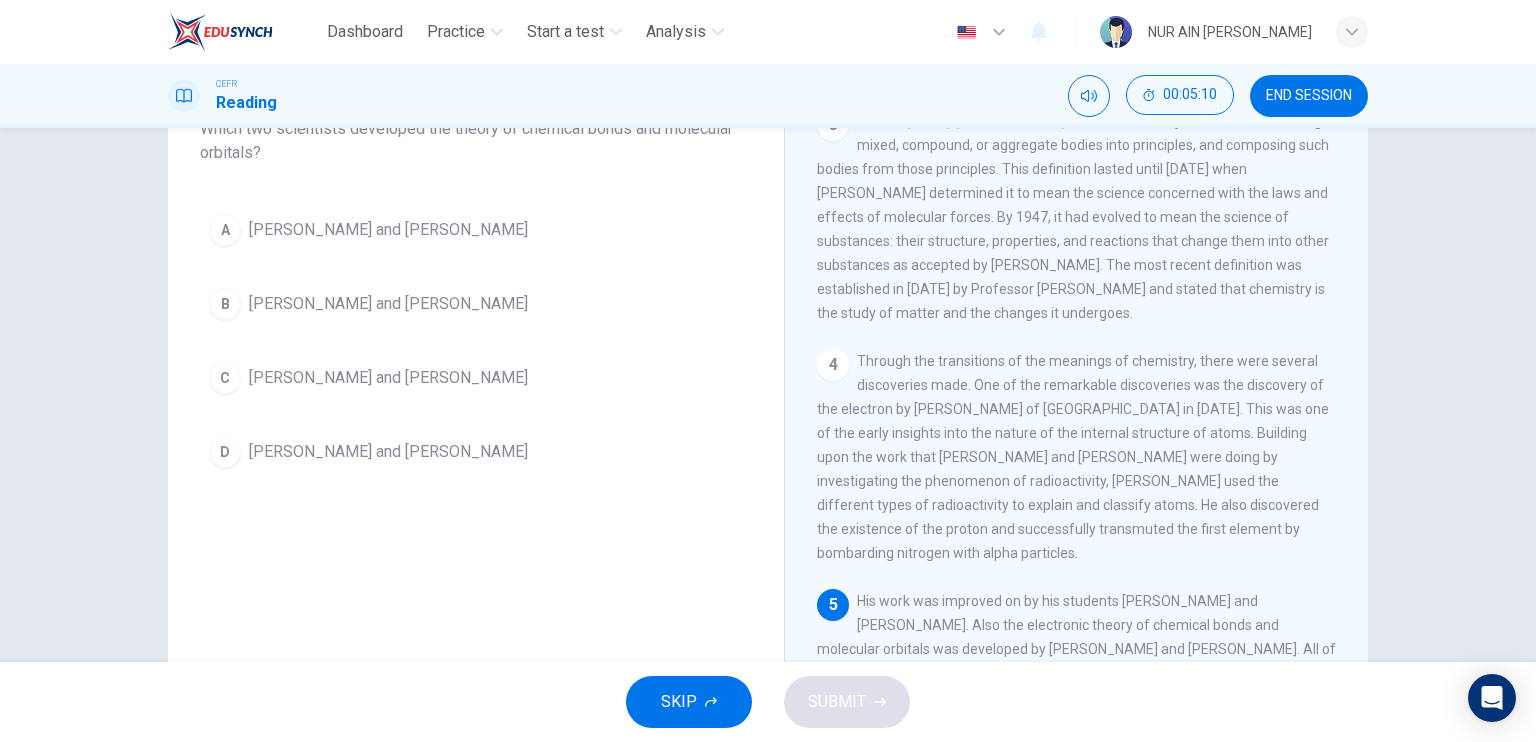 click on "Linus Pauling and Gilbert Lewis" at bounding box center [388, 230] 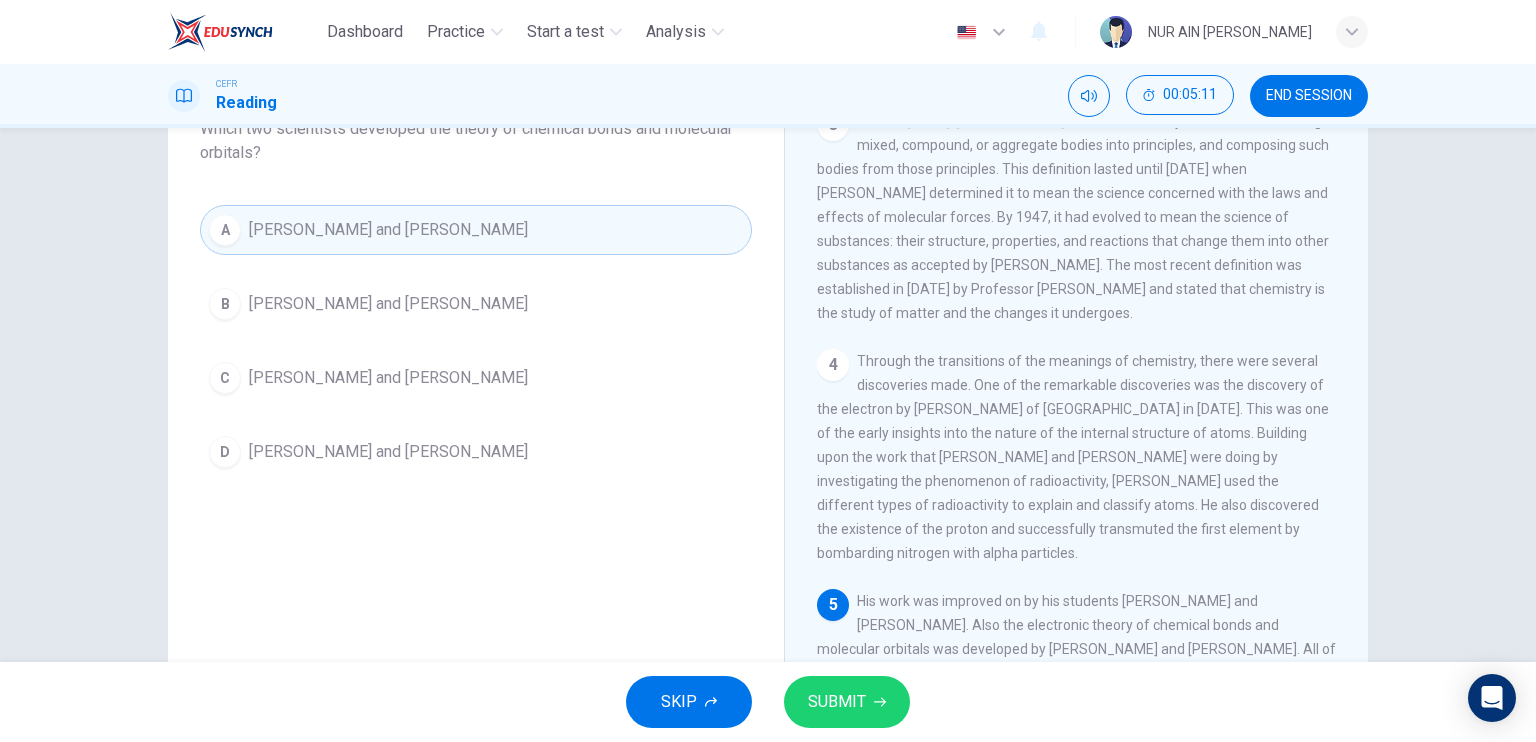 scroll, scrollTop: 380, scrollLeft: 0, axis: vertical 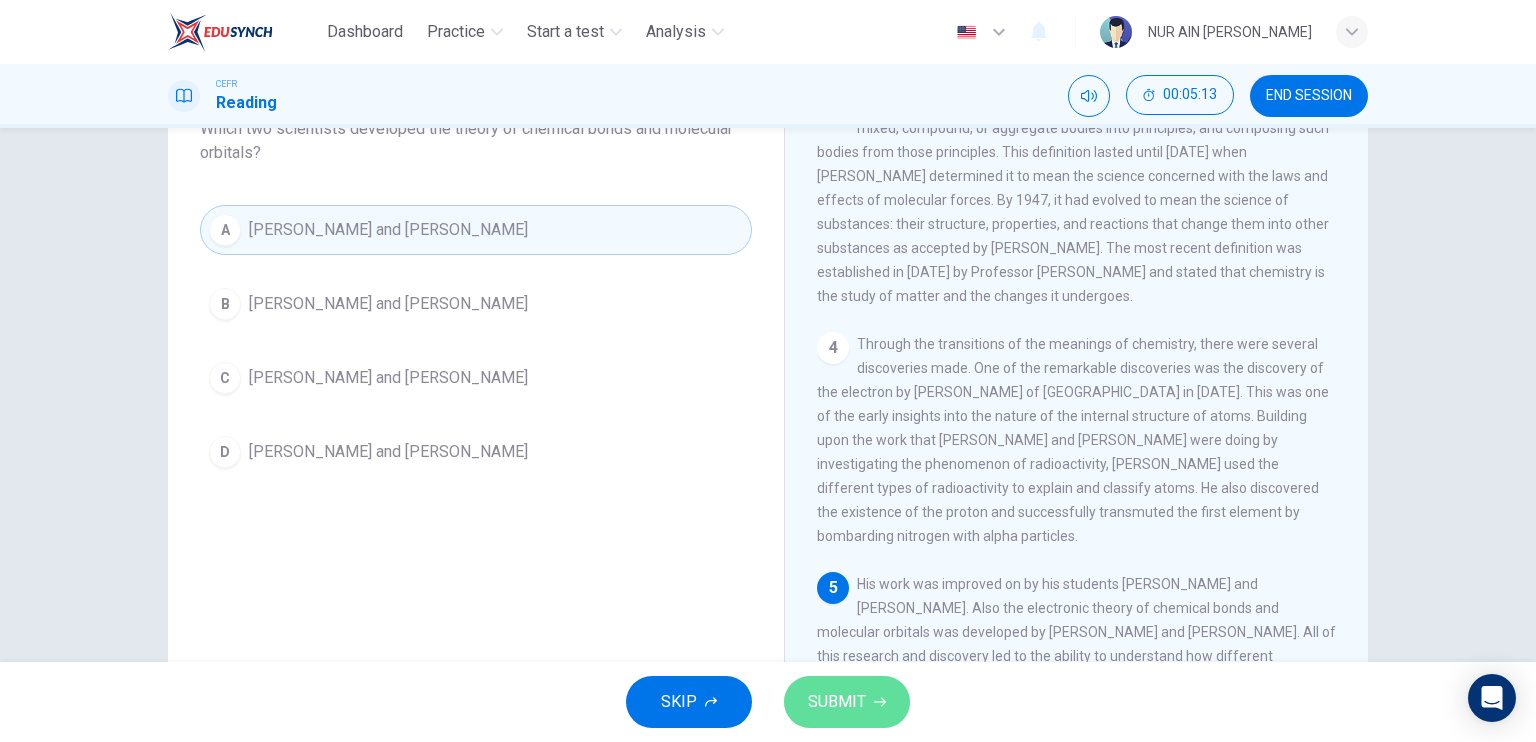 click on "SUBMIT" at bounding box center (847, 702) 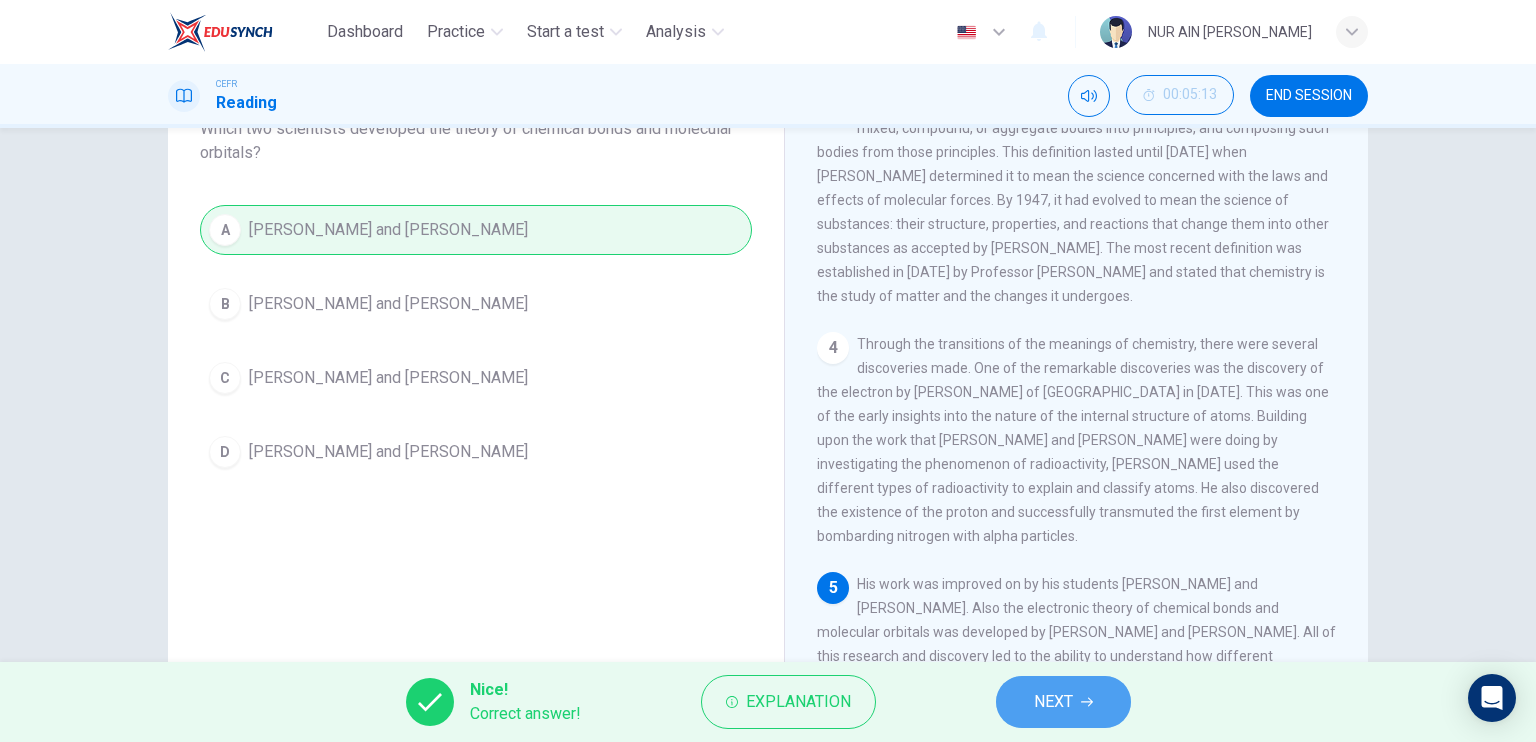 click on "NEXT" at bounding box center (1053, 702) 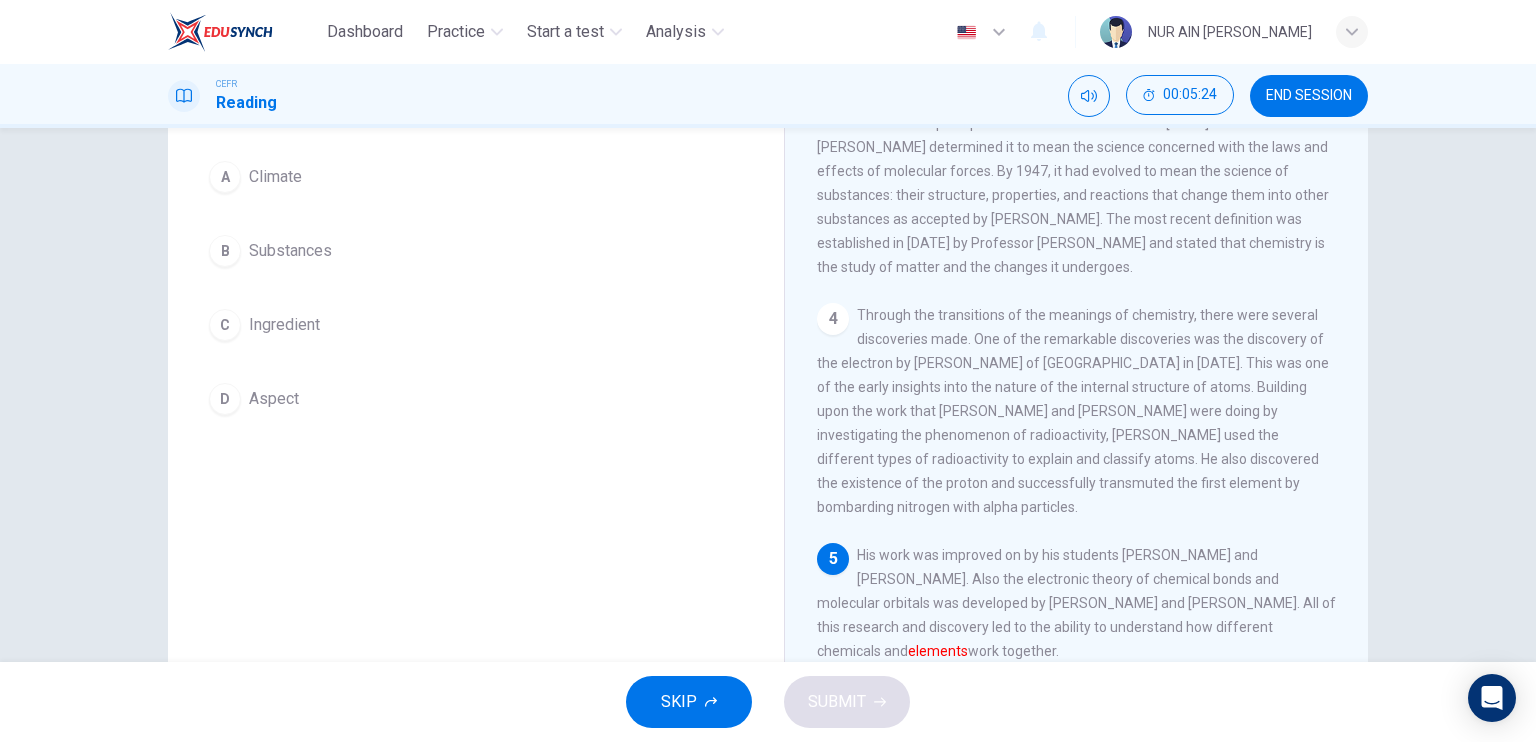scroll, scrollTop: 193, scrollLeft: 0, axis: vertical 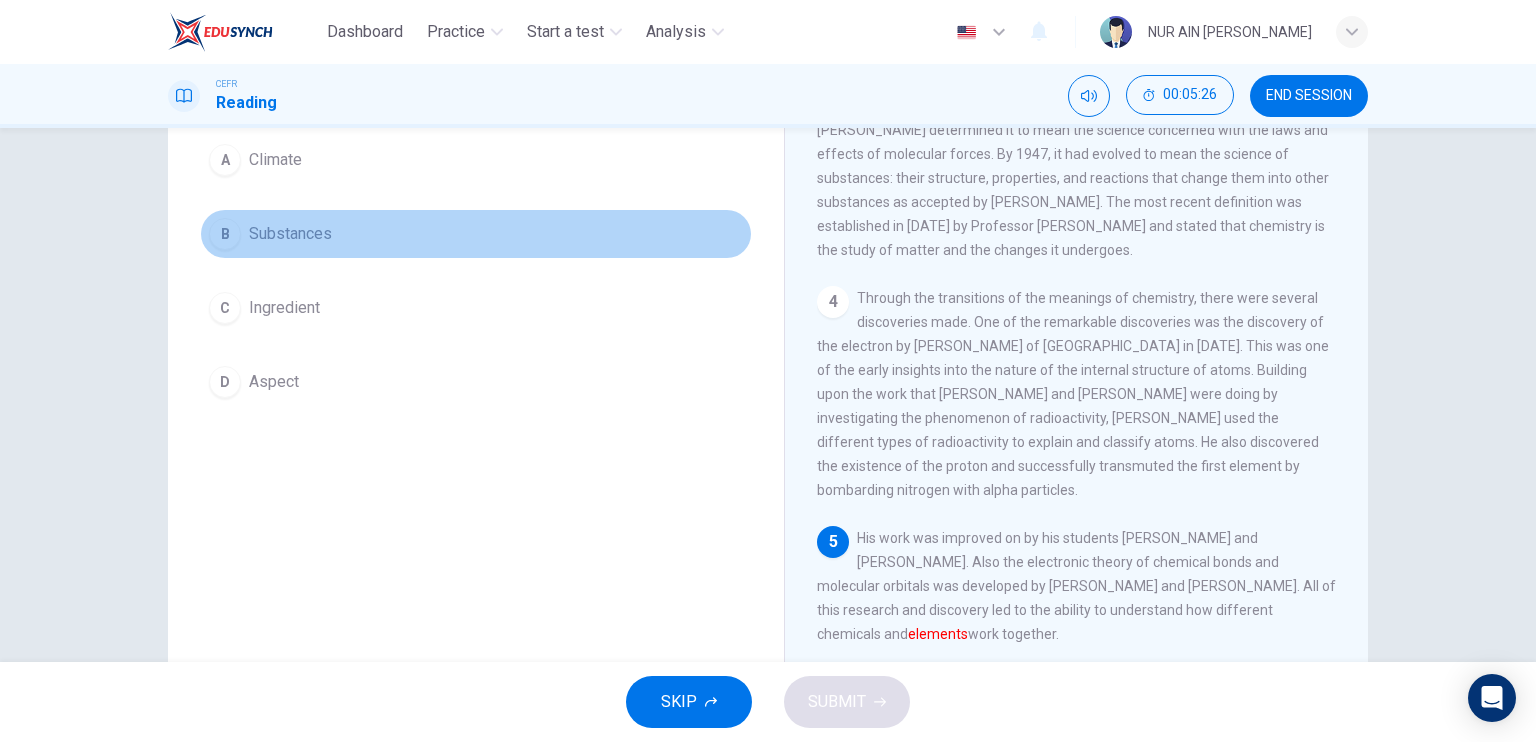 click on "Substances" at bounding box center [290, 234] 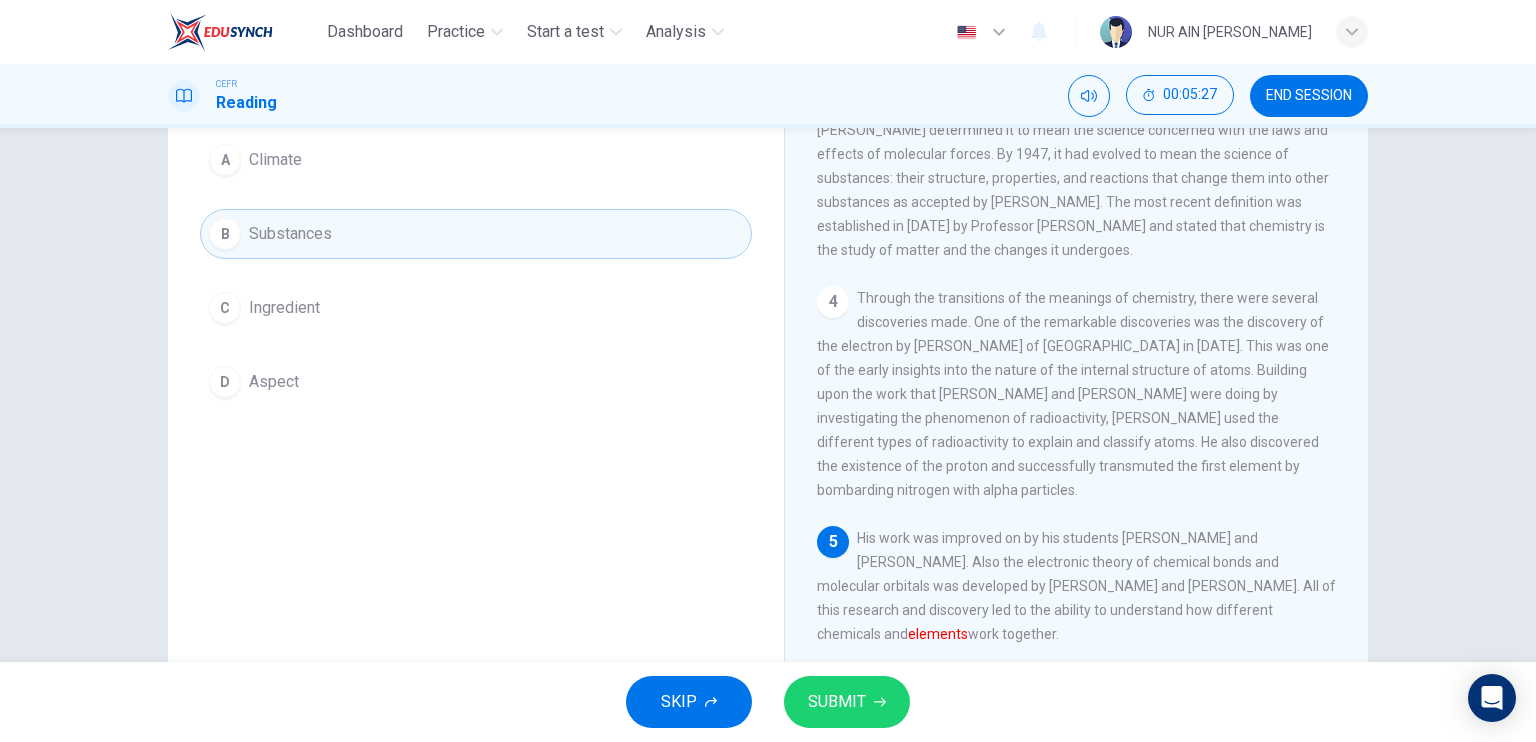 scroll, scrollTop: 240, scrollLeft: 0, axis: vertical 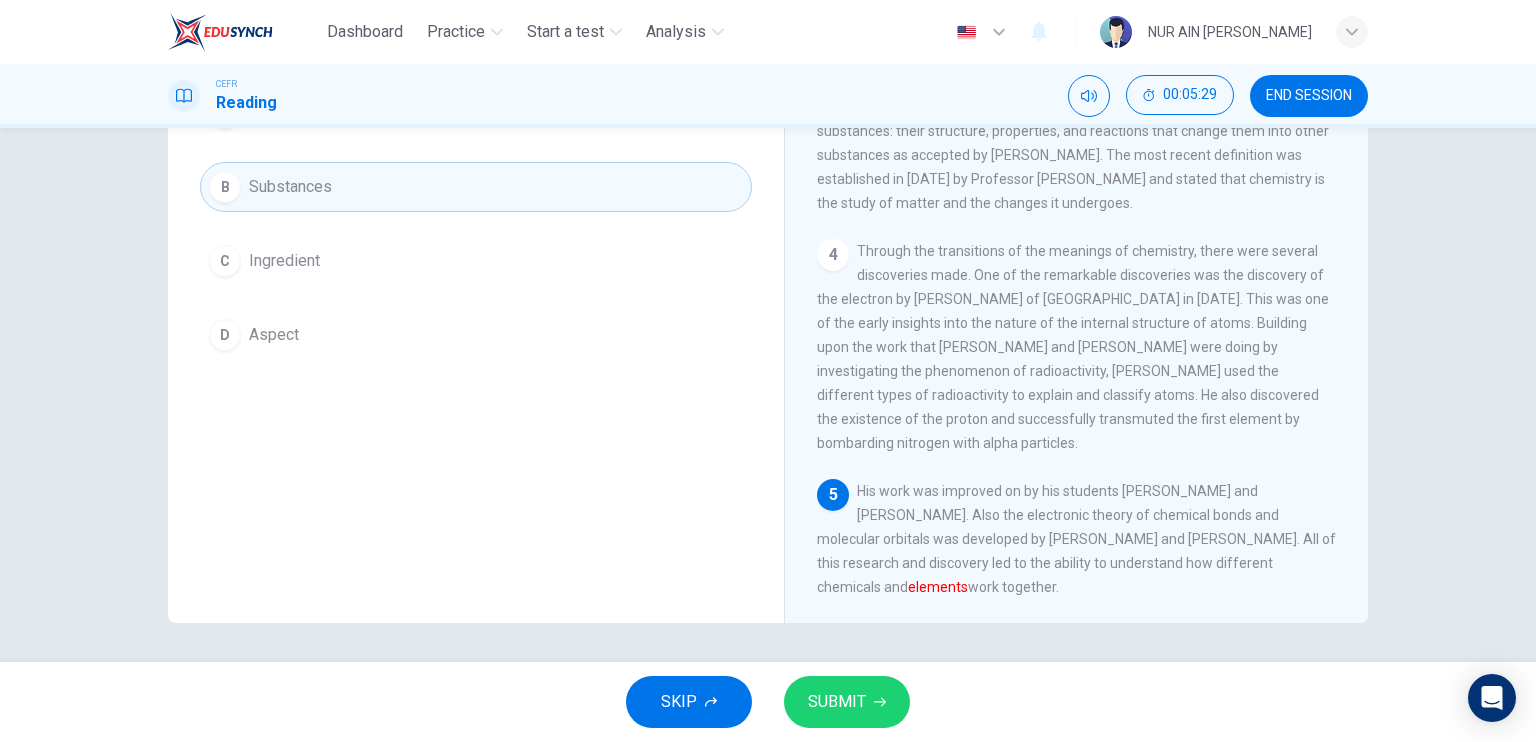 click on "SUBMIT" at bounding box center (847, 702) 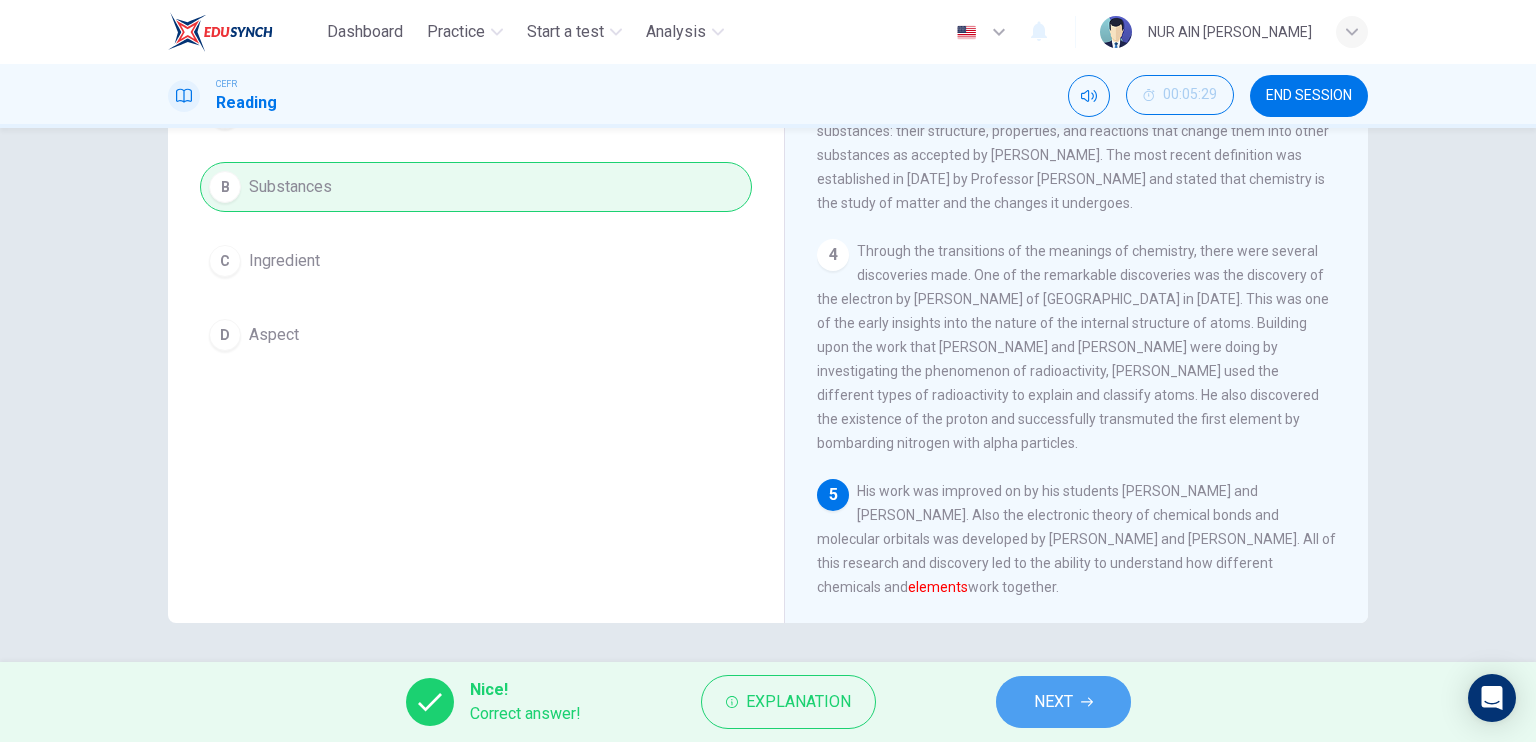 click on "NEXT" at bounding box center (1063, 702) 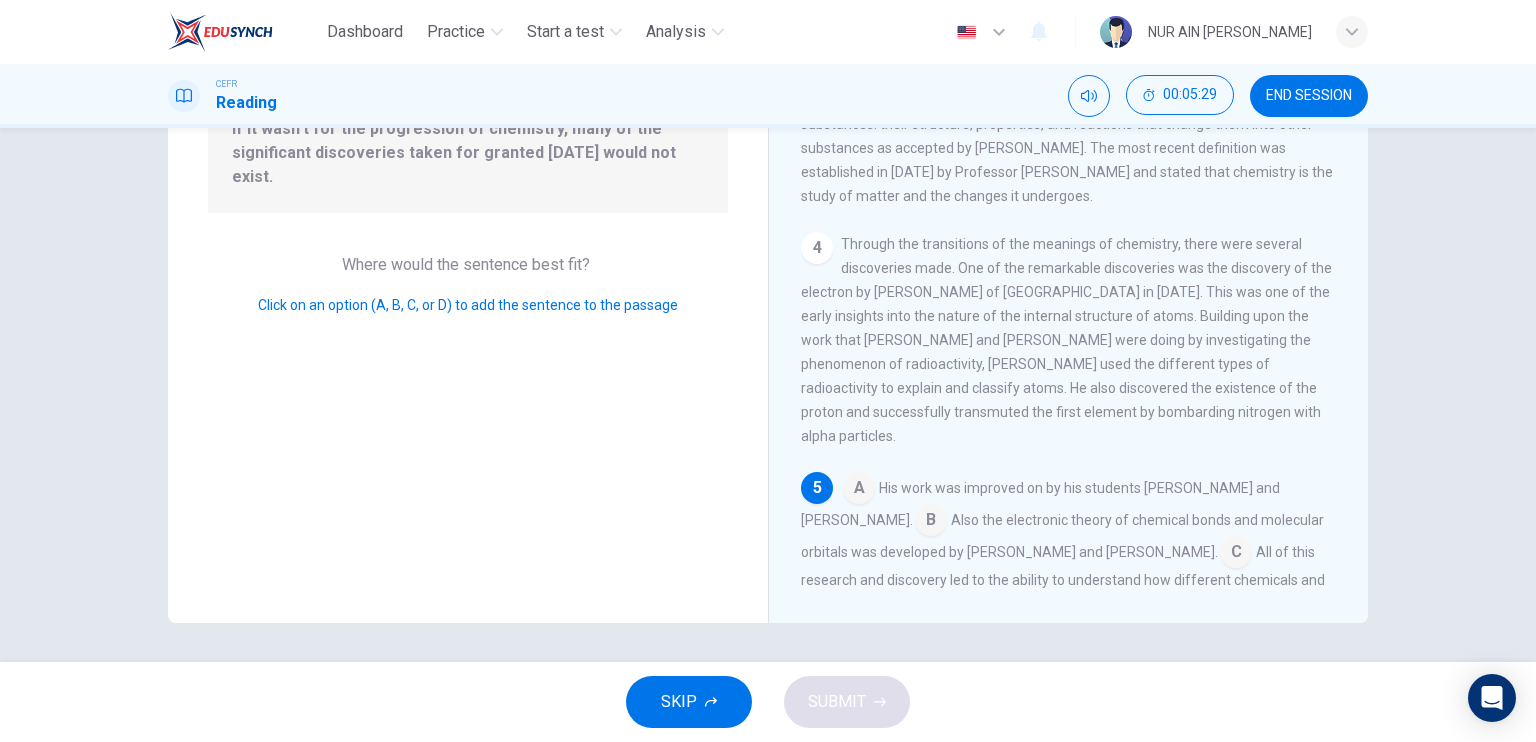 scroll, scrollTop: 416, scrollLeft: 0, axis: vertical 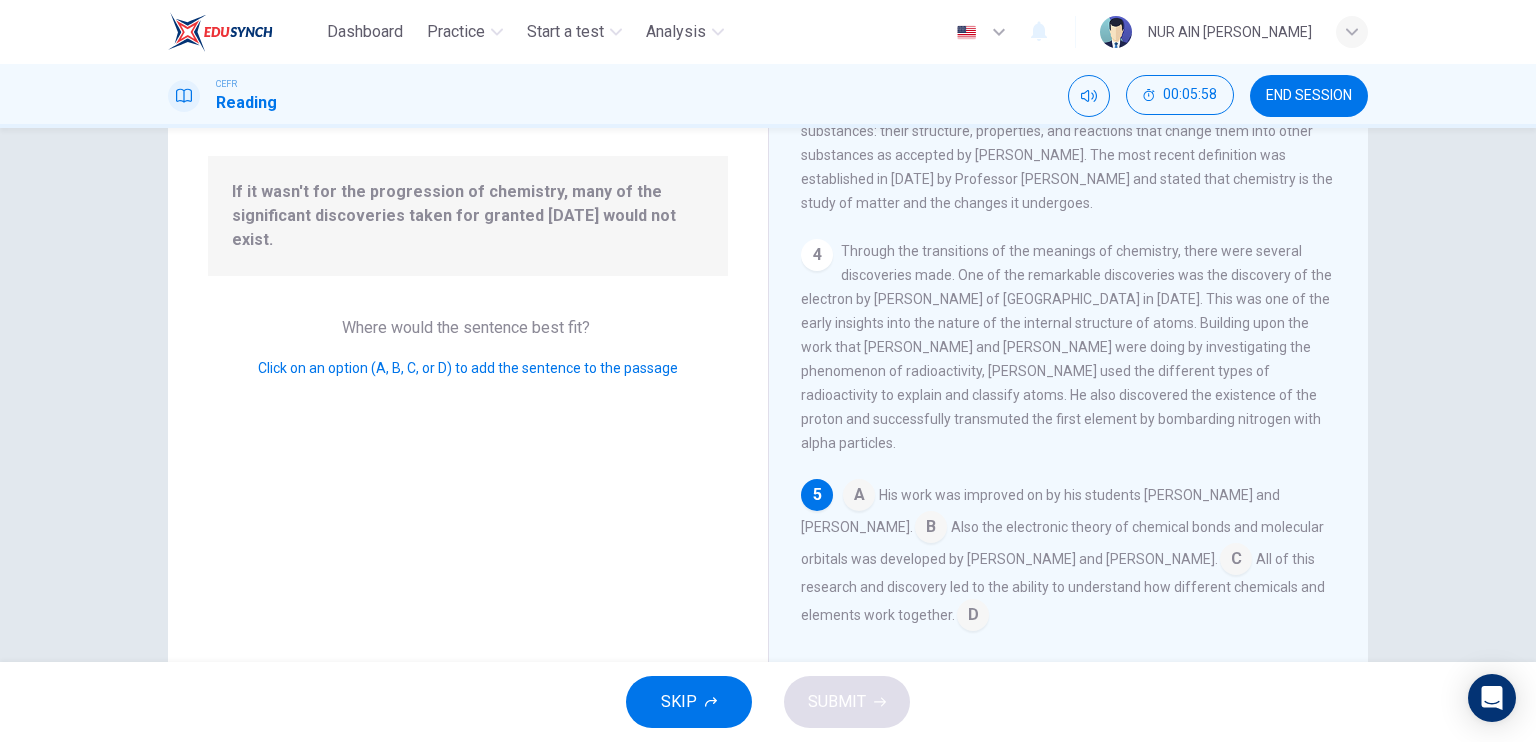 click at bounding box center (973, 617) 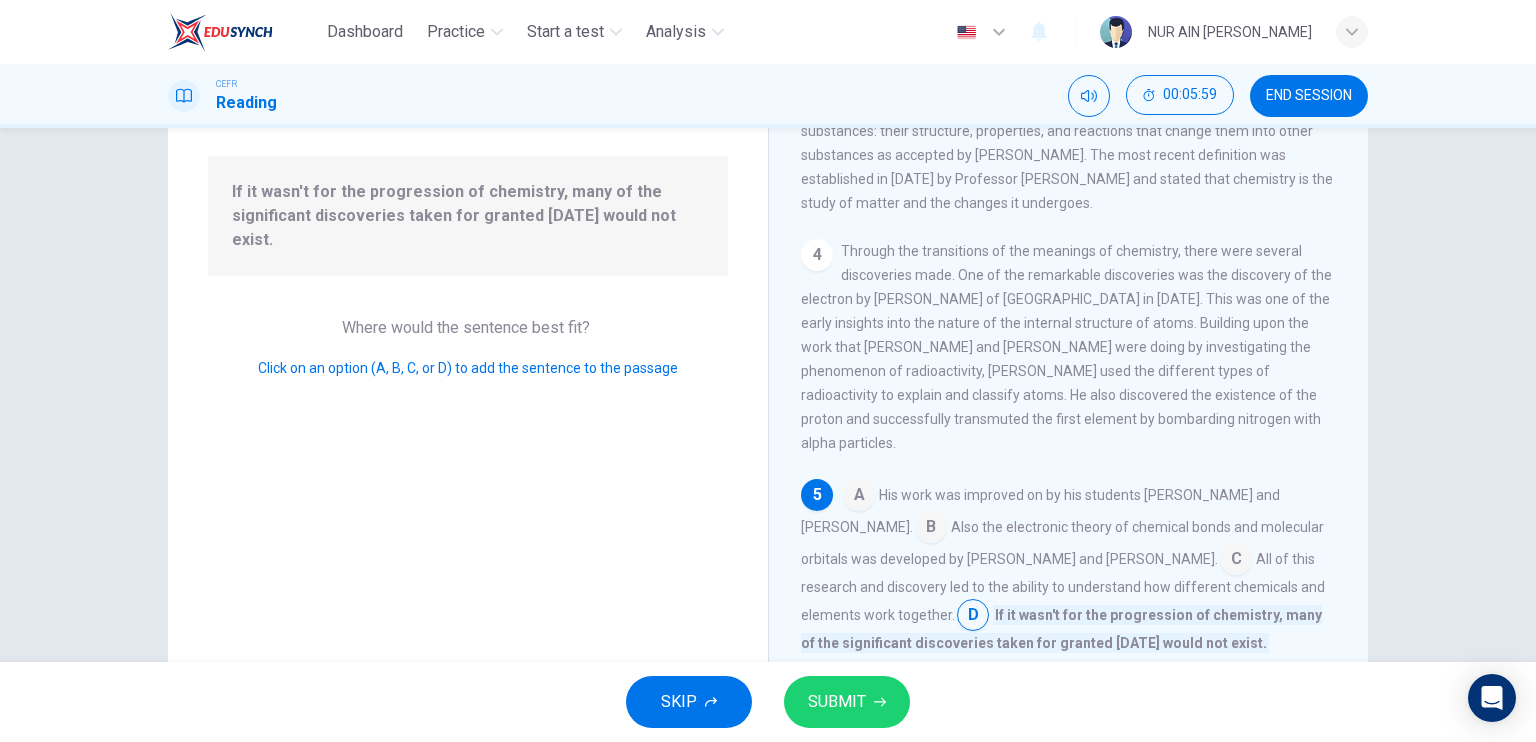 scroll, scrollTop: 440, scrollLeft: 0, axis: vertical 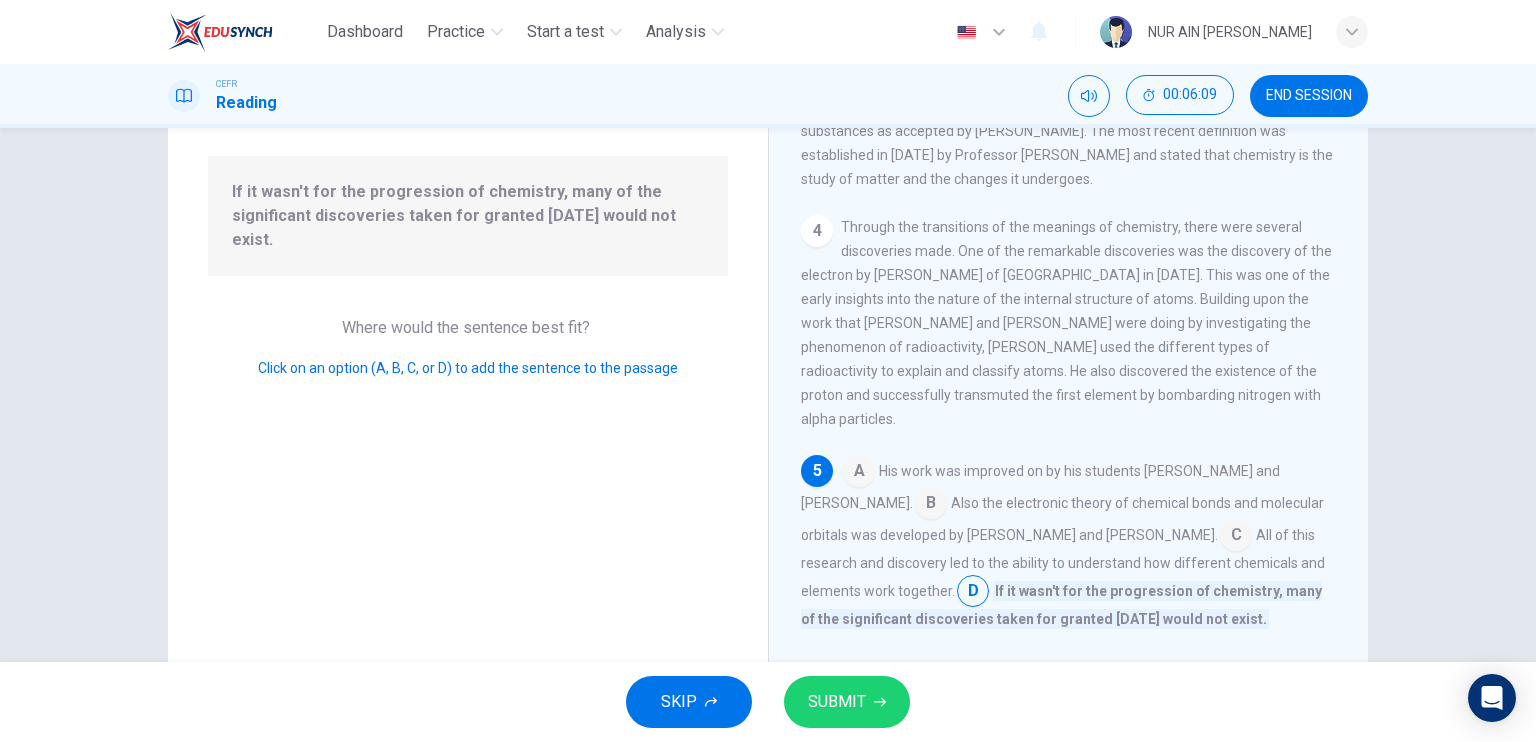 click on "SUBMIT" at bounding box center (837, 702) 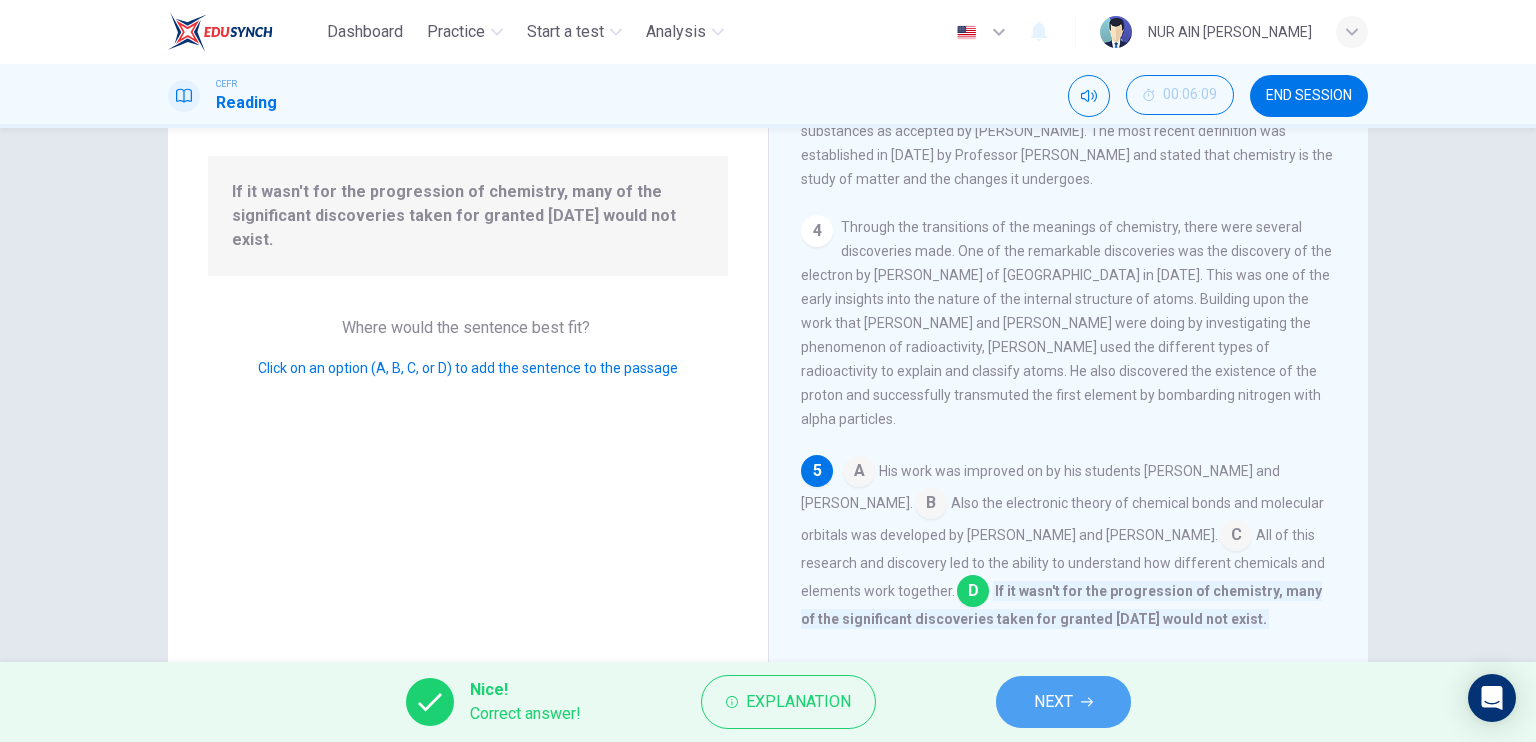 click on "NEXT" at bounding box center [1063, 702] 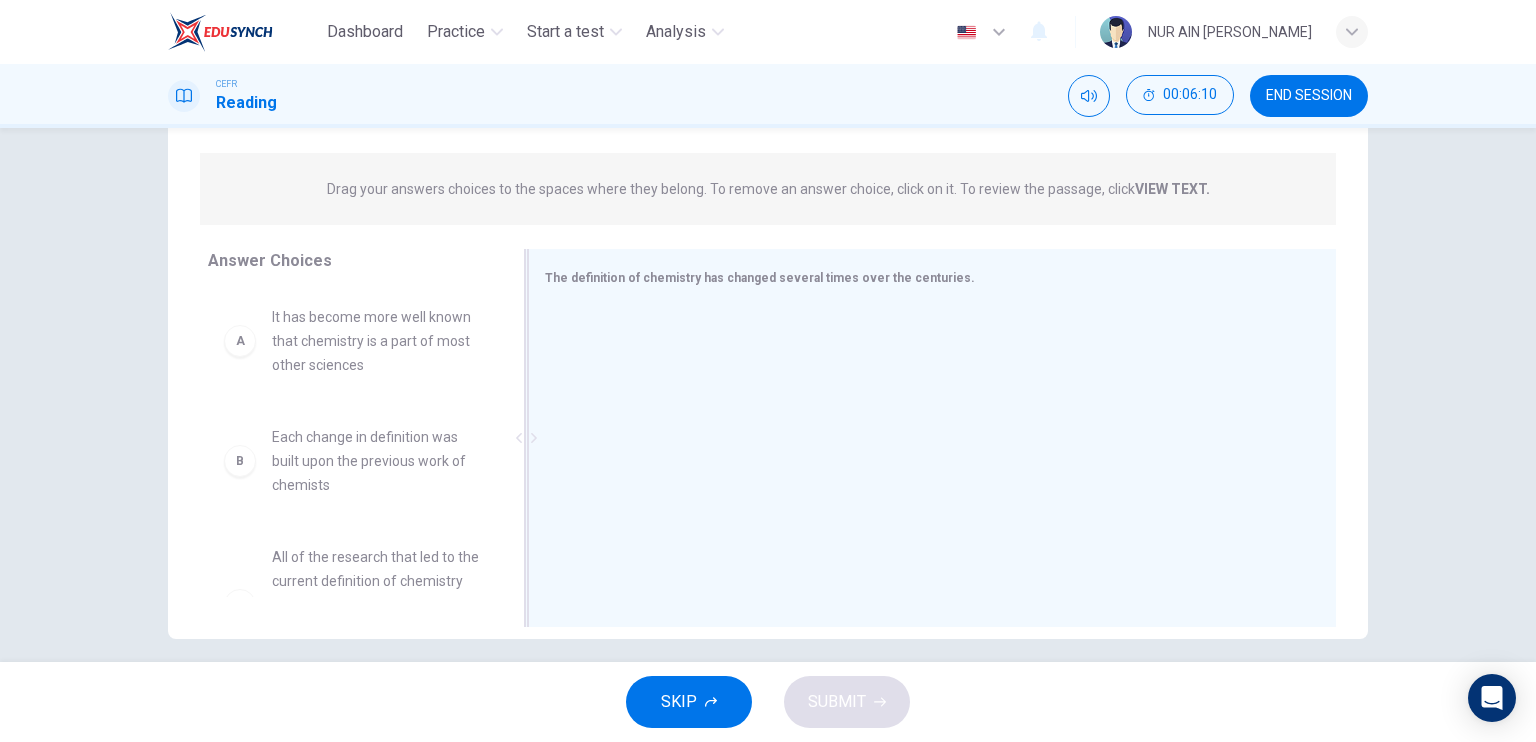 scroll, scrollTop: 240, scrollLeft: 0, axis: vertical 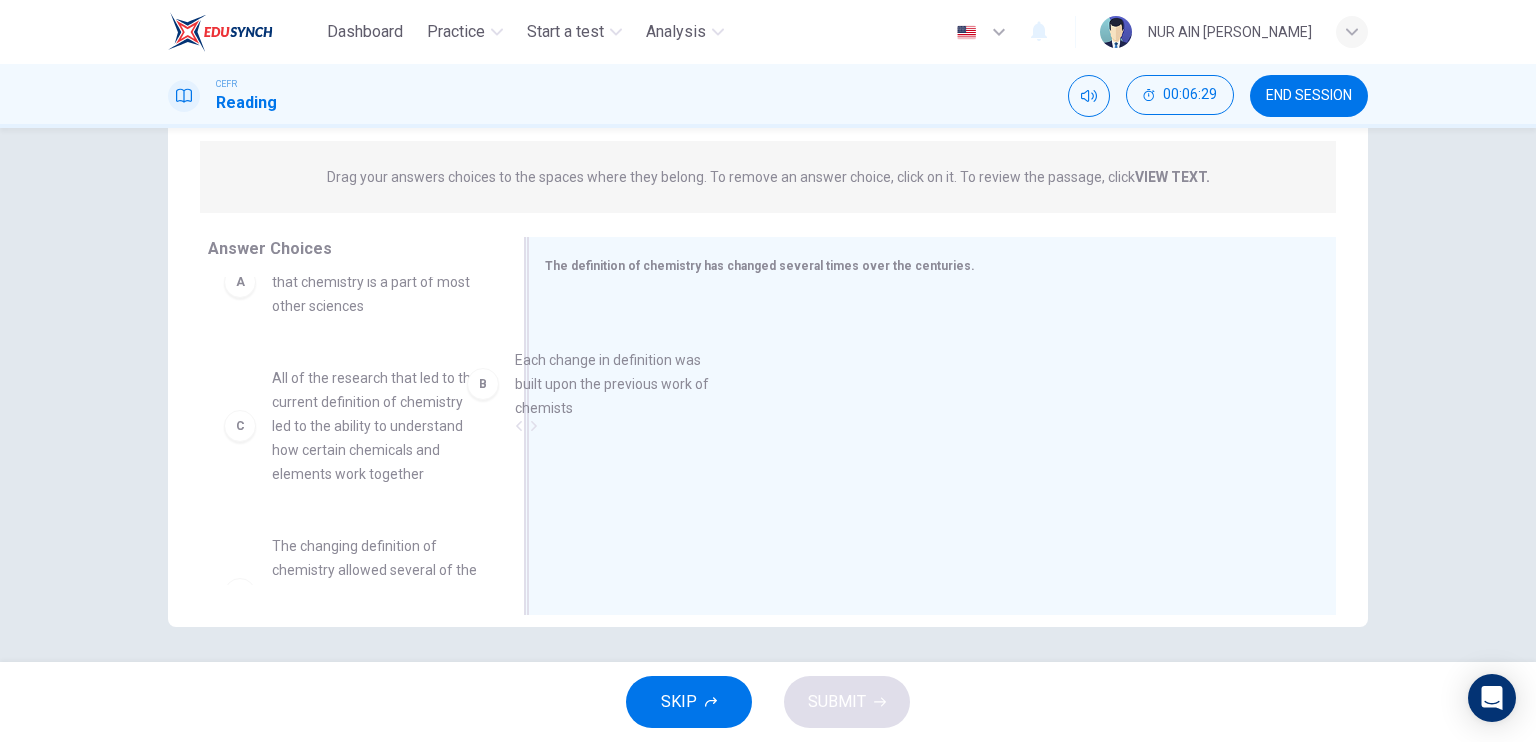 drag, startPoint x: 380, startPoint y: 419, endPoint x: 750, endPoint y: 331, distance: 380.32092 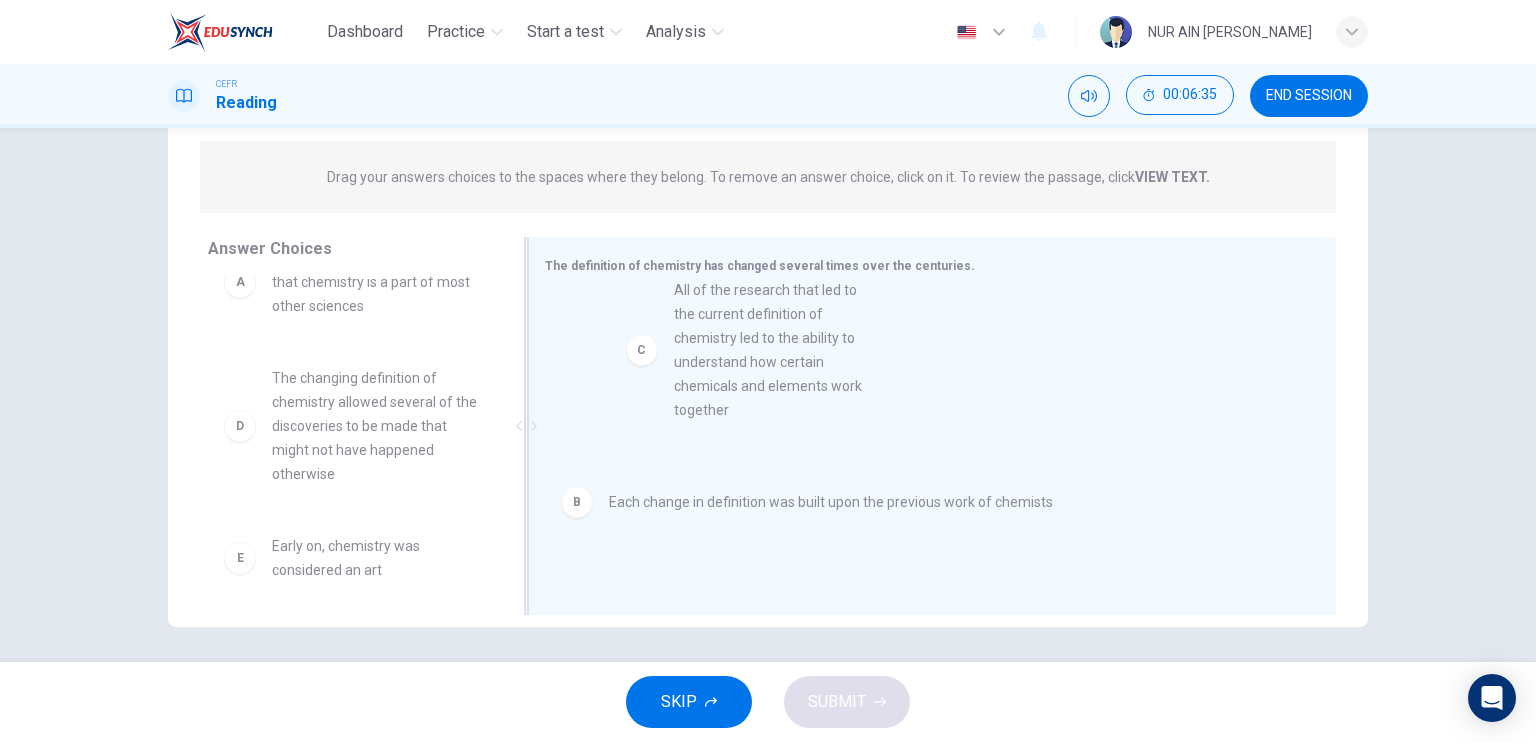 drag, startPoint x: 383, startPoint y: 487, endPoint x: 800, endPoint y: 396, distance: 426.81378 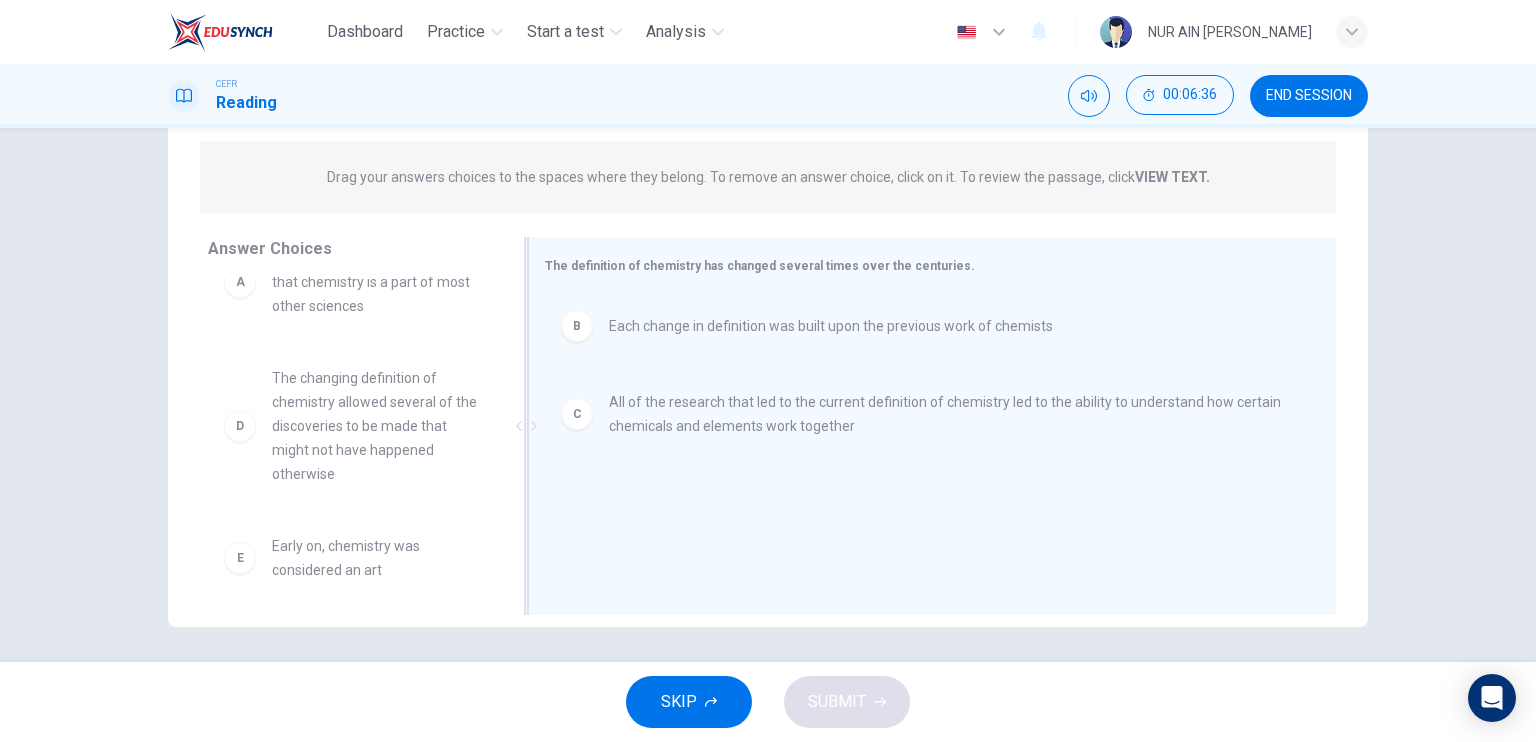 scroll, scrollTop: 240, scrollLeft: 0, axis: vertical 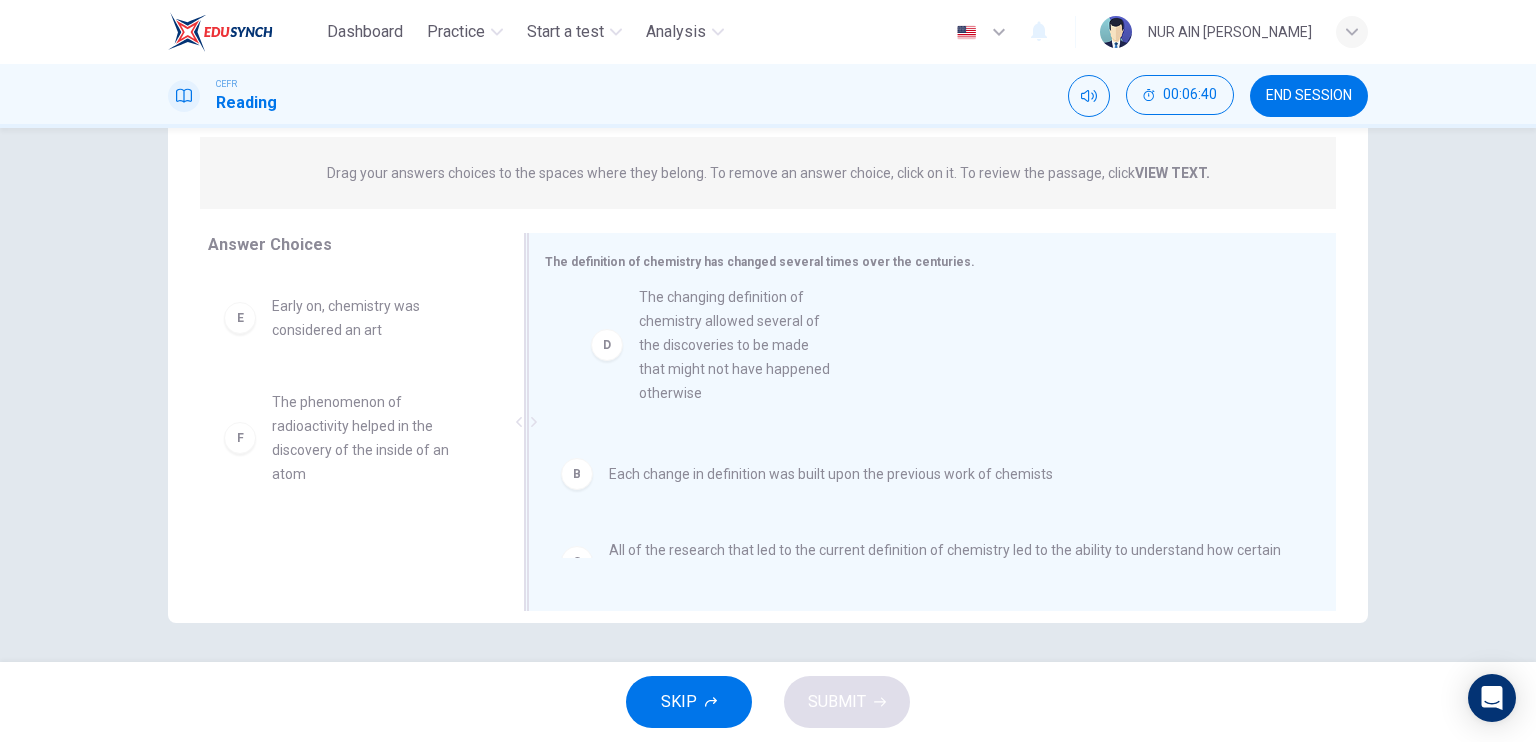 drag, startPoint x: 332, startPoint y: 390, endPoint x: 714, endPoint y: 385, distance: 382.0327 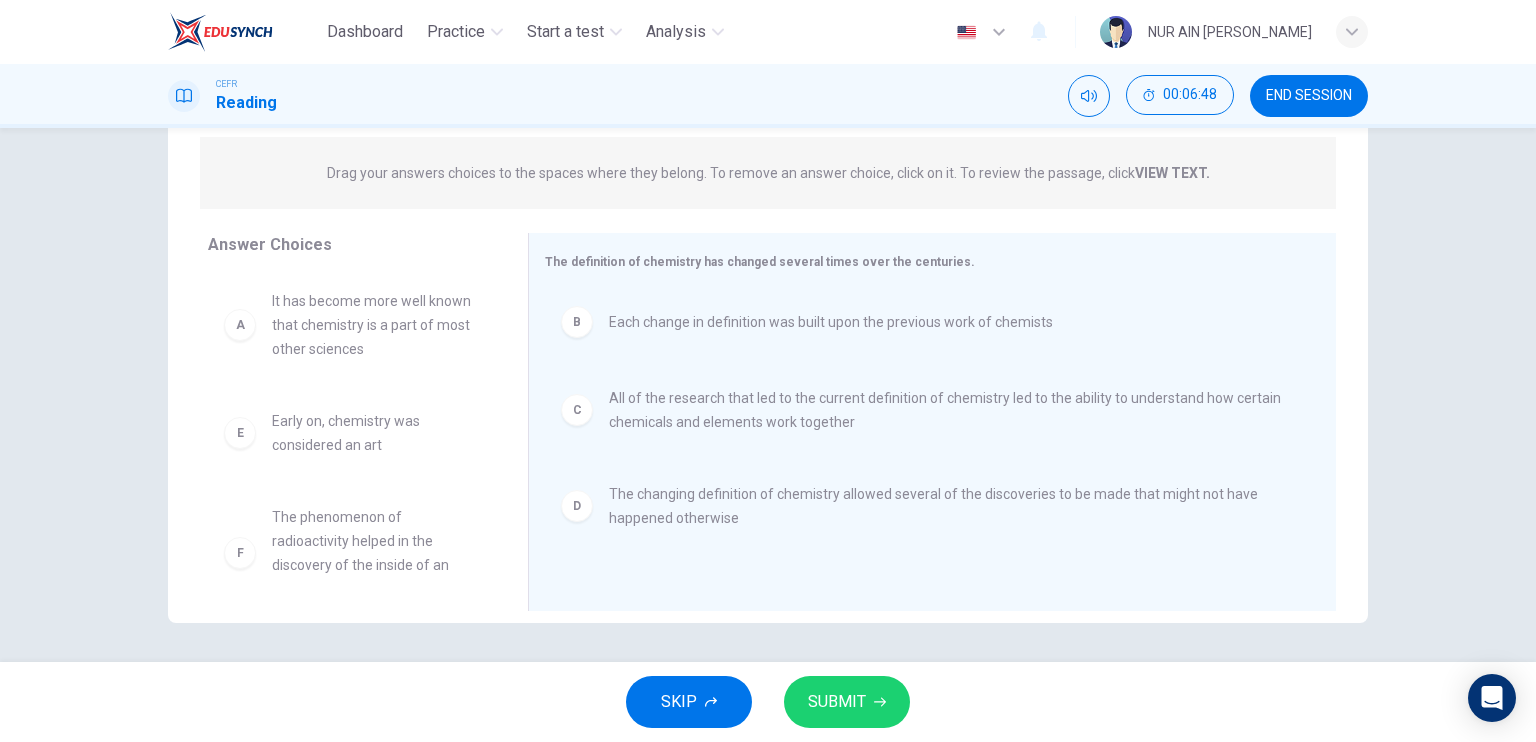 scroll, scrollTop: 36, scrollLeft: 0, axis: vertical 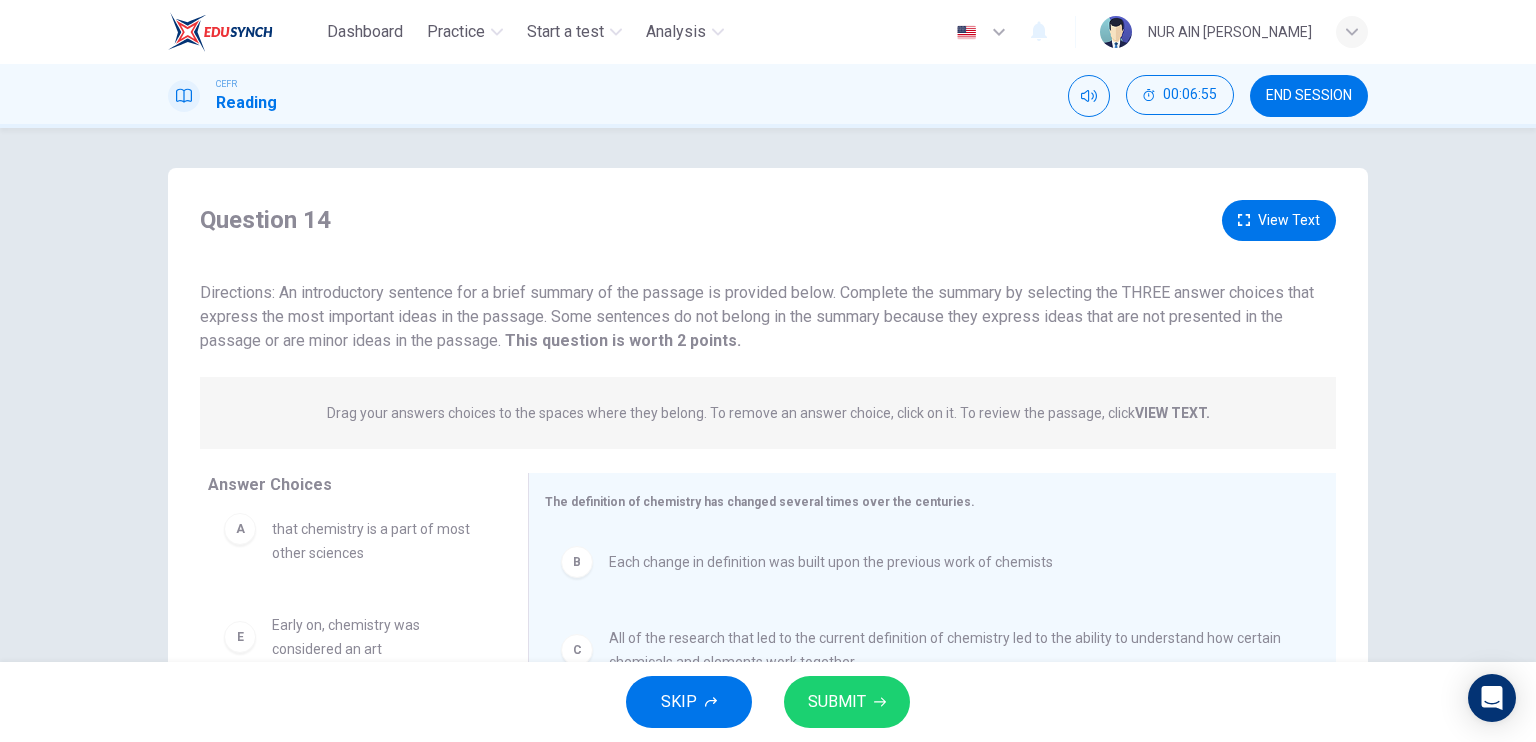 click on "View Text" at bounding box center (1279, 220) 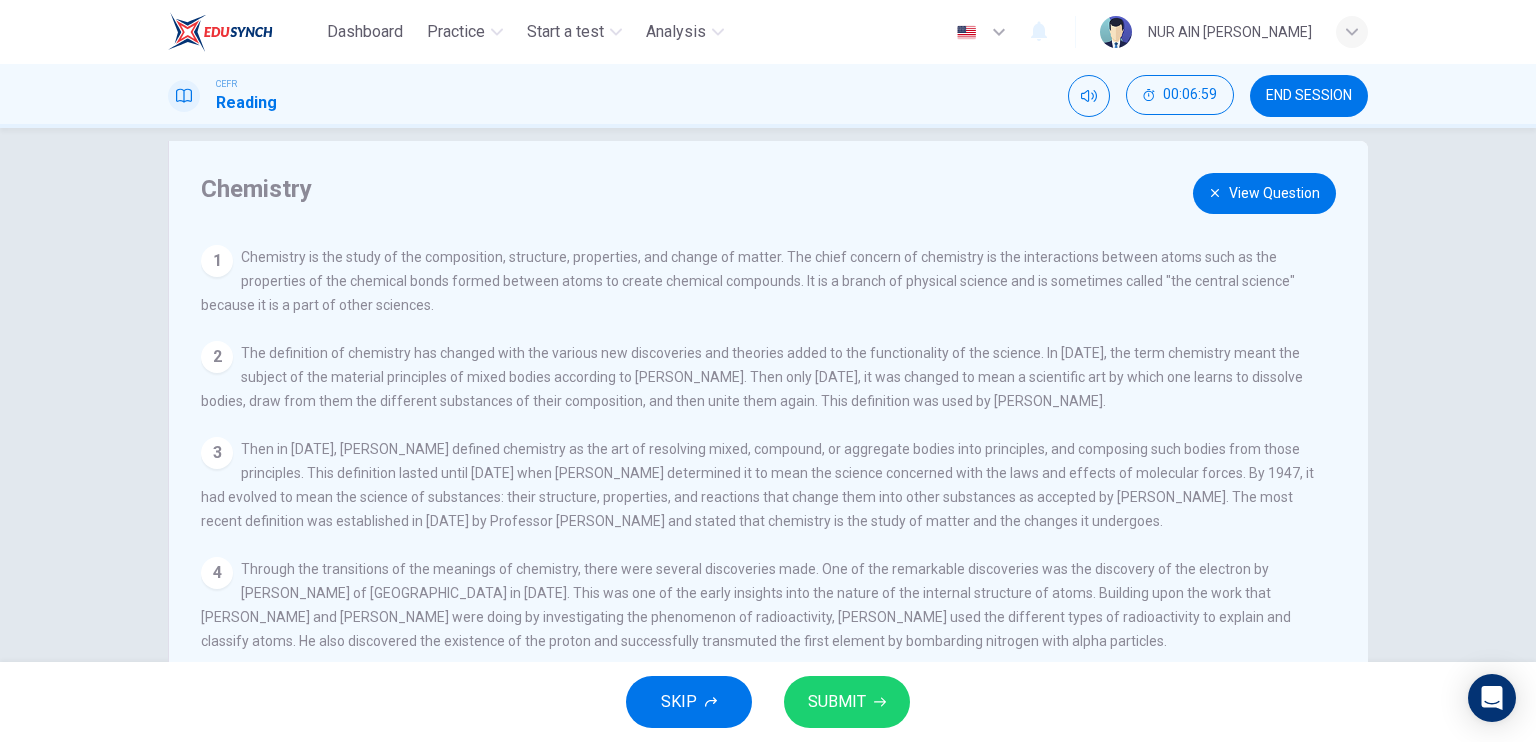 scroll, scrollTop: 20, scrollLeft: 0, axis: vertical 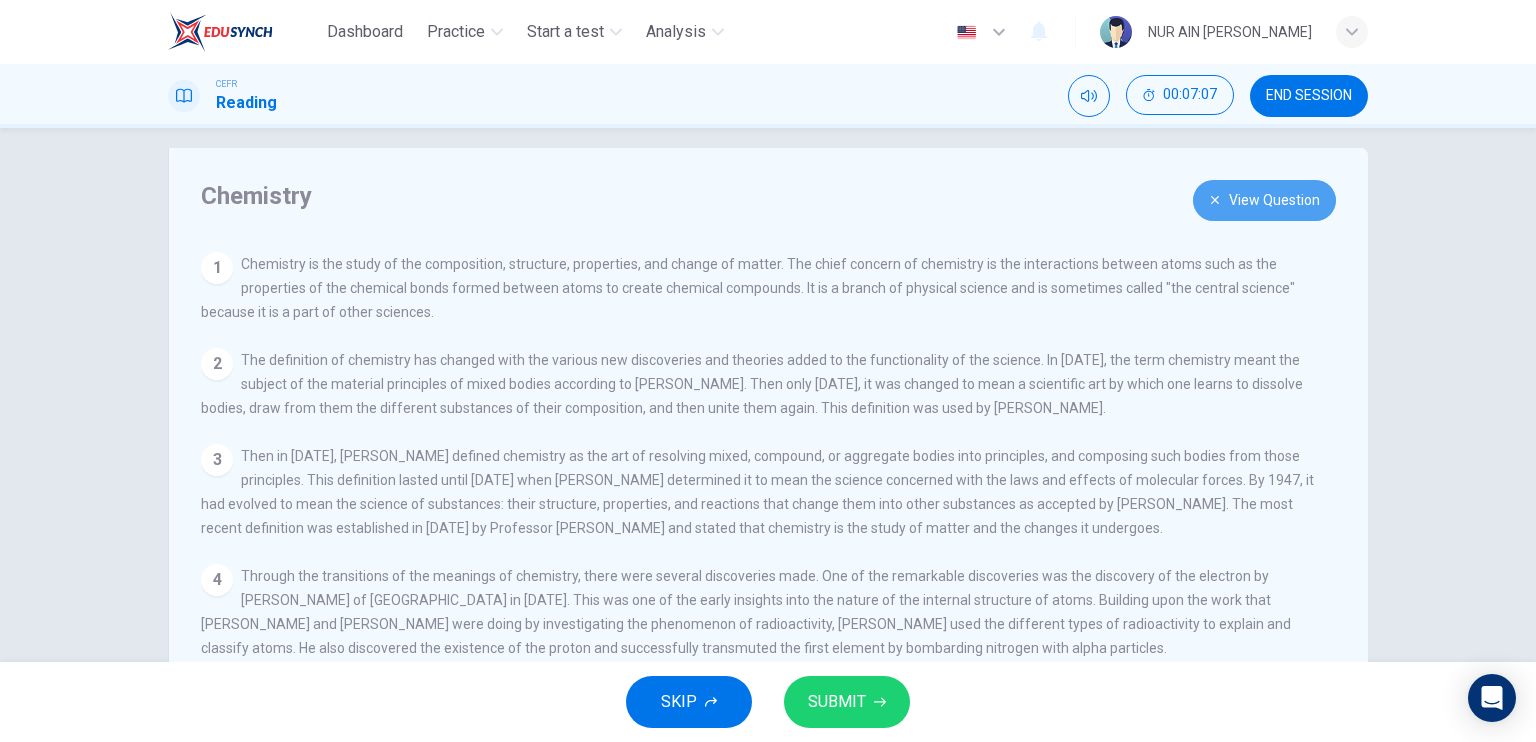 click on "View Question" at bounding box center [1264, 200] 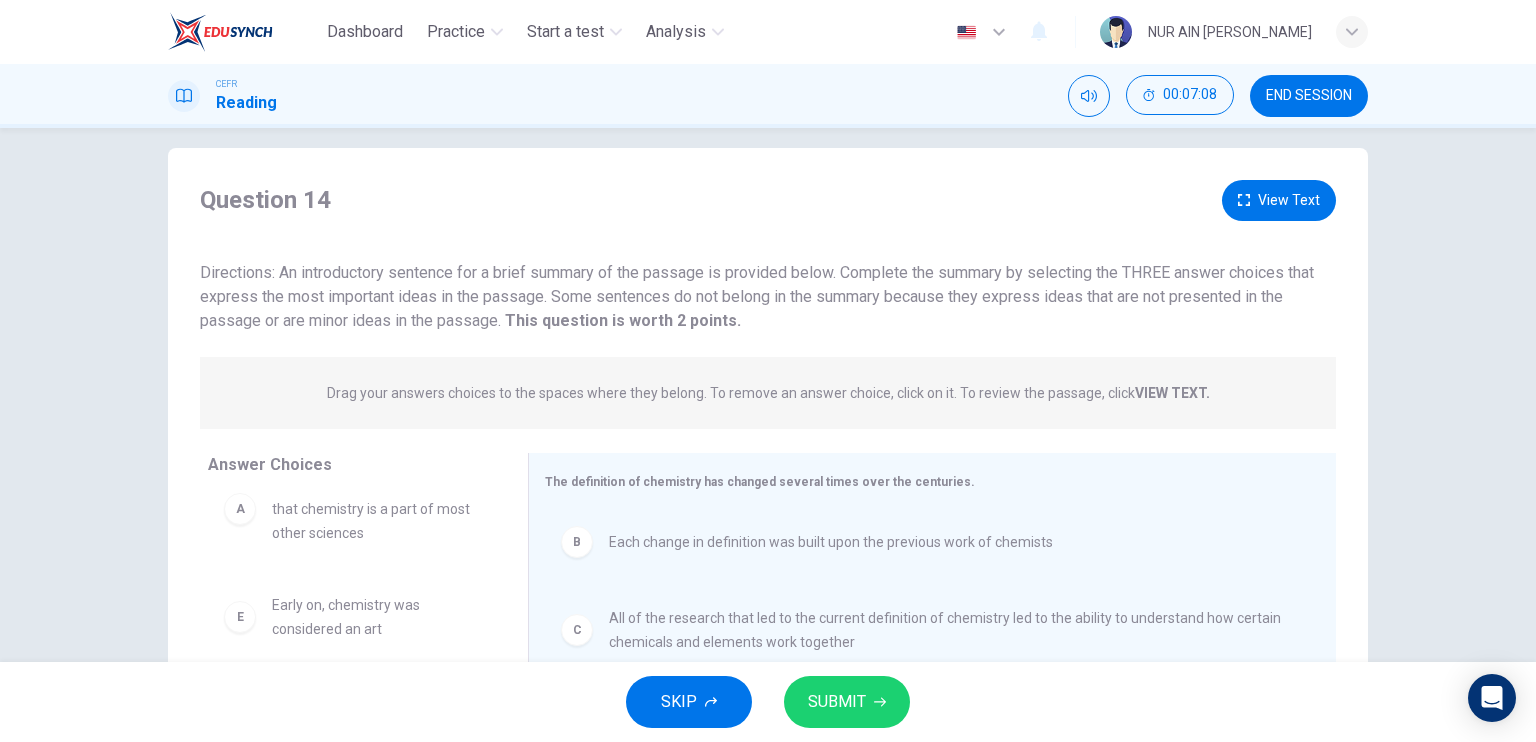 scroll, scrollTop: 240, scrollLeft: 0, axis: vertical 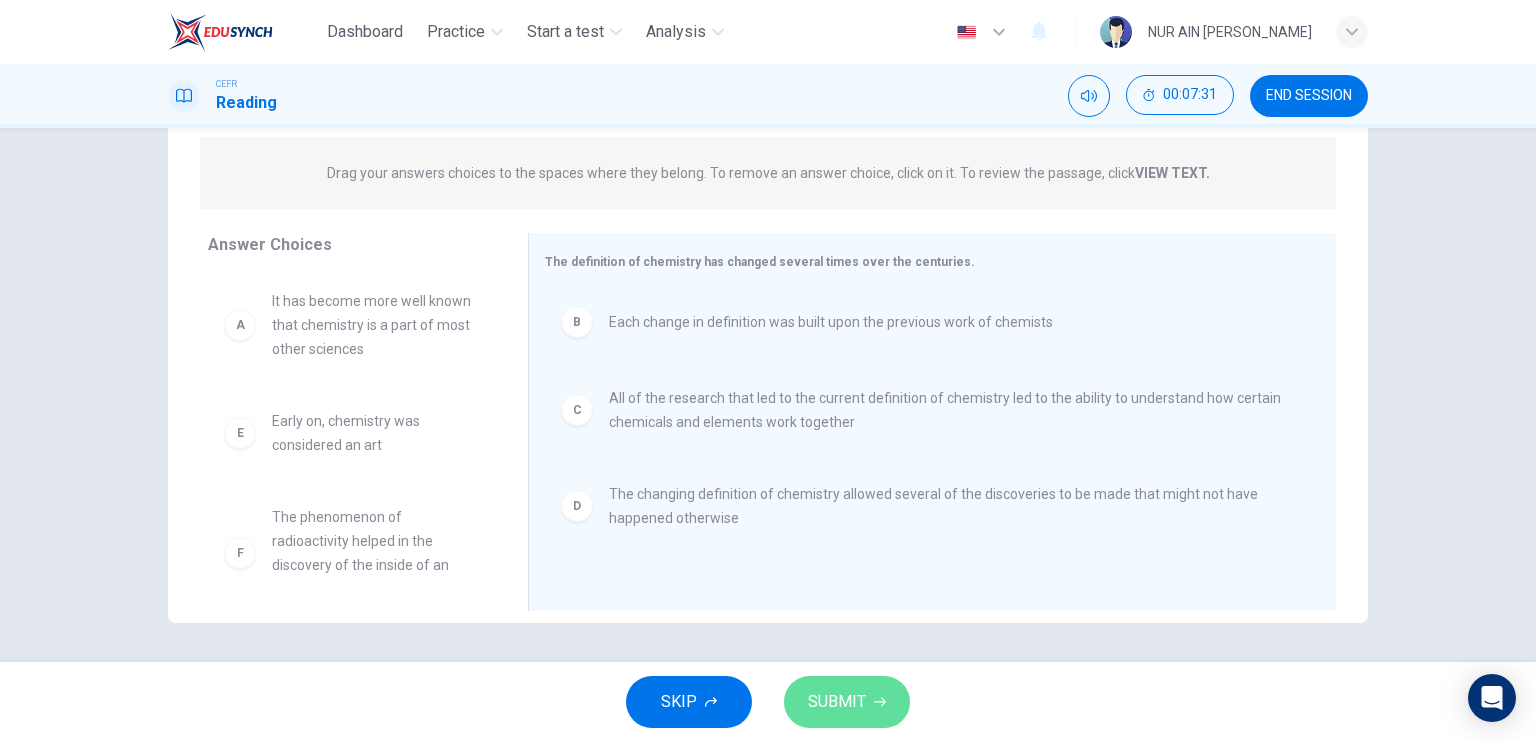 click on "SUBMIT" at bounding box center [847, 702] 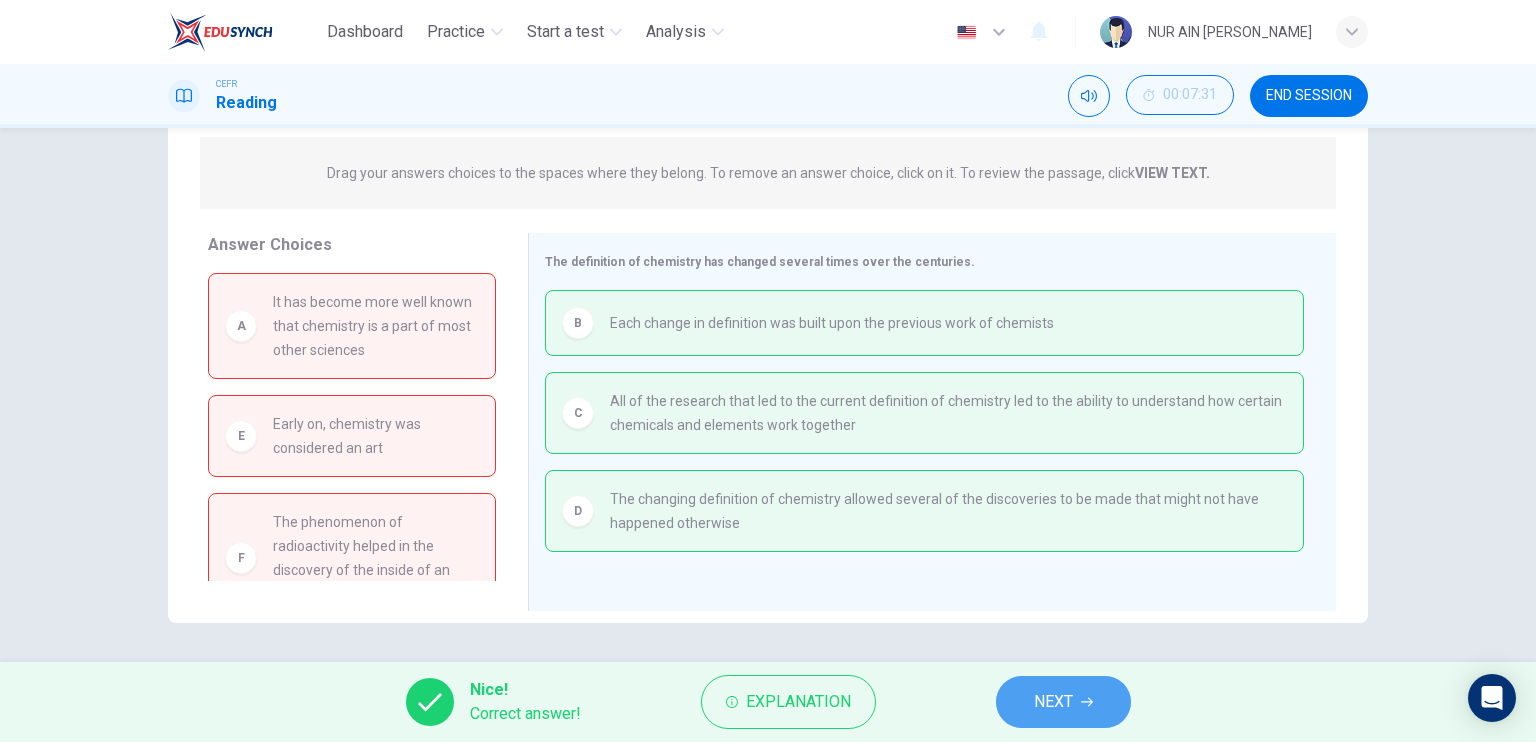 click on "NEXT" at bounding box center (1053, 702) 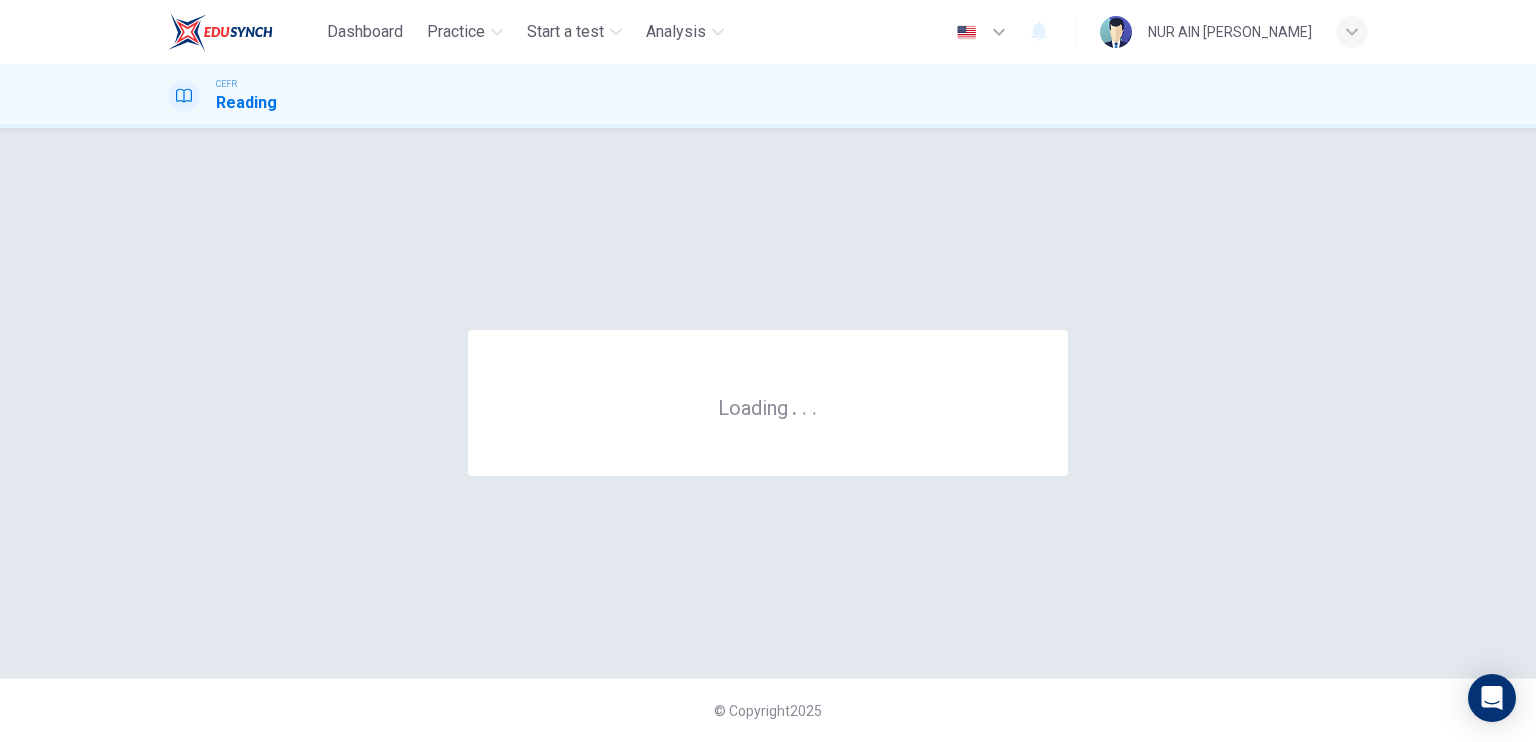 scroll, scrollTop: 0, scrollLeft: 0, axis: both 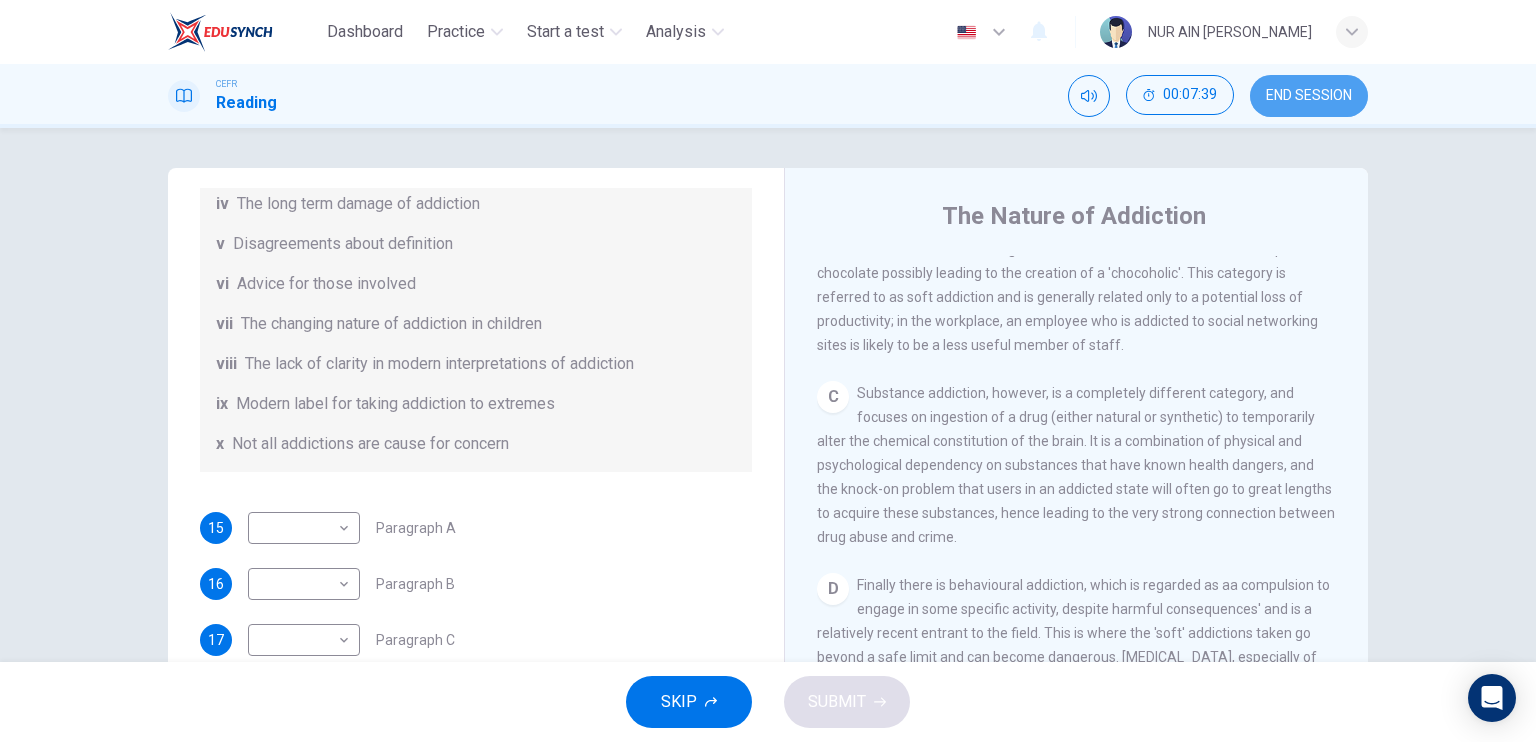click on "END SESSION" at bounding box center [1309, 96] 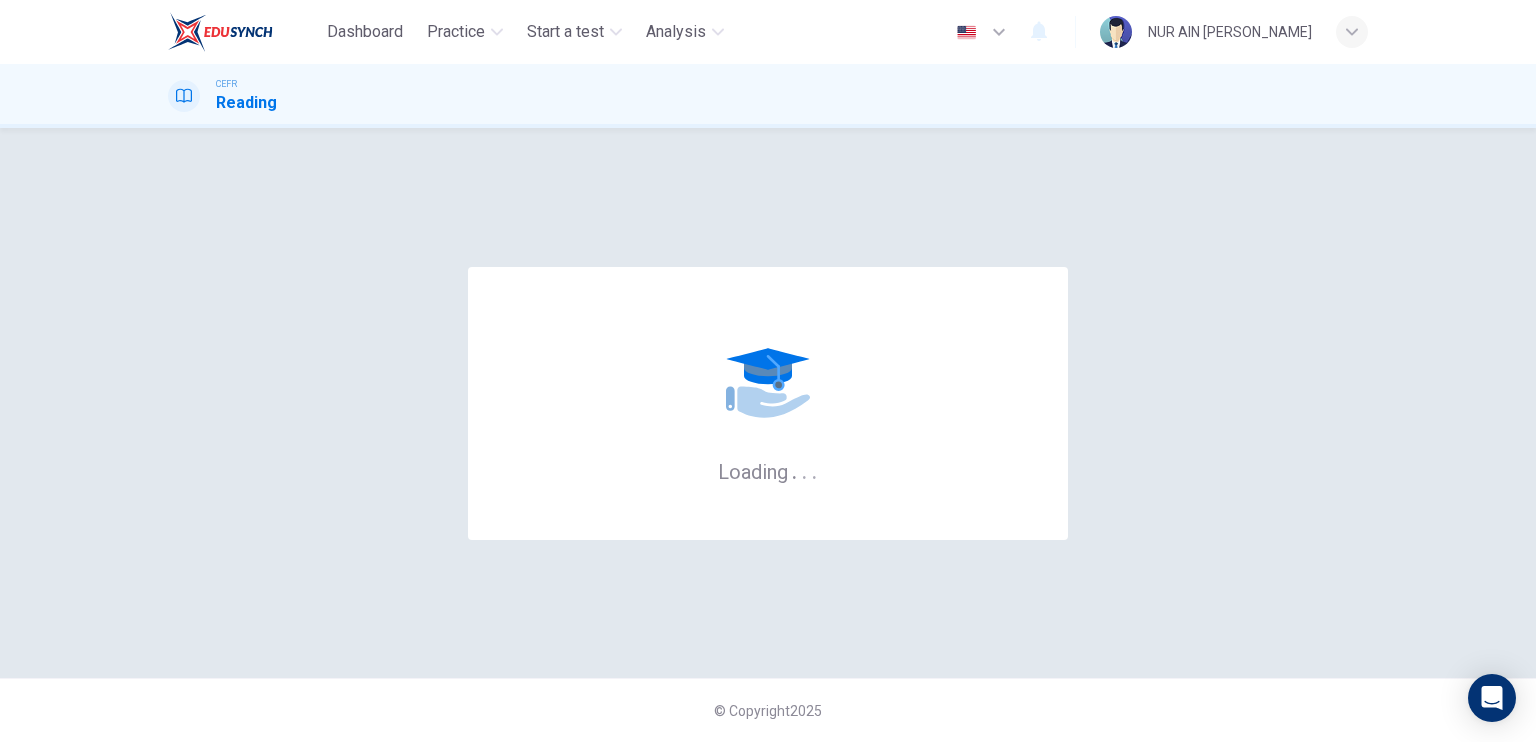 scroll, scrollTop: 0, scrollLeft: 0, axis: both 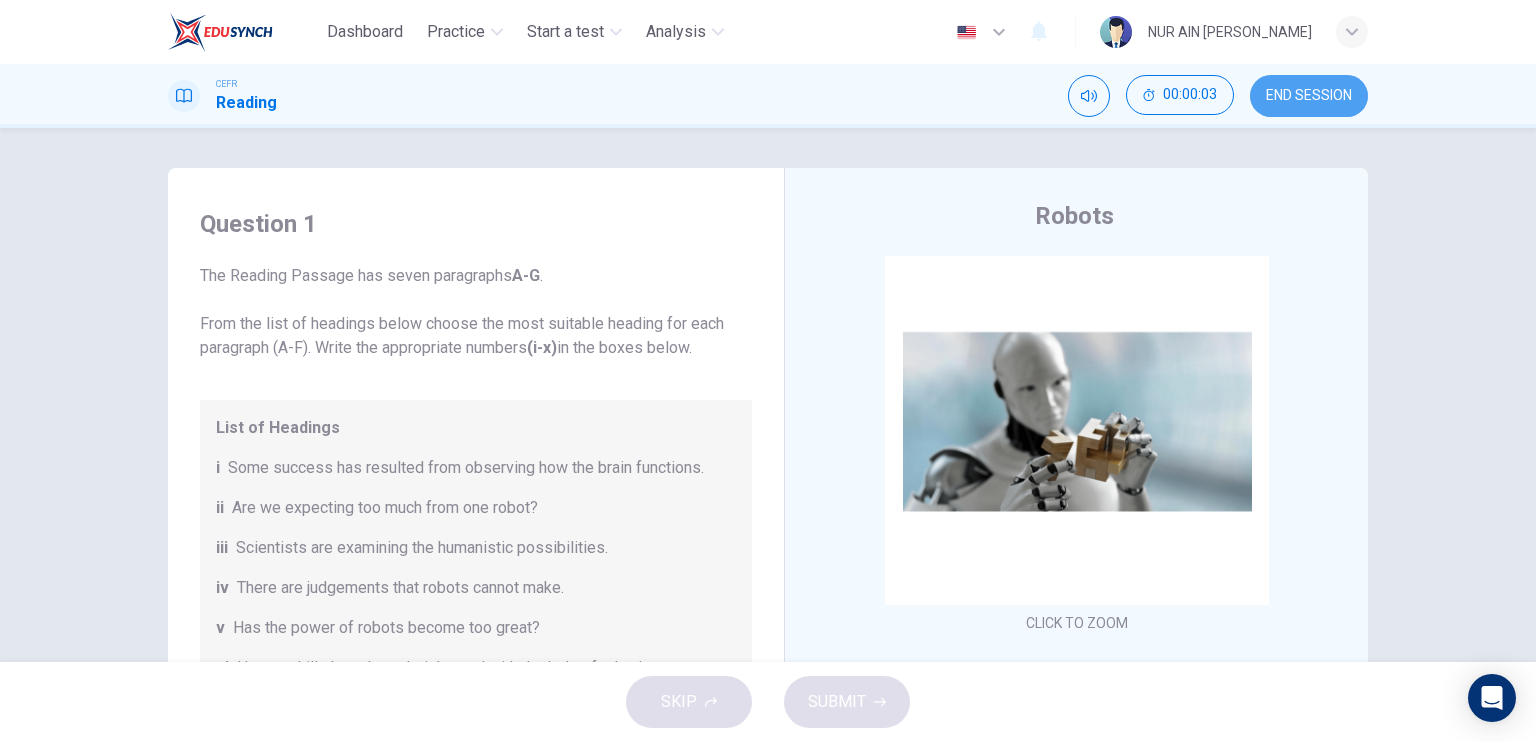 click on "END SESSION" at bounding box center (1309, 96) 